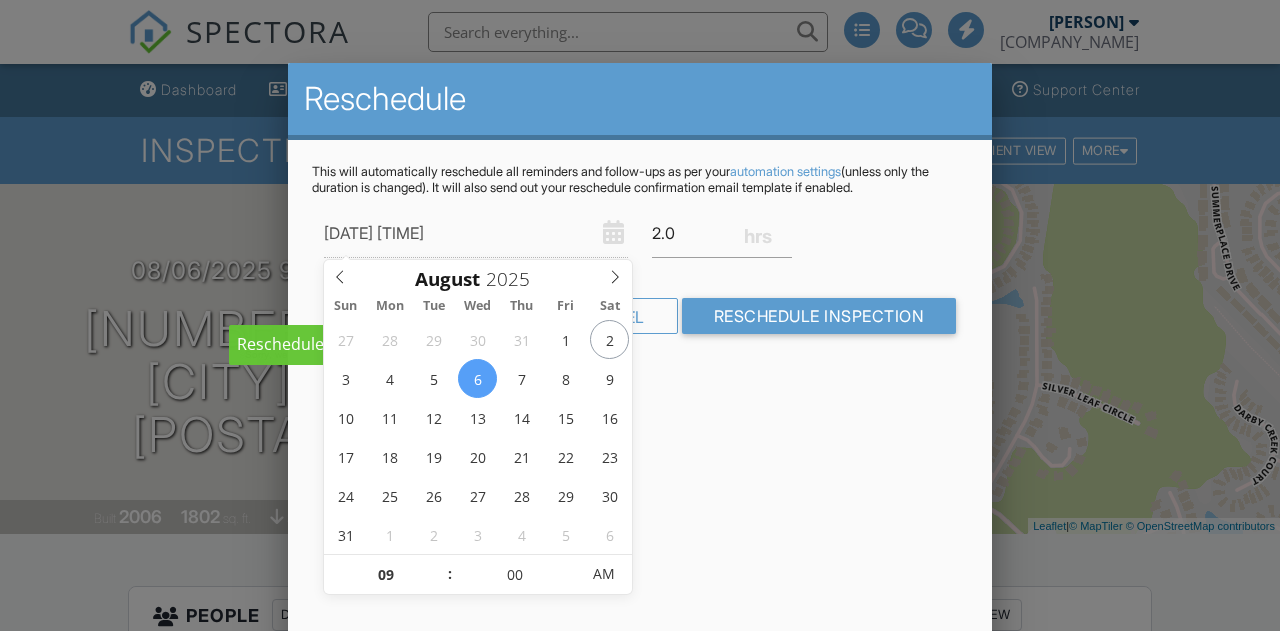 scroll, scrollTop: 0, scrollLeft: 0, axis: both 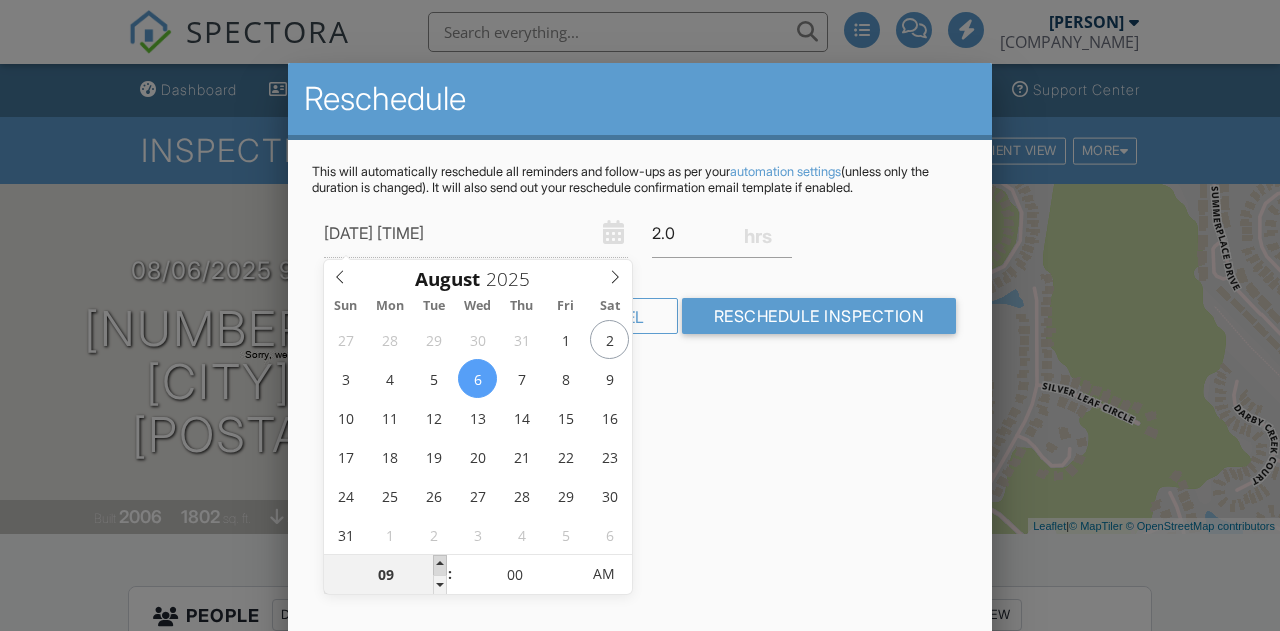click at bounding box center [440, 565] 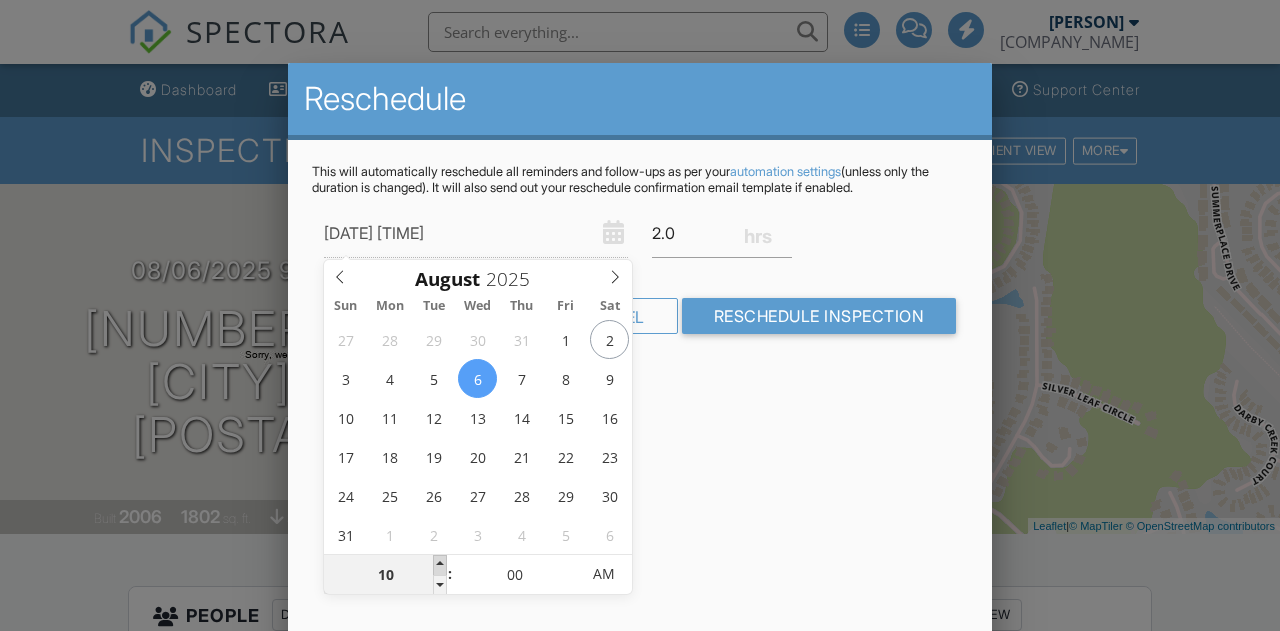 click at bounding box center [440, 565] 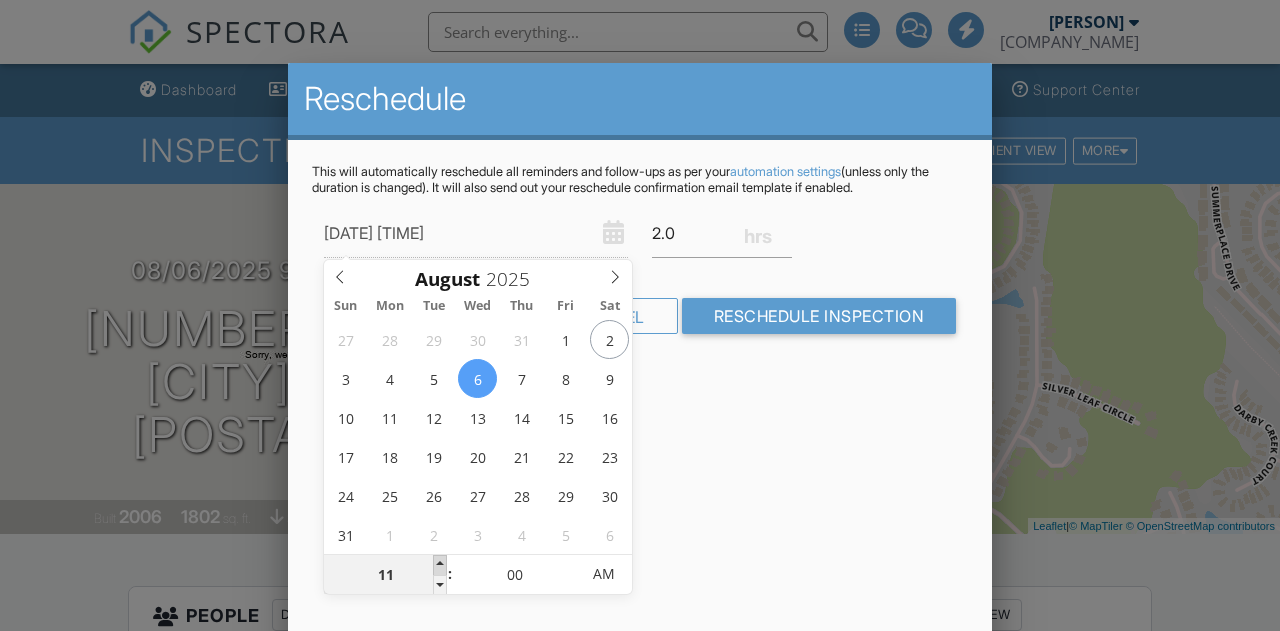 click at bounding box center (440, 565) 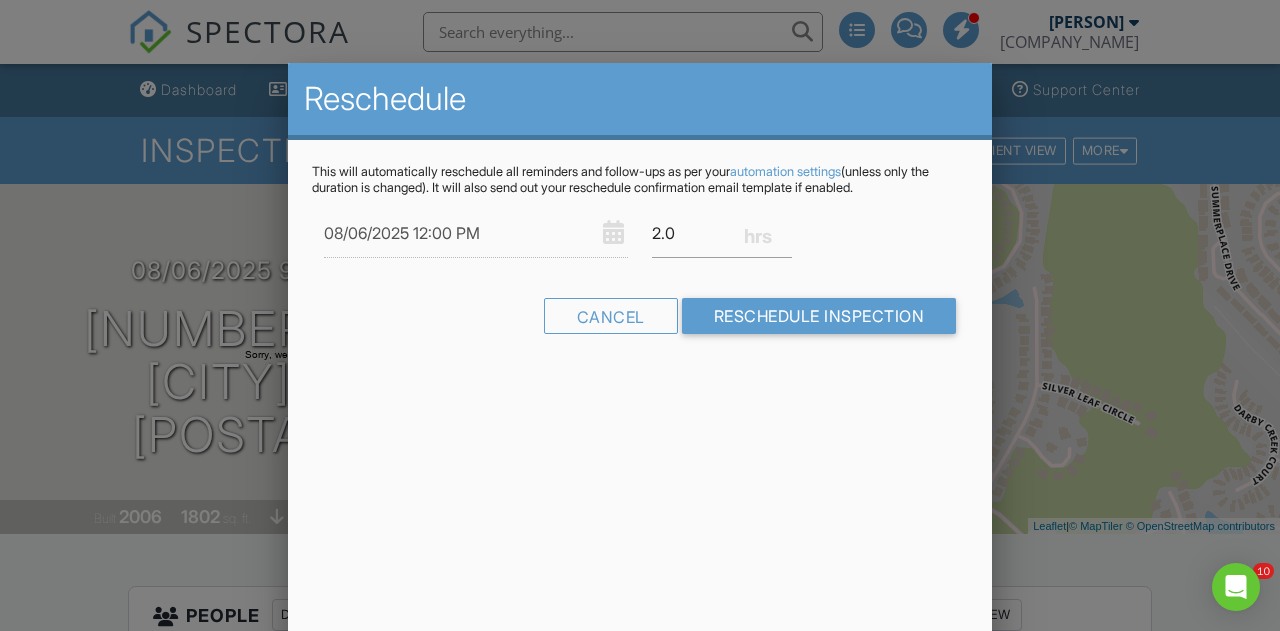 click on "Reschedule
This will automatically reschedule all reminders and follow-ups as per your  automation settings  (unless only the duration is changed). It will also send out your reschedule confirmation email template if enabled.
08/06/2025 12:00 PM
2.0
Warning: this date/time is in the past.
Cancel
Reschedule Inspection" at bounding box center [640, 413] 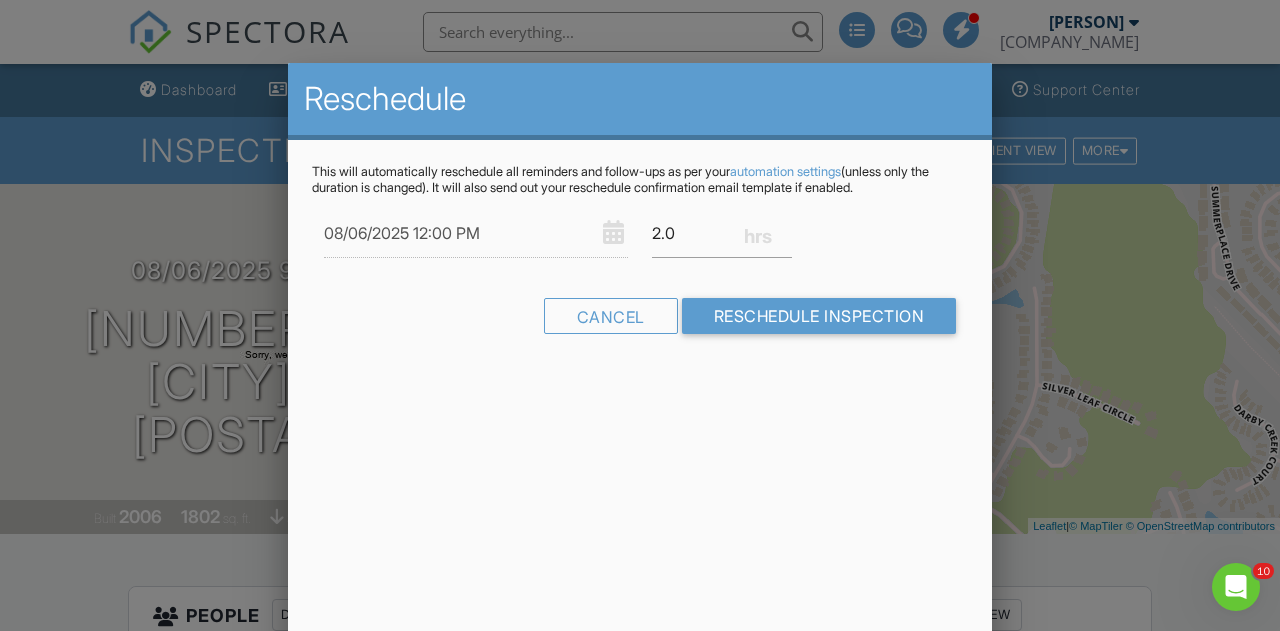 scroll, scrollTop: 0, scrollLeft: 0, axis: both 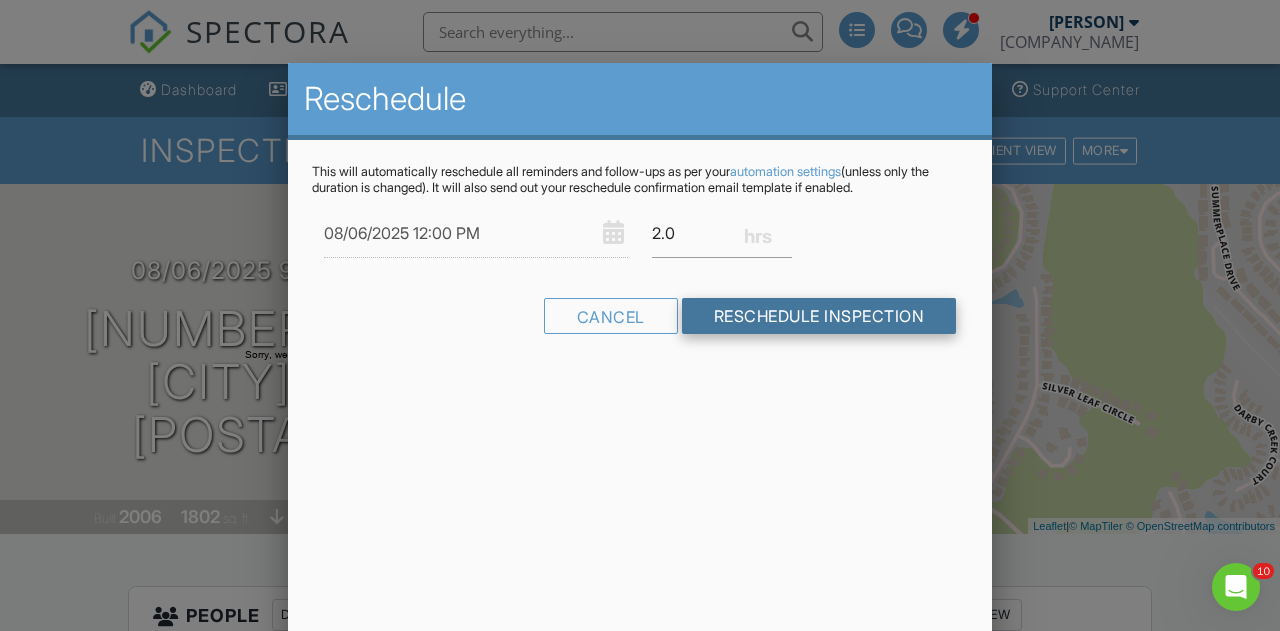 click on "Reschedule Inspection" at bounding box center (819, 316) 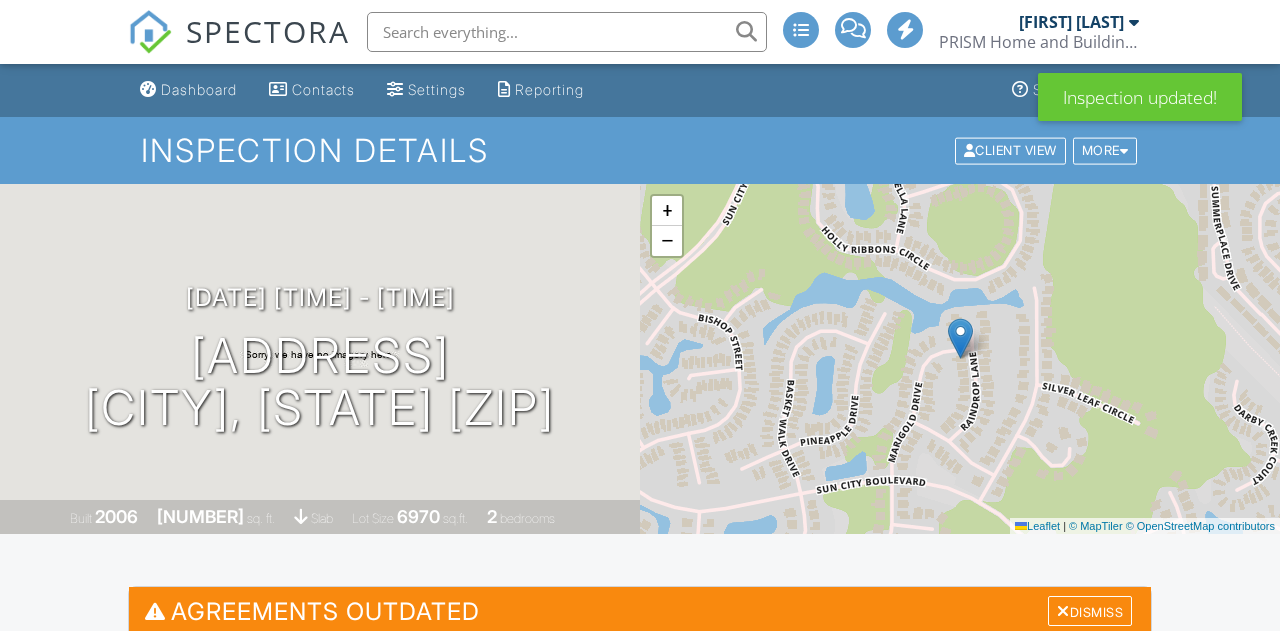 scroll, scrollTop: 165, scrollLeft: 0, axis: vertical 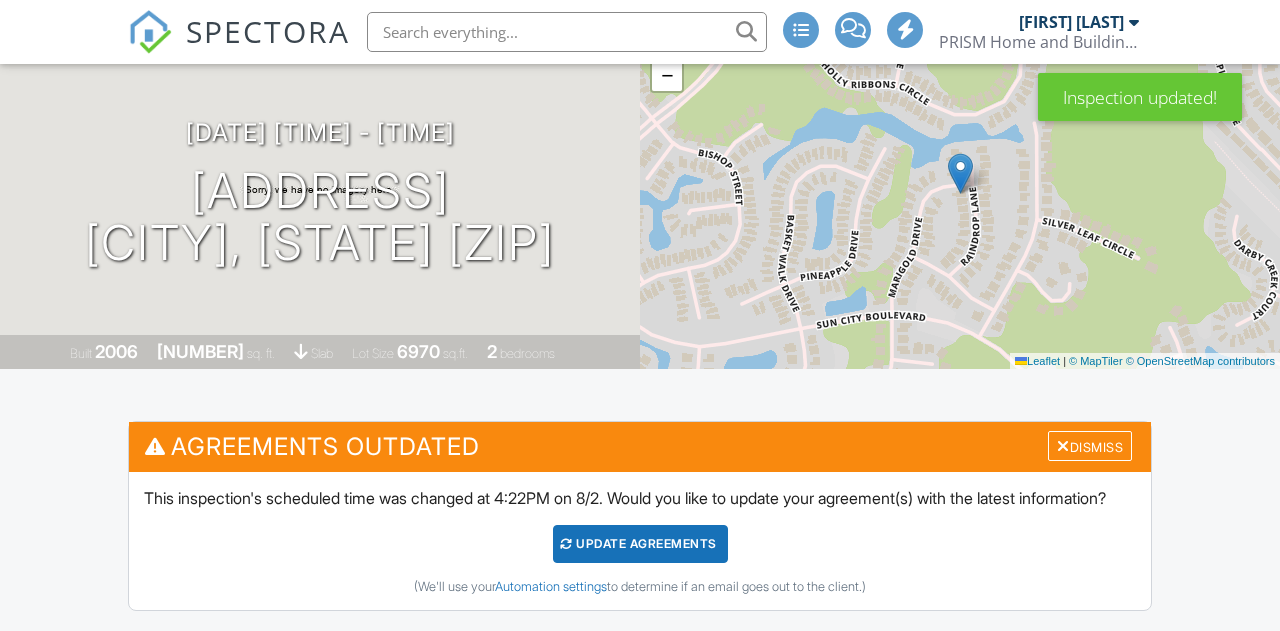click on "Update Agreements" at bounding box center [640, 544] 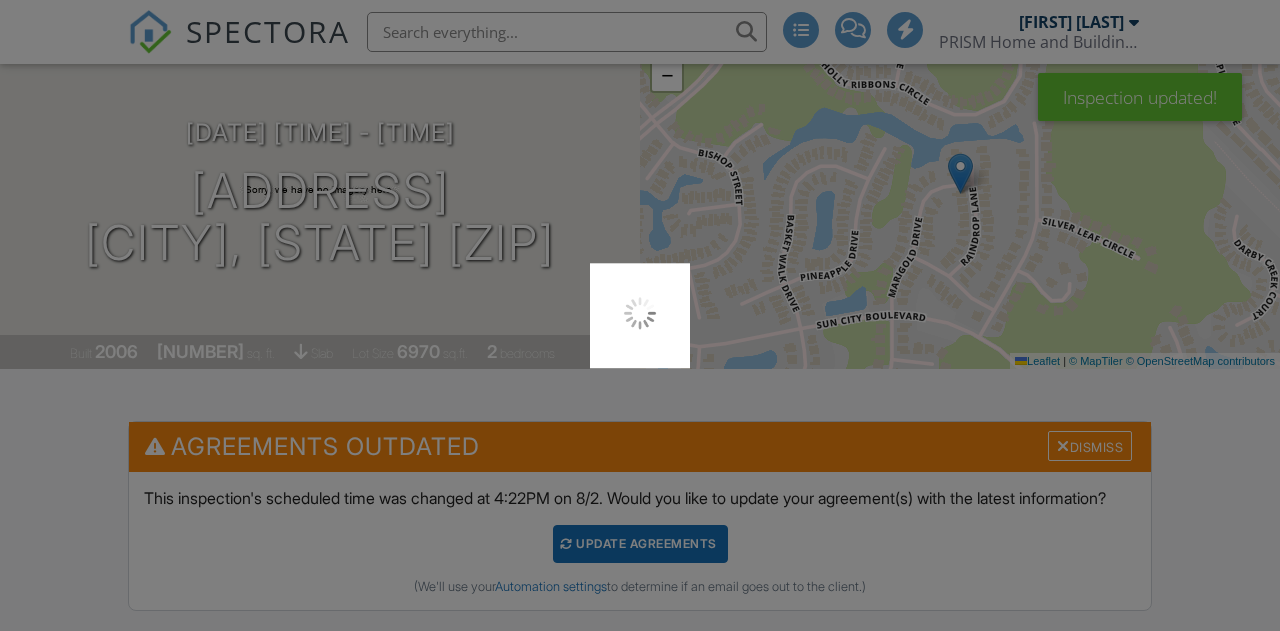 scroll, scrollTop: 165, scrollLeft: 0, axis: vertical 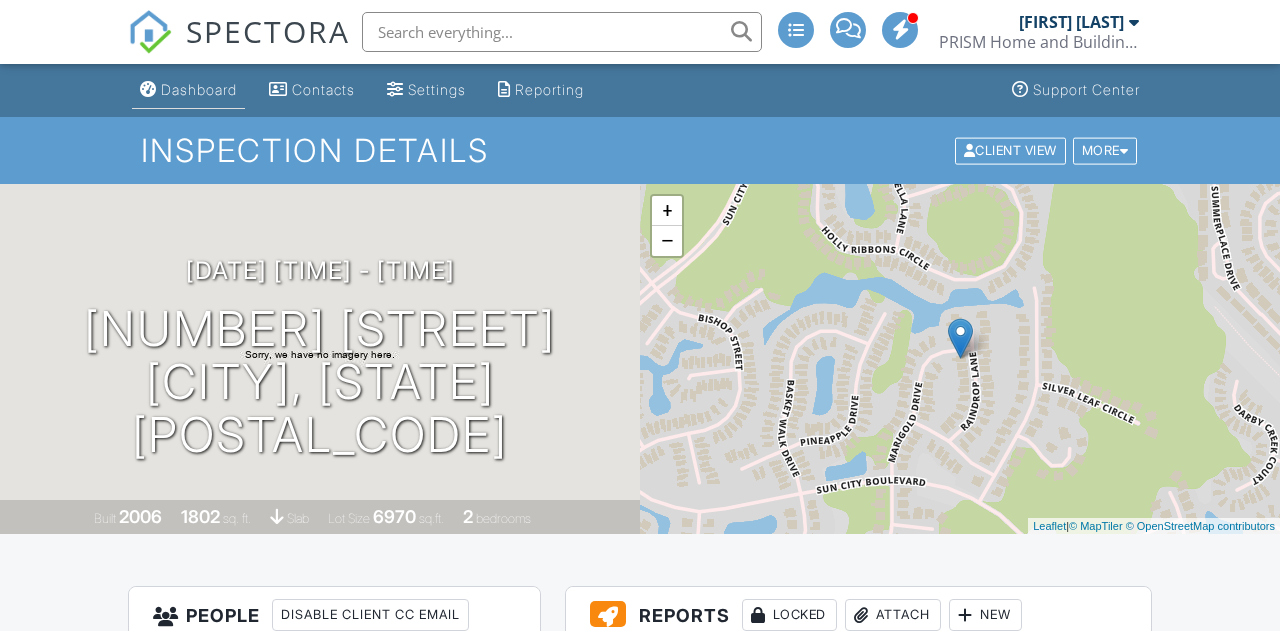 click on "Dashboard" at bounding box center (199, 89) 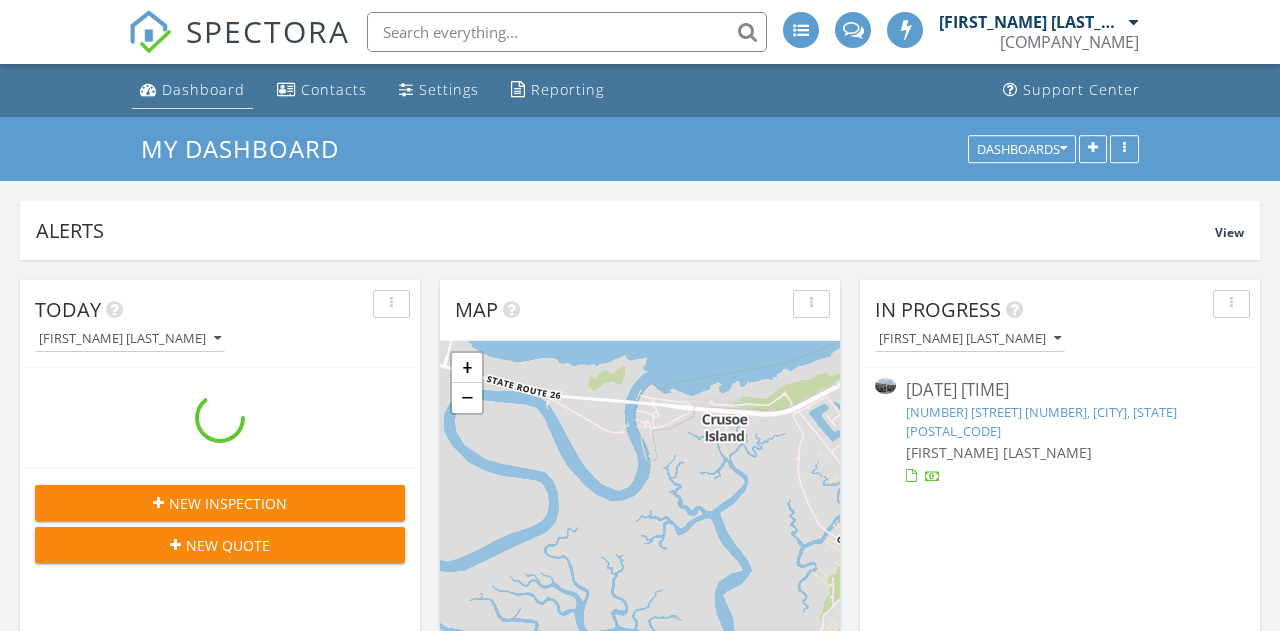 scroll, scrollTop: 358, scrollLeft: 0, axis: vertical 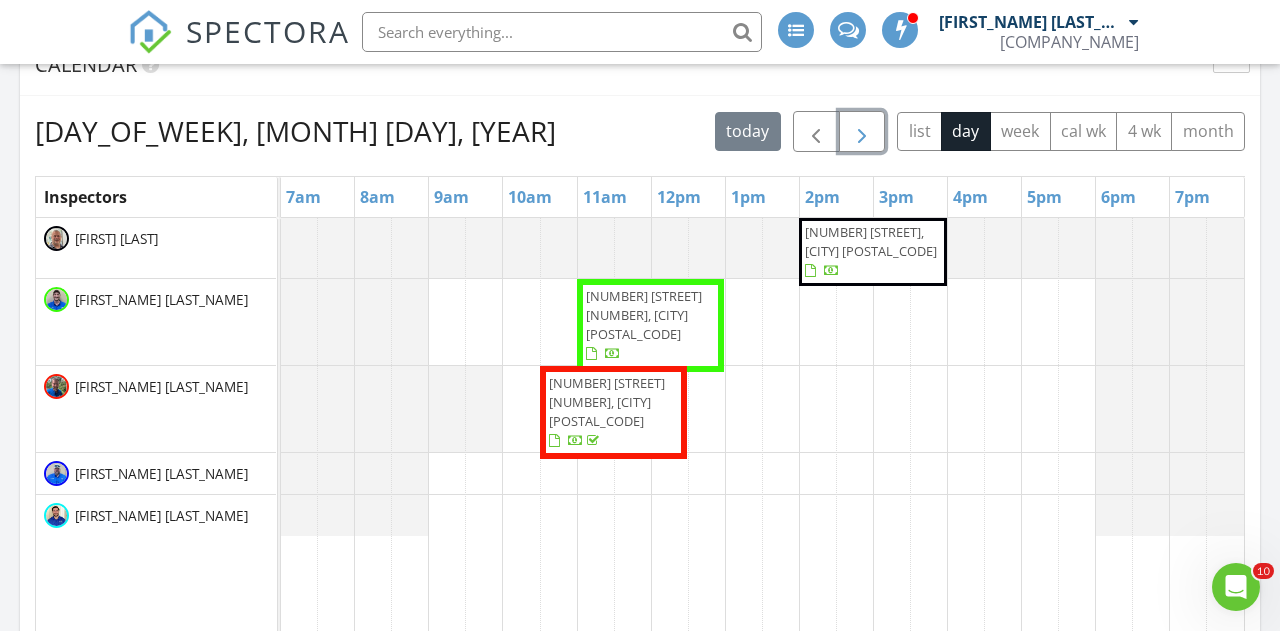 click at bounding box center (862, 132) 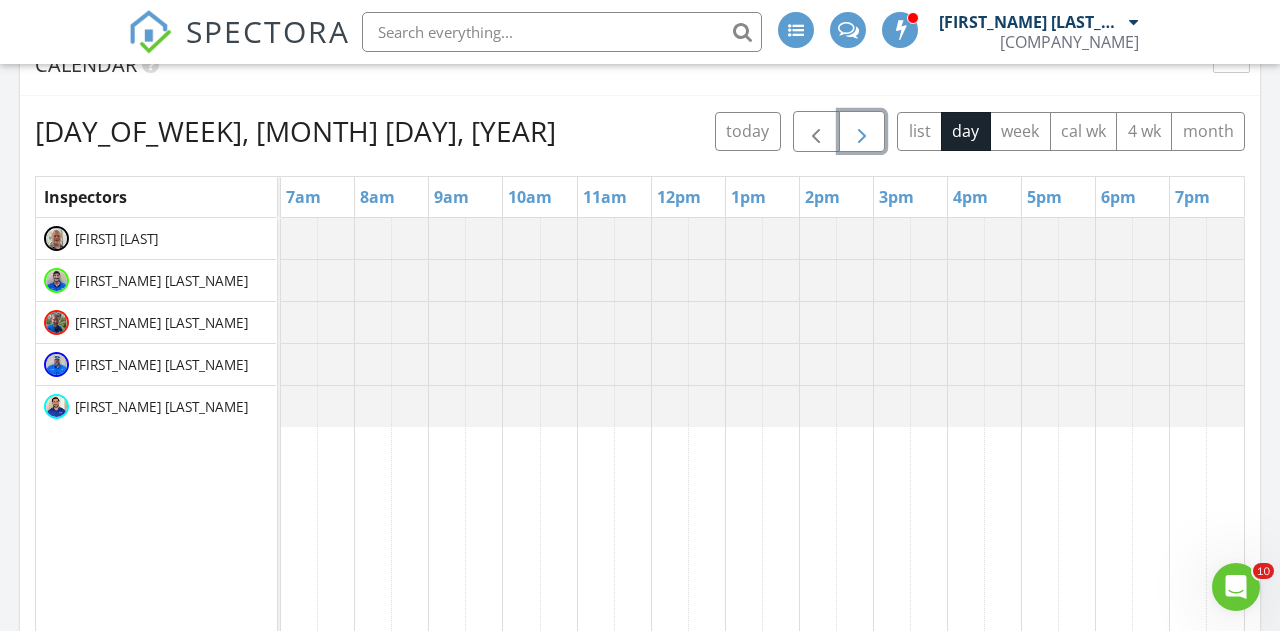 click at bounding box center (862, 132) 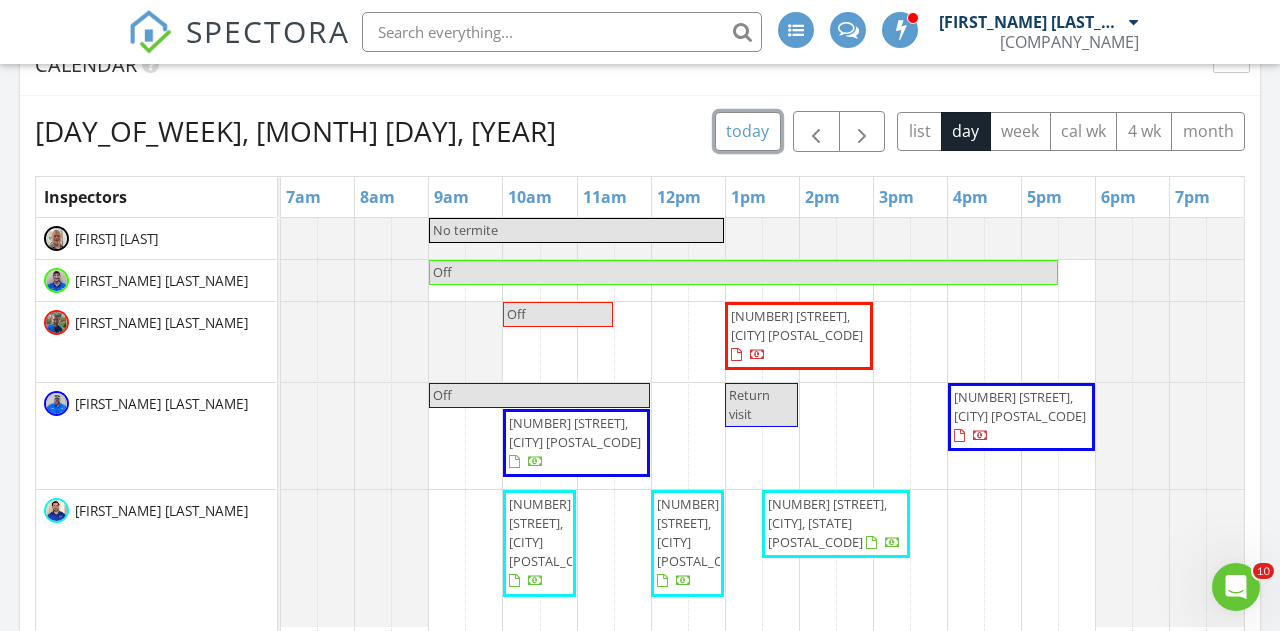 click on "today" at bounding box center [748, 131] 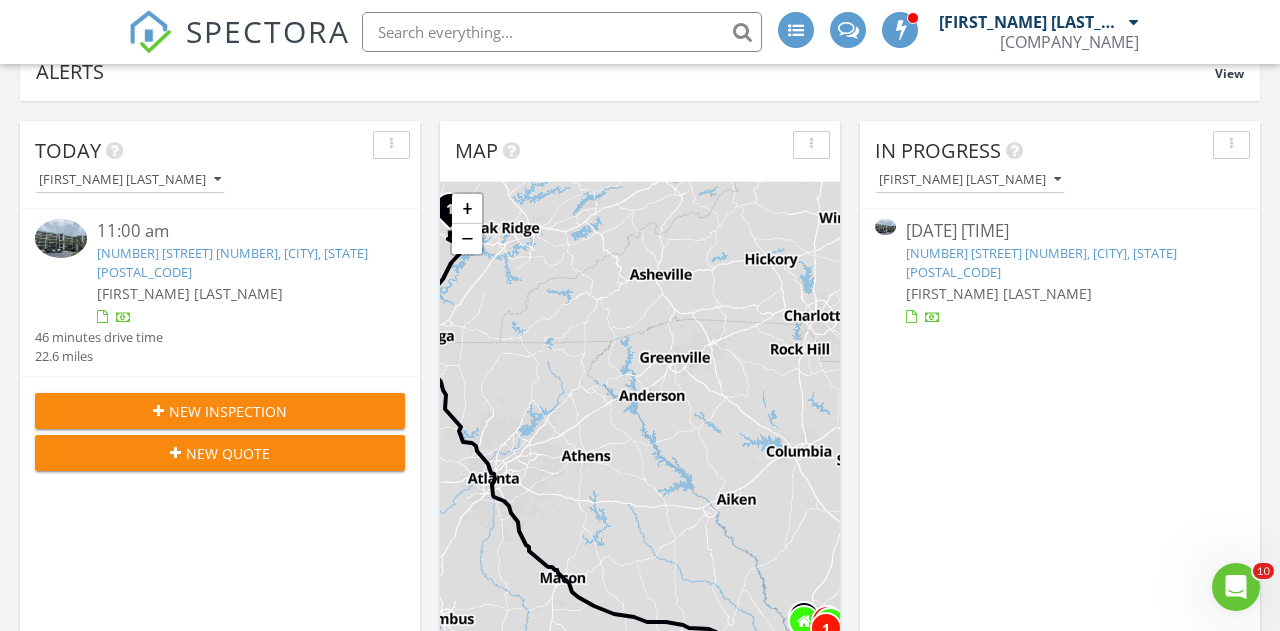 scroll, scrollTop: 0, scrollLeft: 0, axis: both 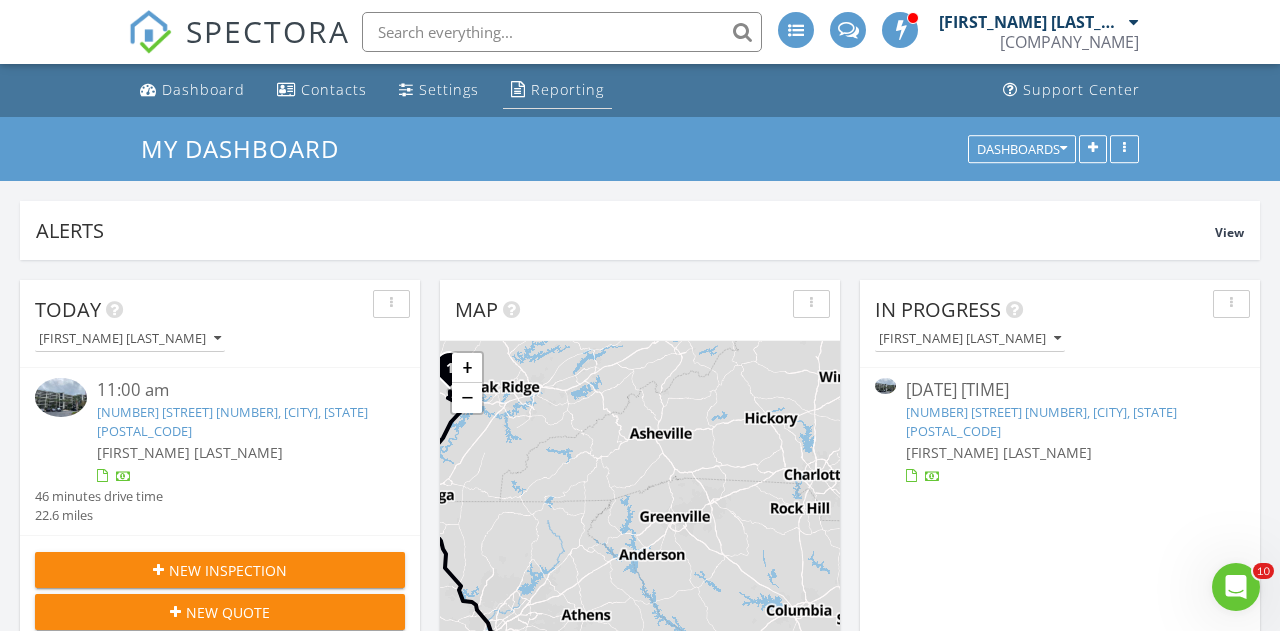 click on "Reporting" at bounding box center [567, 89] 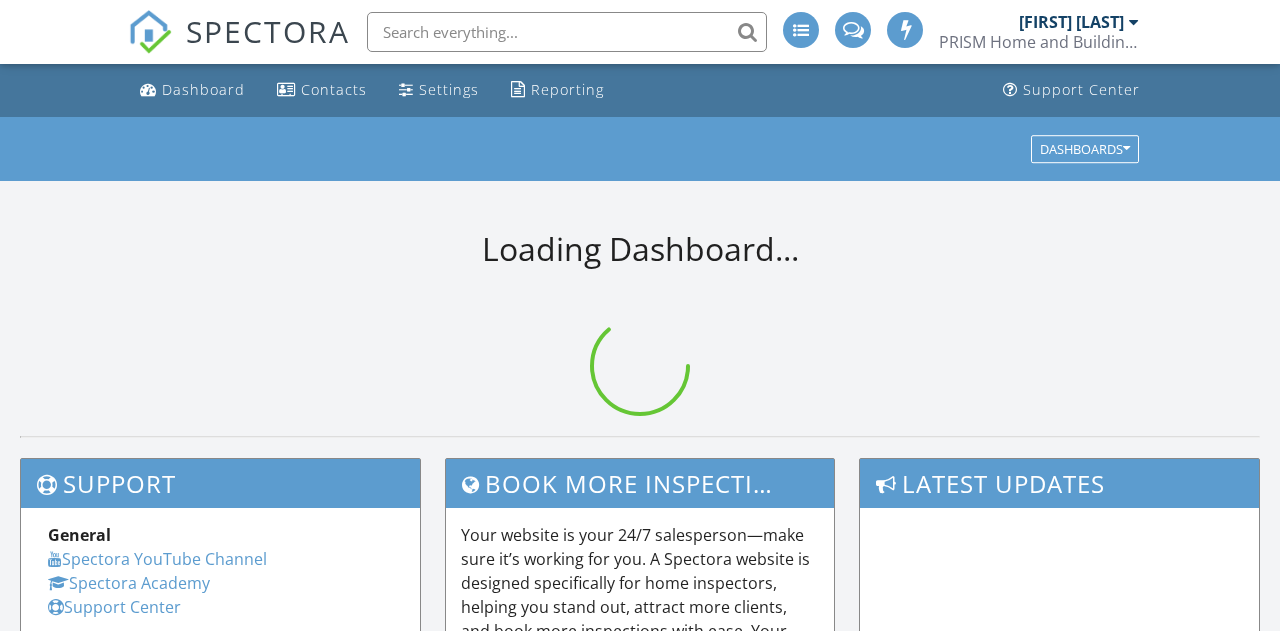 scroll, scrollTop: 0, scrollLeft: 0, axis: both 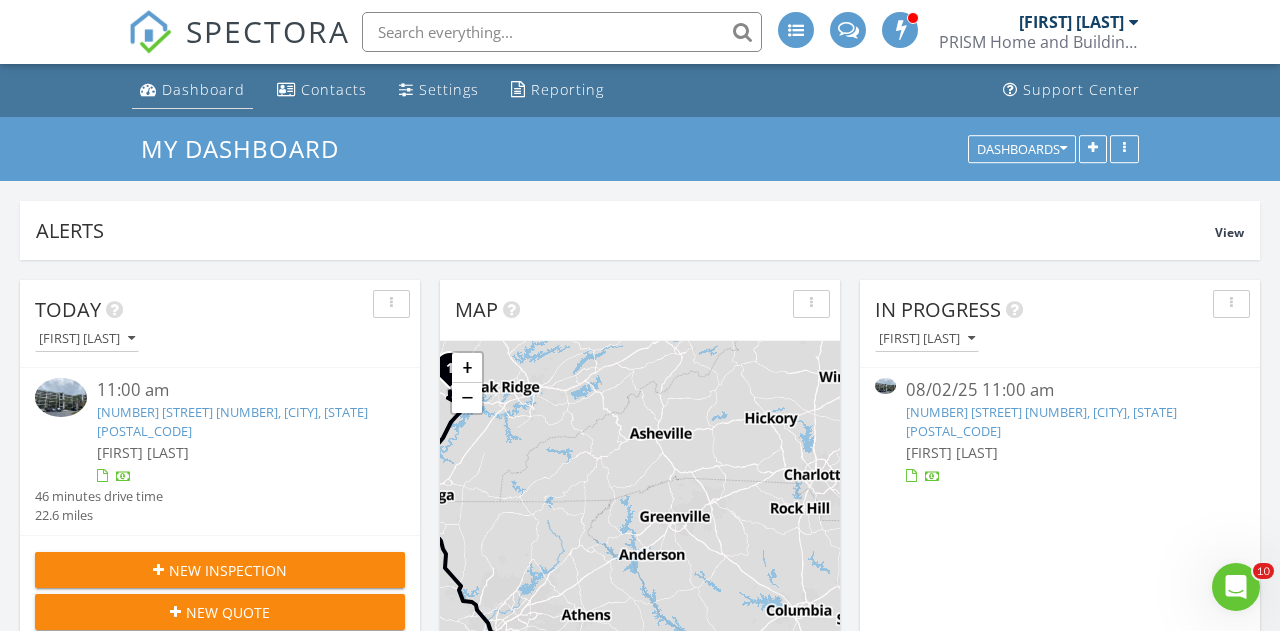 click on "Dashboard" at bounding box center [192, 90] 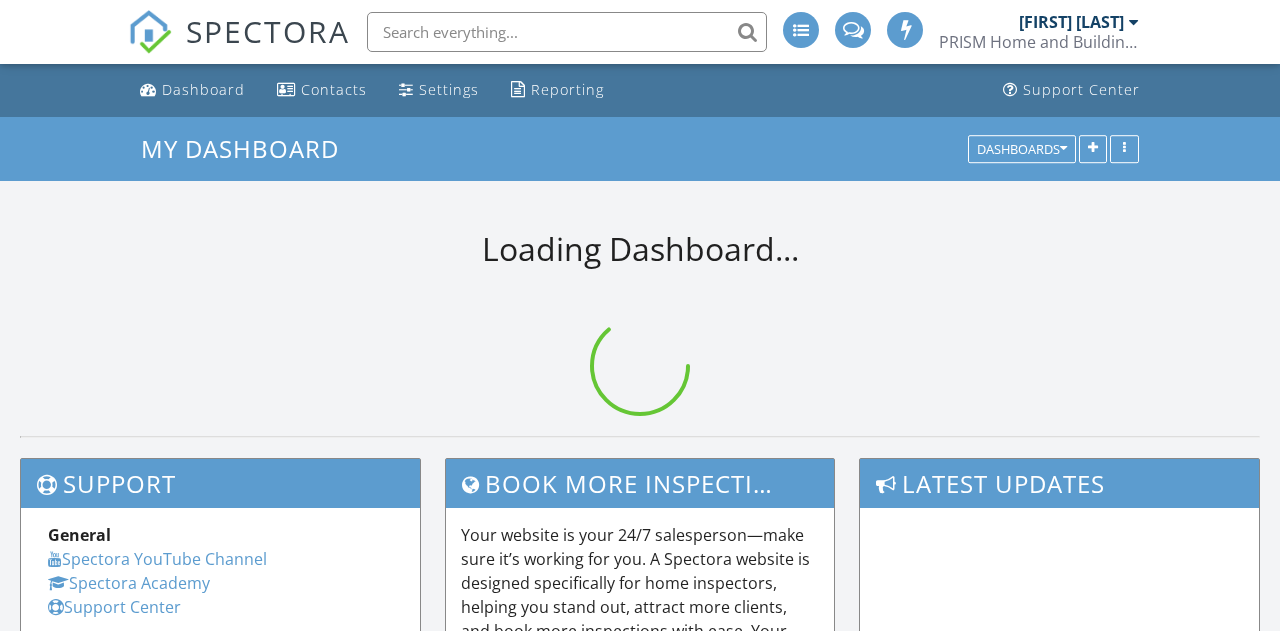 scroll, scrollTop: 88, scrollLeft: 0, axis: vertical 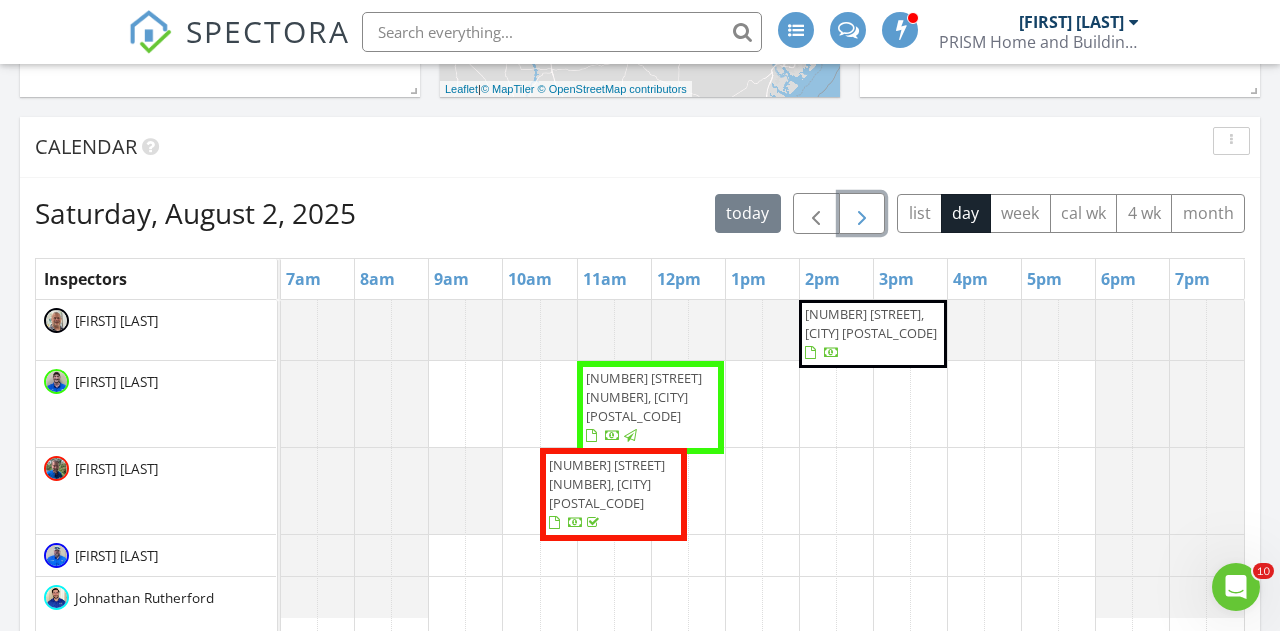 click at bounding box center (862, 214) 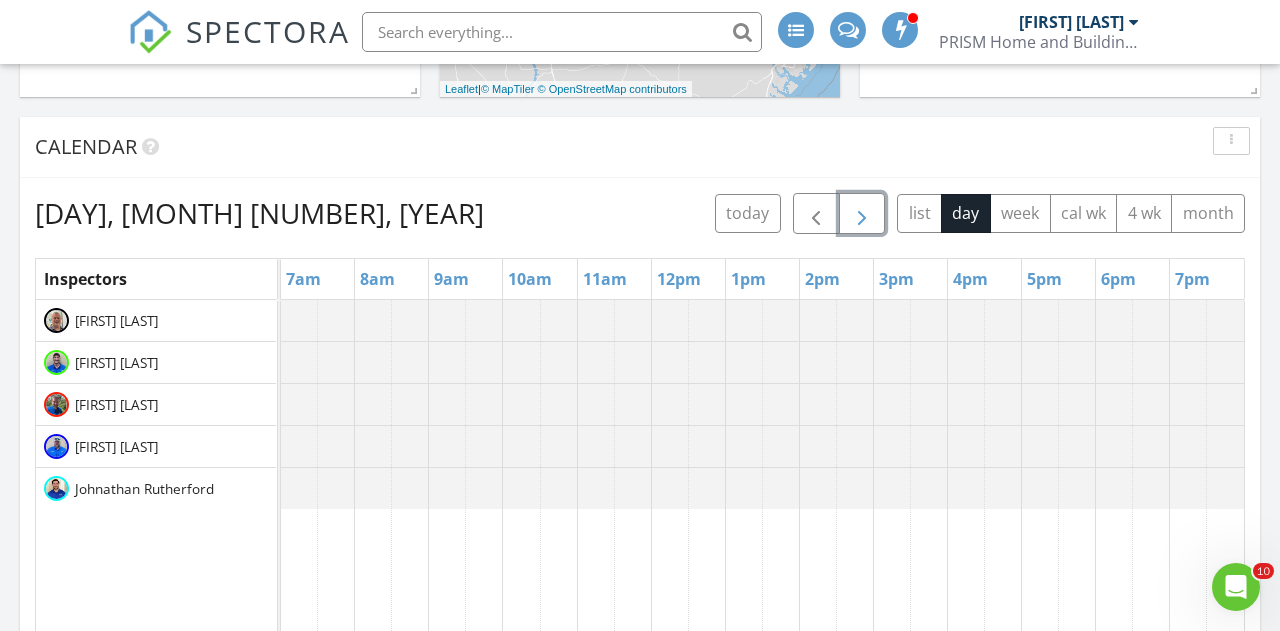 click at bounding box center [862, 214] 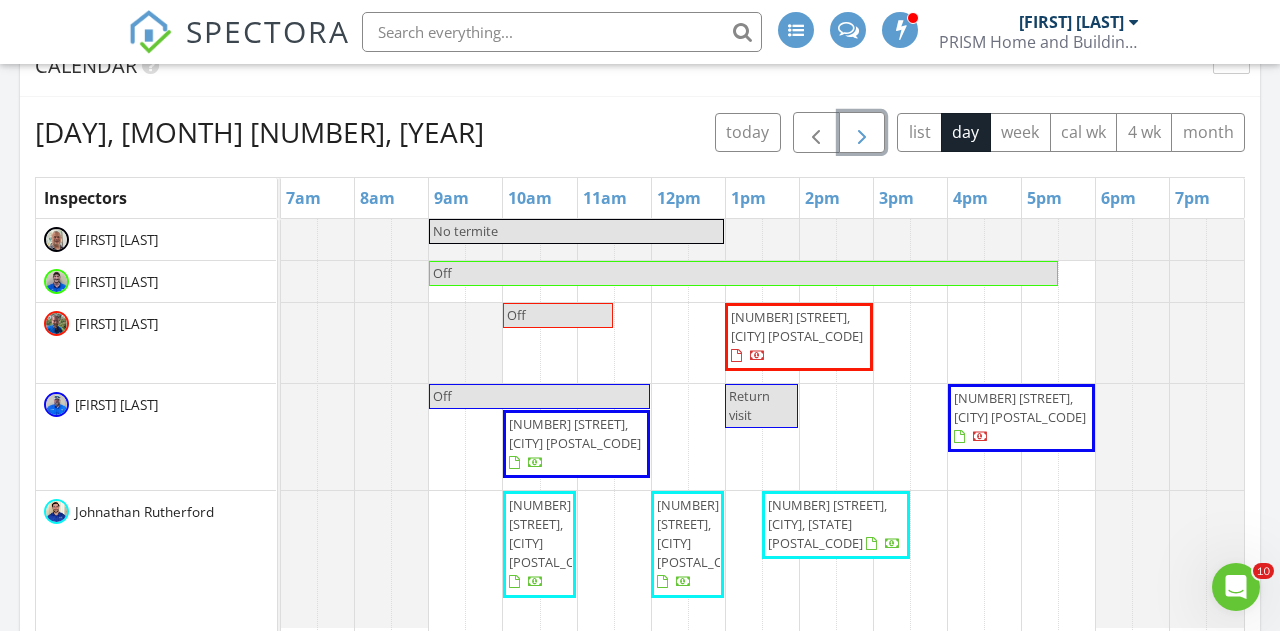 scroll, scrollTop: 850, scrollLeft: 0, axis: vertical 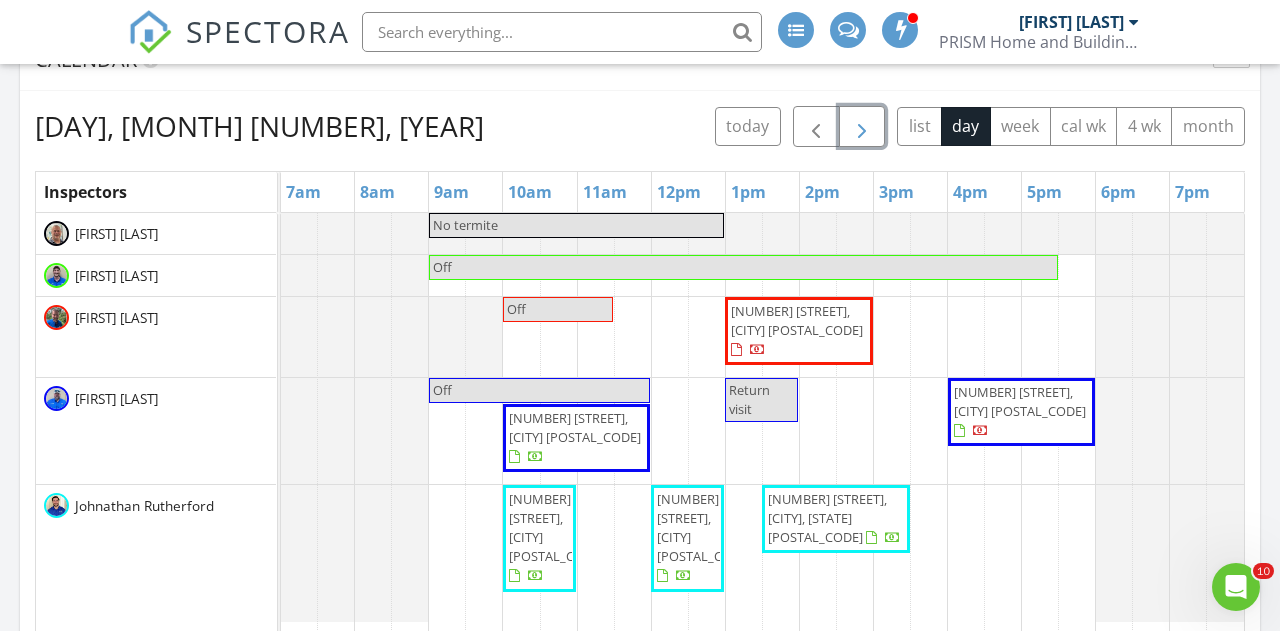 click at bounding box center (862, 127) 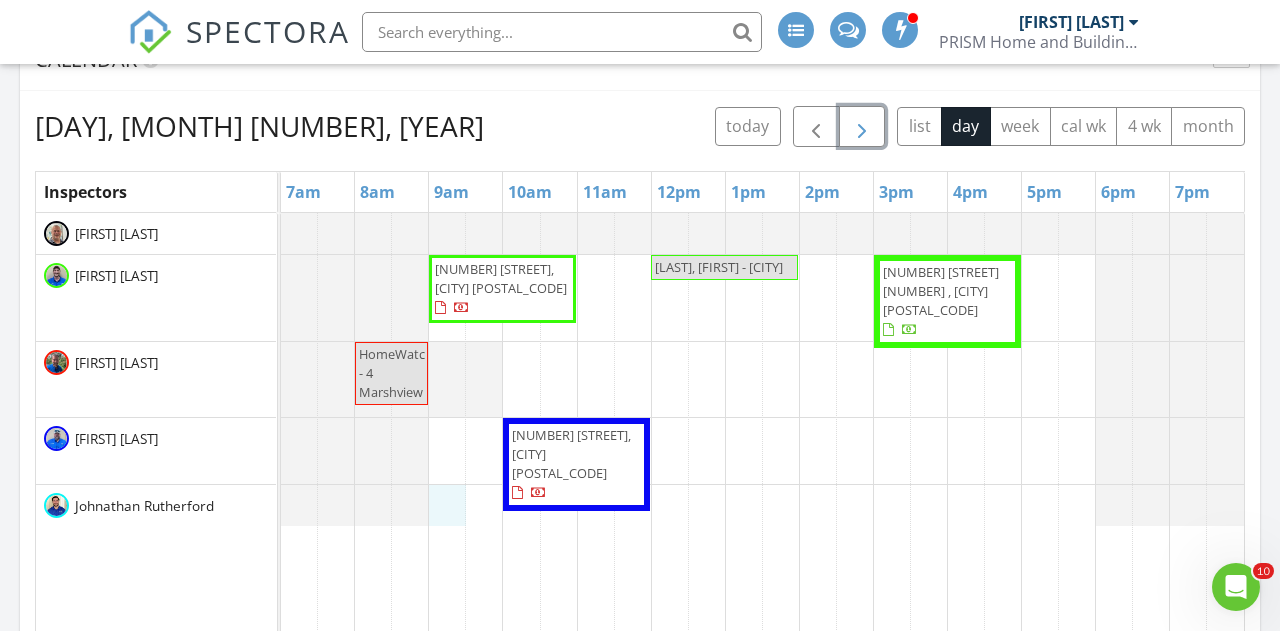 click on "8 Loudon Ct, Bluffton 29910
Stacey Applegate - Beaufort
26 Lake Linden Lane #26 , Bluffton 29910
HomeWatch - 4 Marshview
10 Broken Bit Rd, Ellabell 31308" at bounding box center [762, 599] 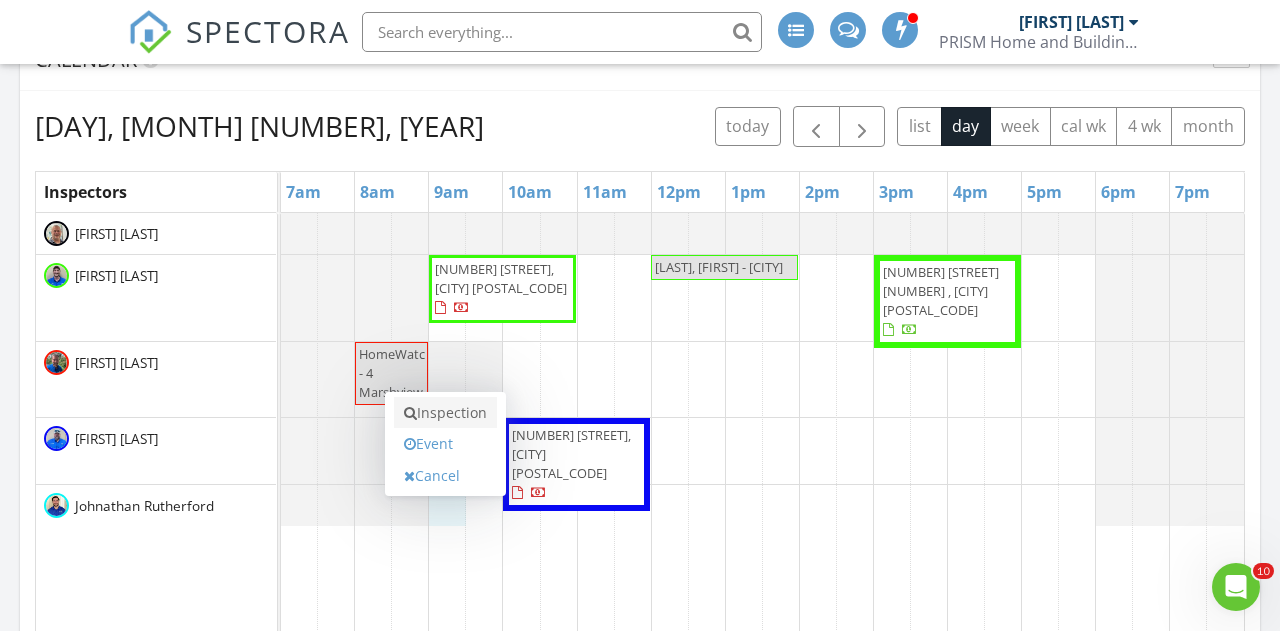 click on "Inspection" at bounding box center [445, 413] 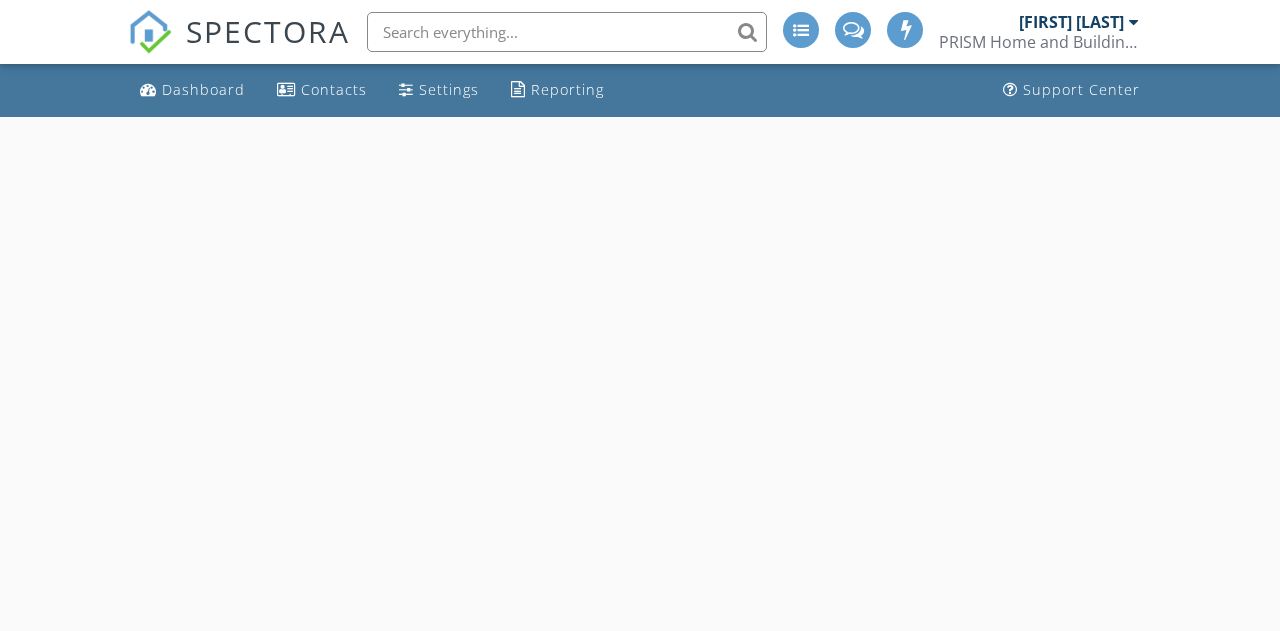 scroll, scrollTop: 0, scrollLeft: 0, axis: both 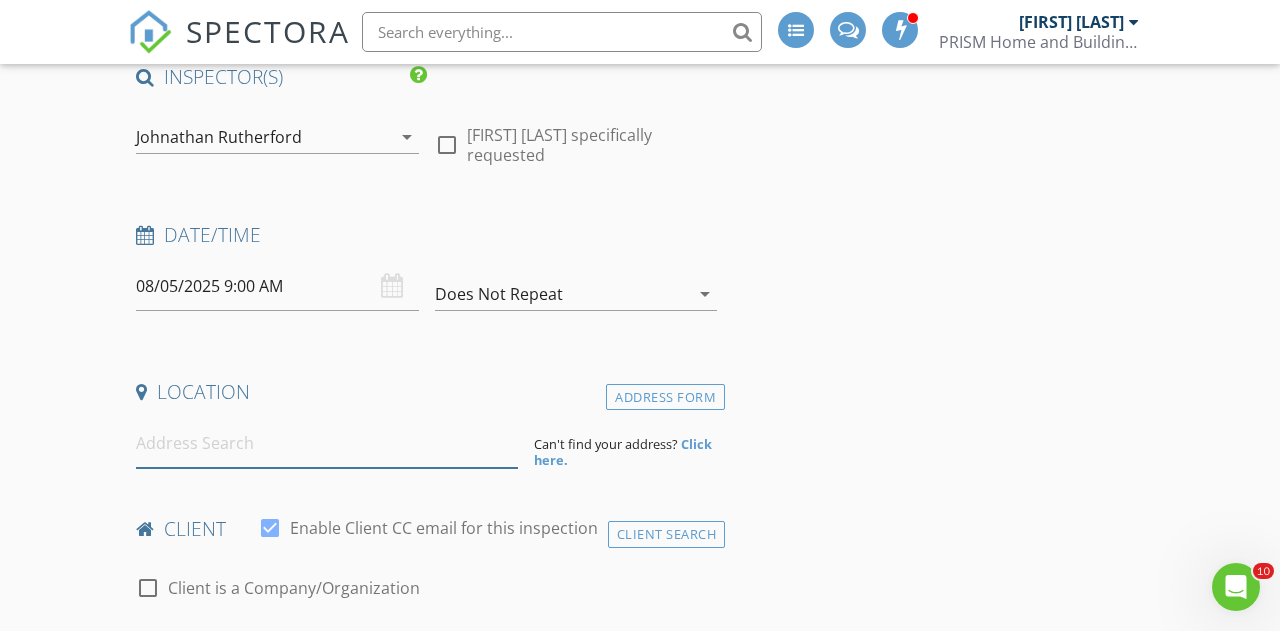 click at bounding box center (327, 443) 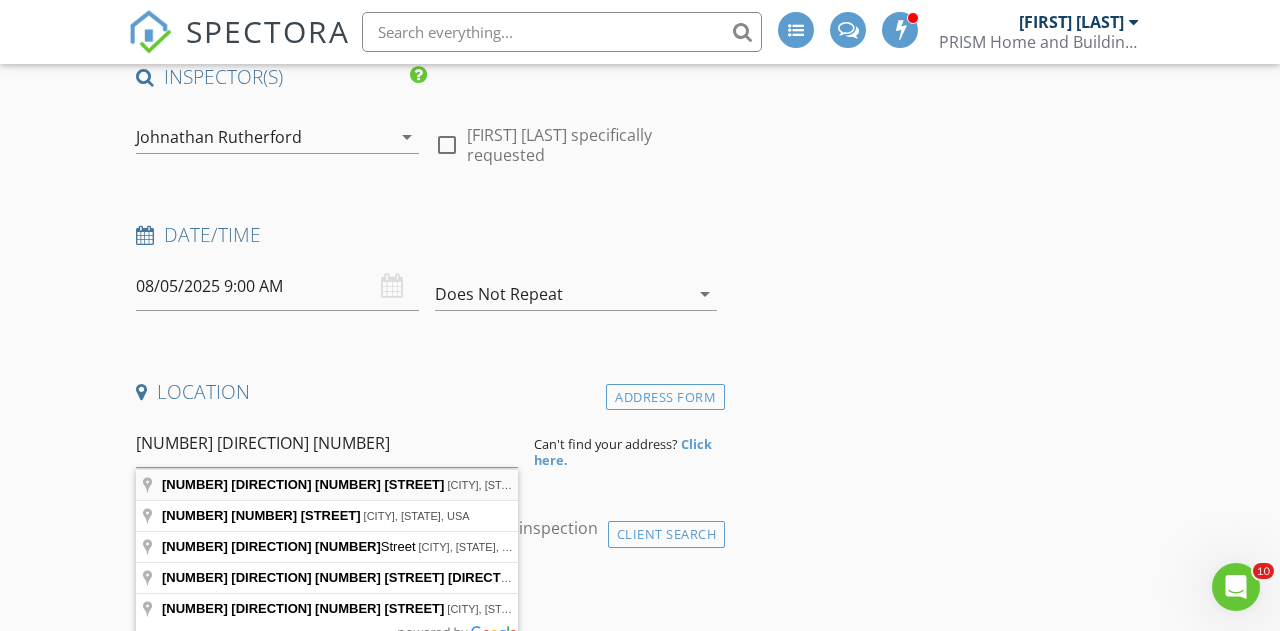 type on "2147 E 62nd St, Savannah, GA, USA" 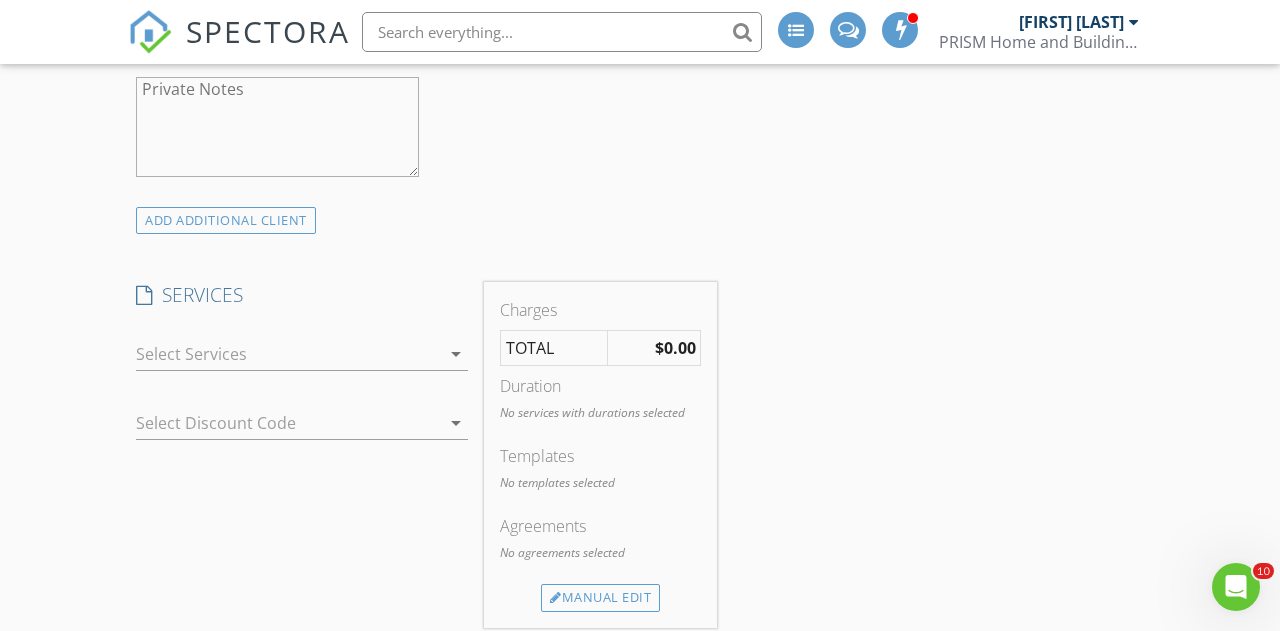 scroll, scrollTop: 1698, scrollLeft: 0, axis: vertical 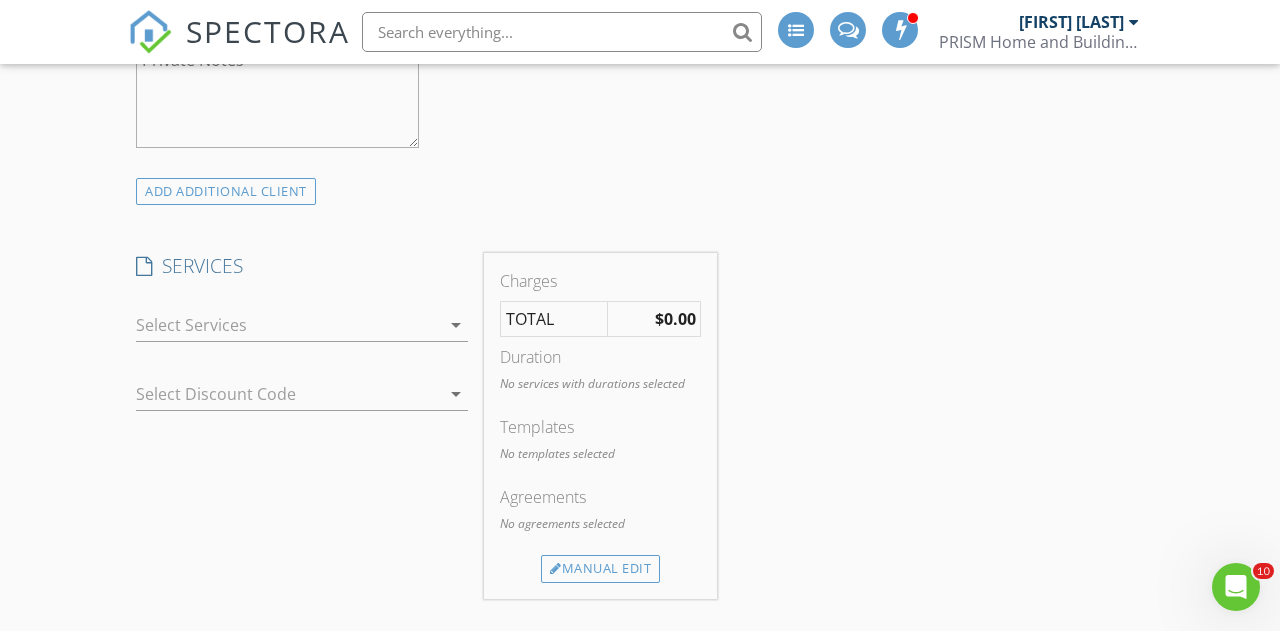 click on "arrow_drop_down" at bounding box center (456, 325) 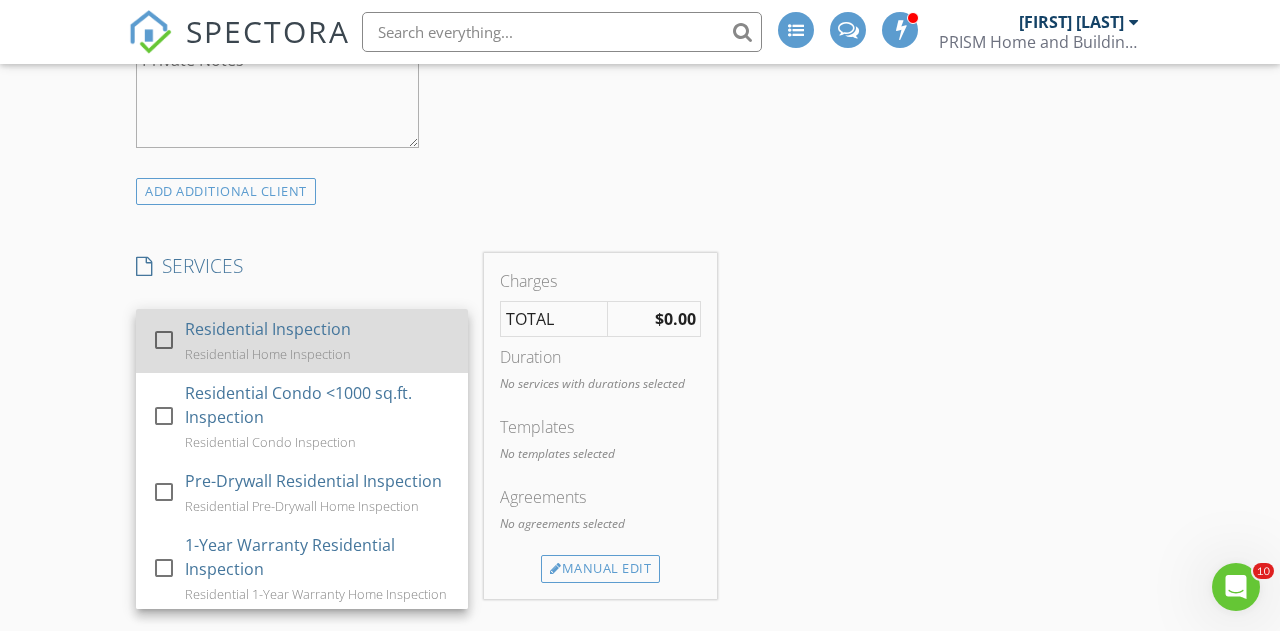 click on "Residential Inspection   Residential Home Inspection" at bounding box center (318, 341) 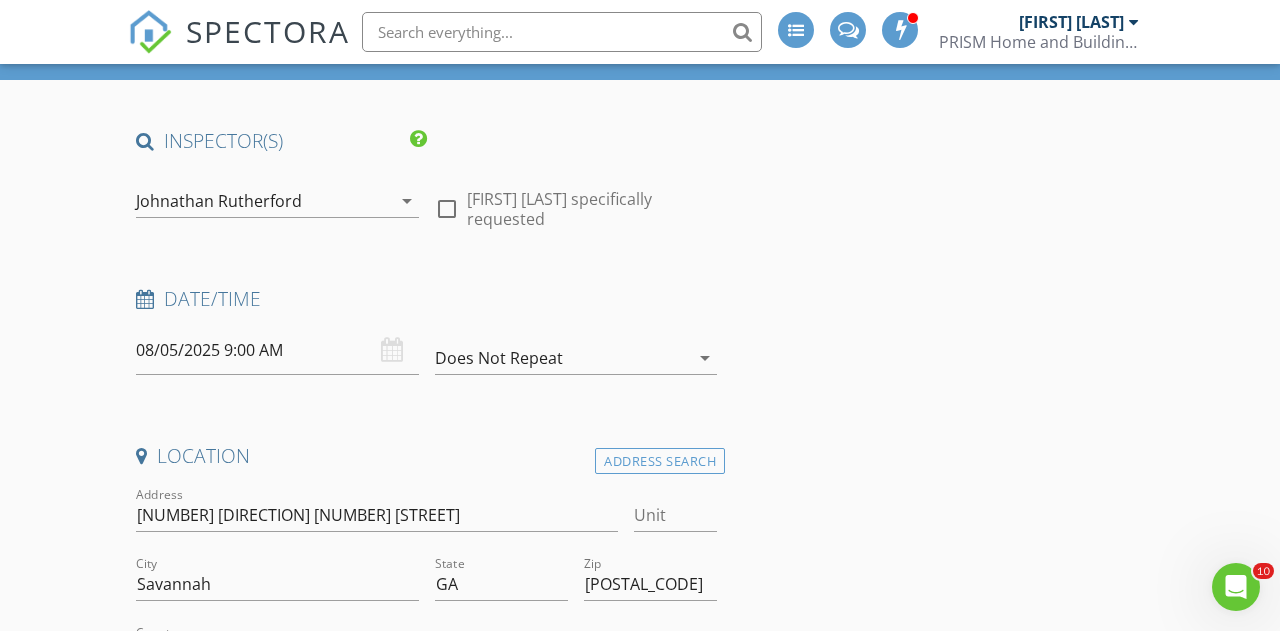 scroll, scrollTop: 143, scrollLeft: 0, axis: vertical 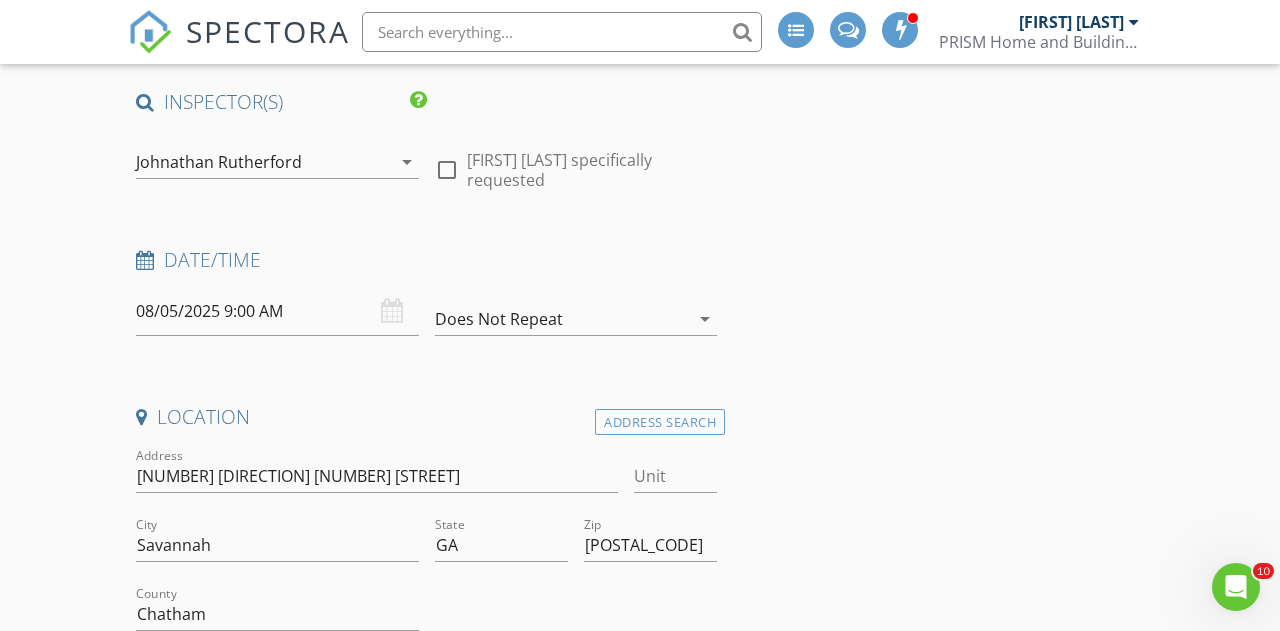 click on "08/05/2025 9:00 AM" at bounding box center (277, 311) 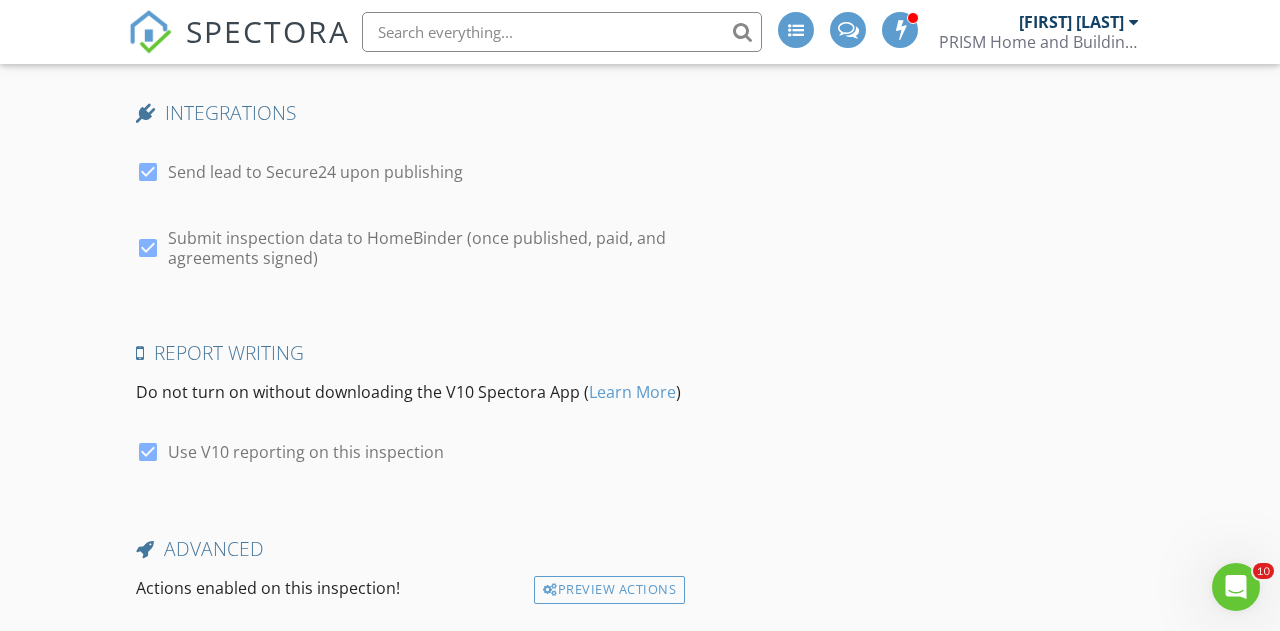 scroll, scrollTop: 4111, scrollLeft: 0, axis: vertical 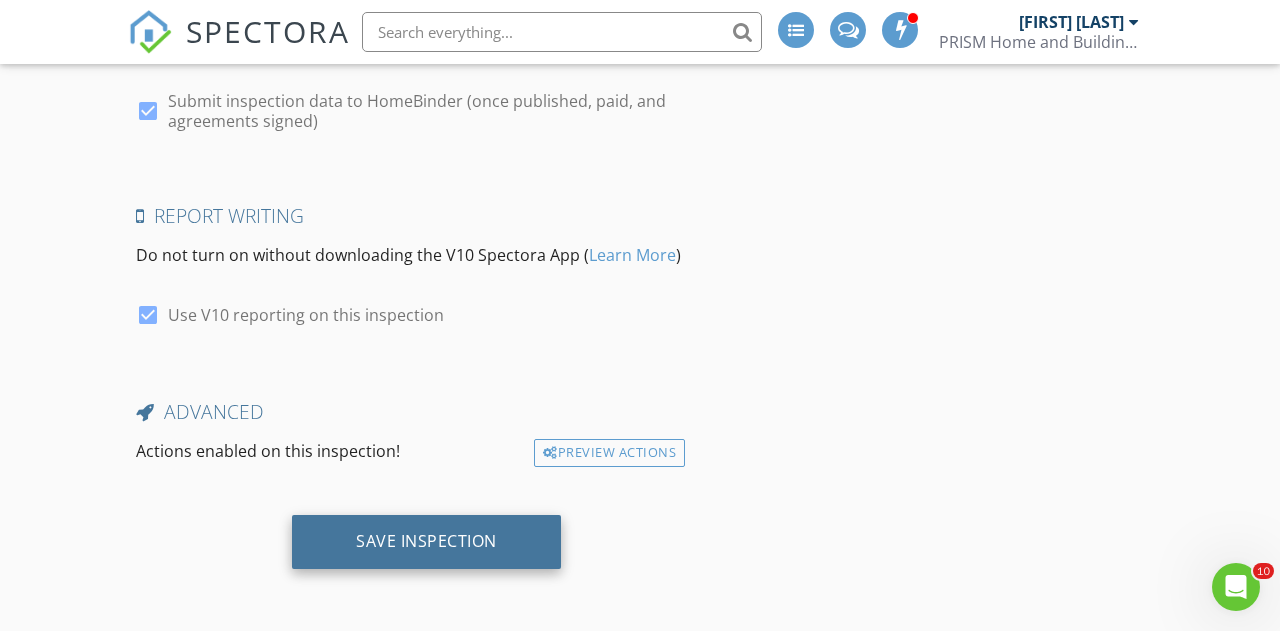 click on "Save Inspection" at bounding box center (426, 541) 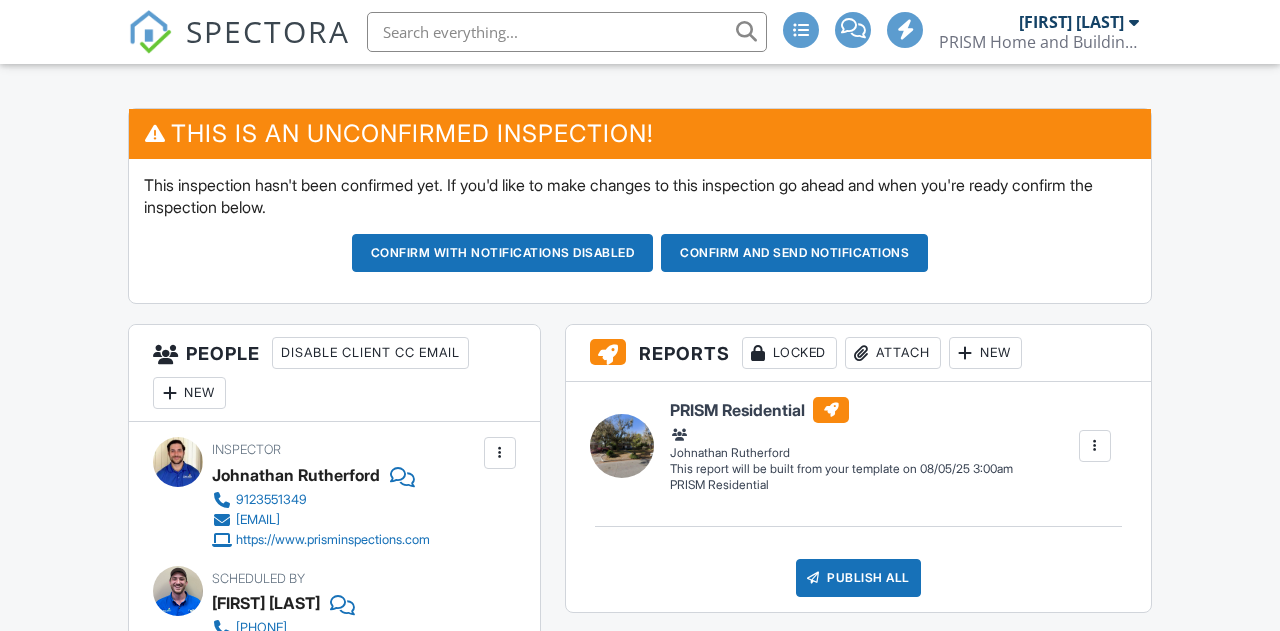 scroll, scrollTop: 478, scrollLeft: 0, axis: vertical 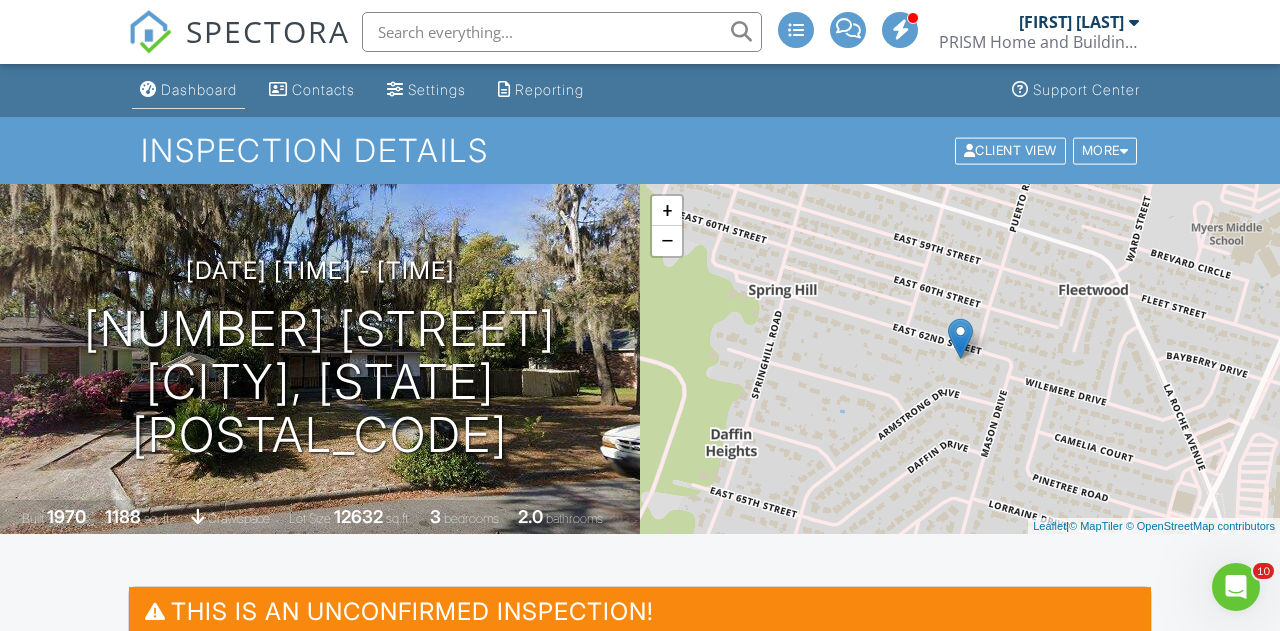 click on "Dashboard" at bounding box center (199, 89) 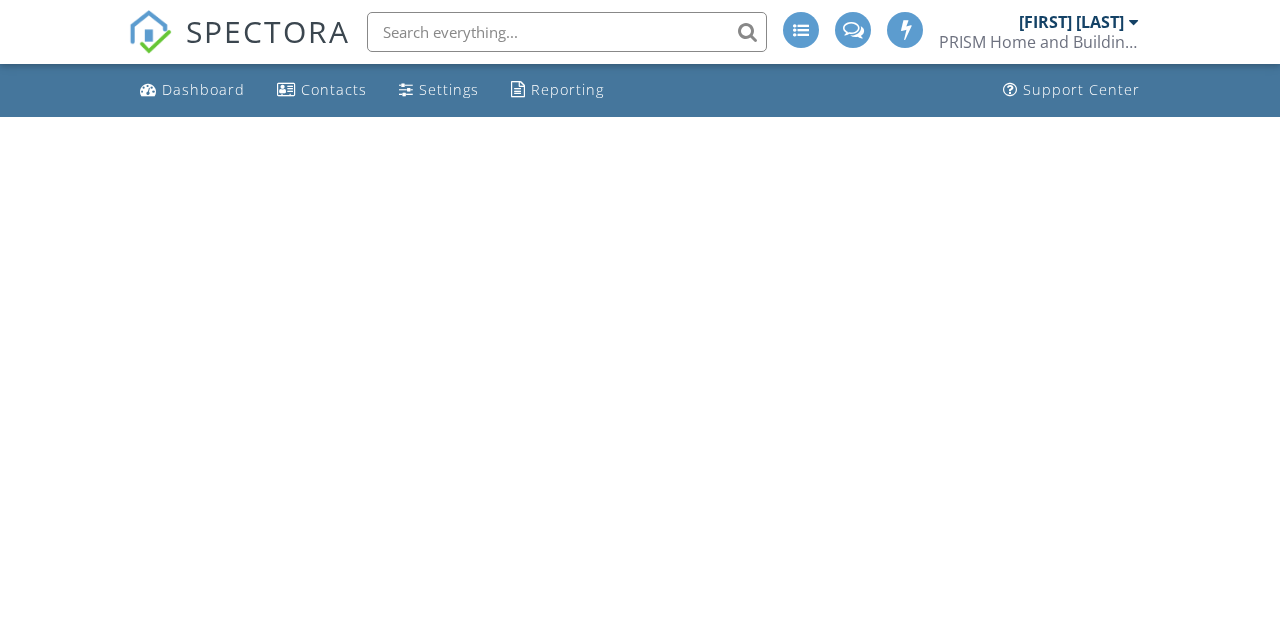 scroll, scrollTop: 0, scrollLeft: 0, axis: both 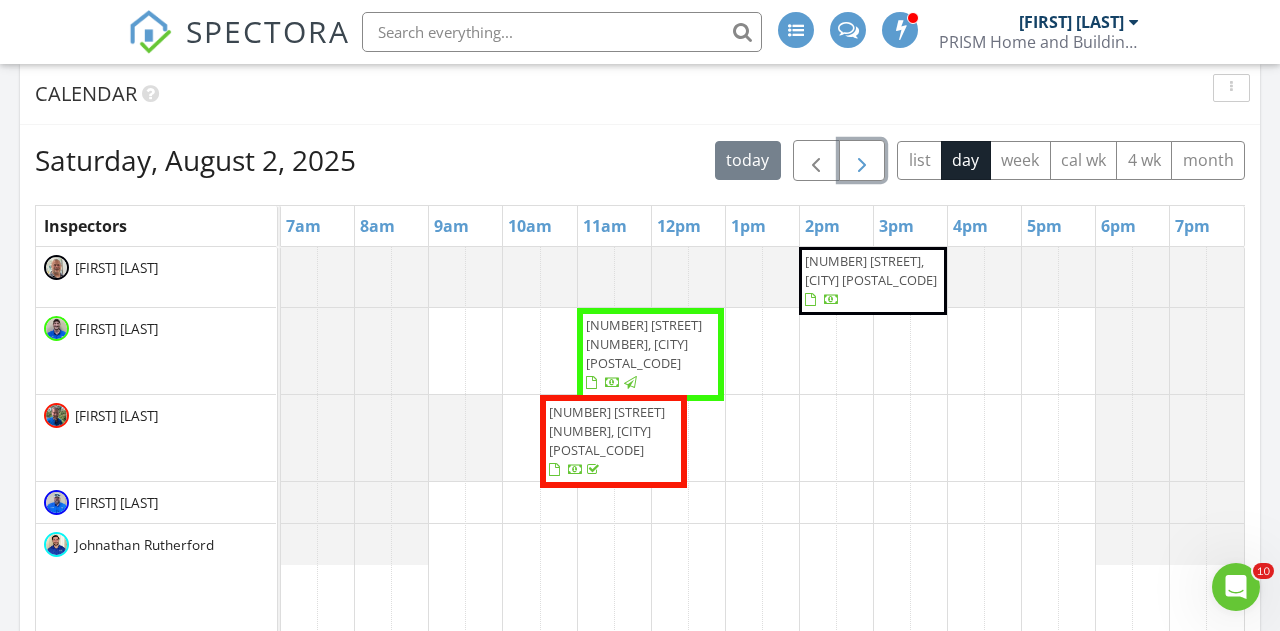 click at bounding box center (862, 161) 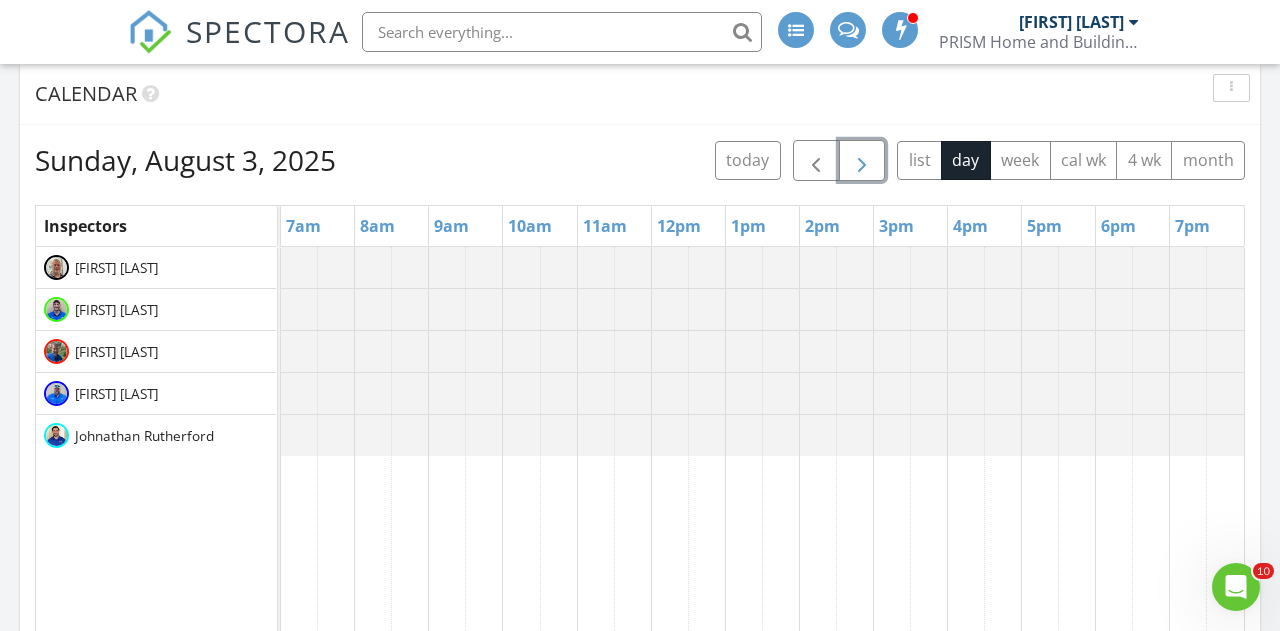 click at bounding box center [862, 161] 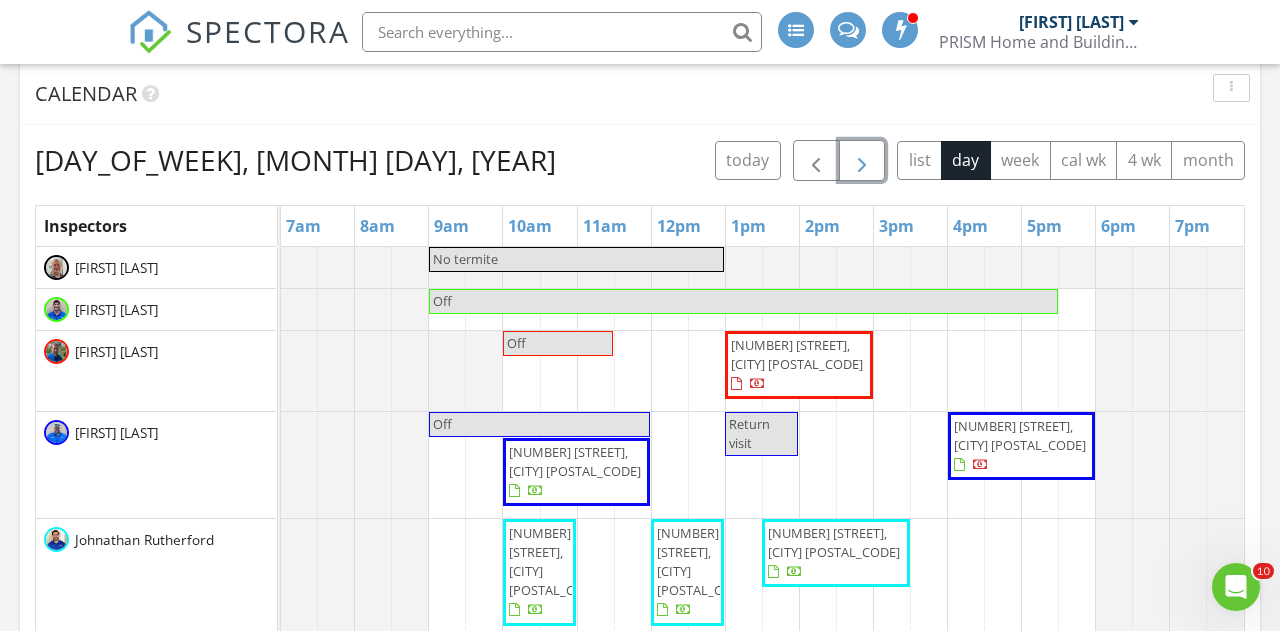click at bounding box center [862, 161] 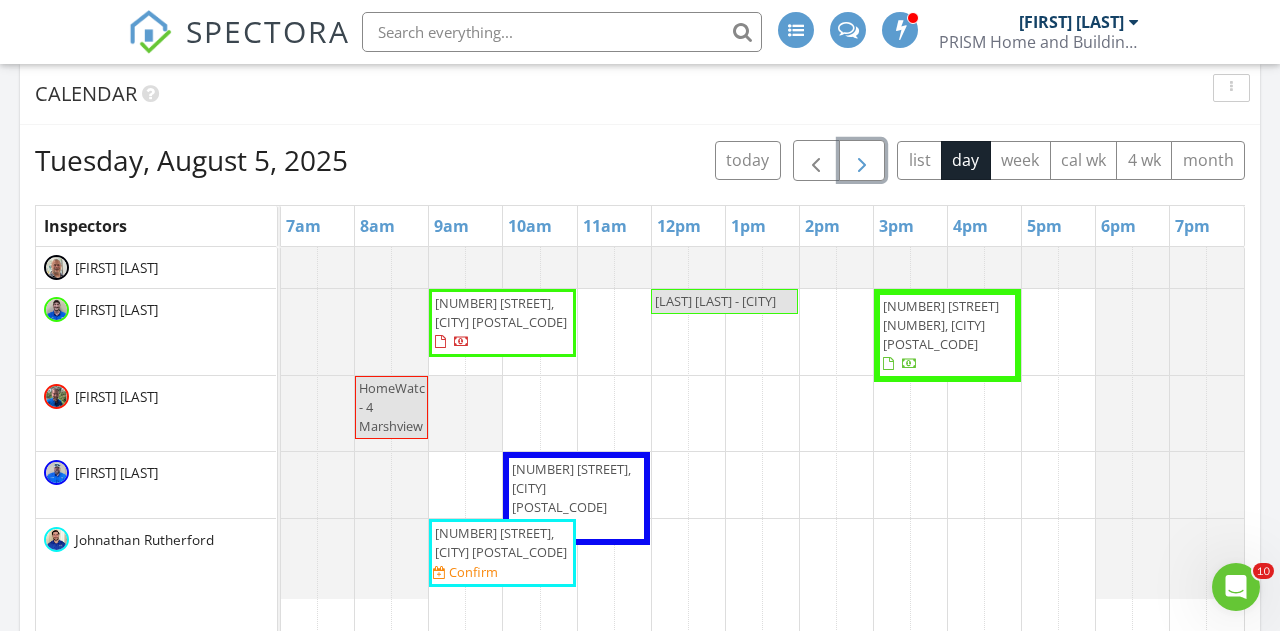 click at bounding box center (862, 161) 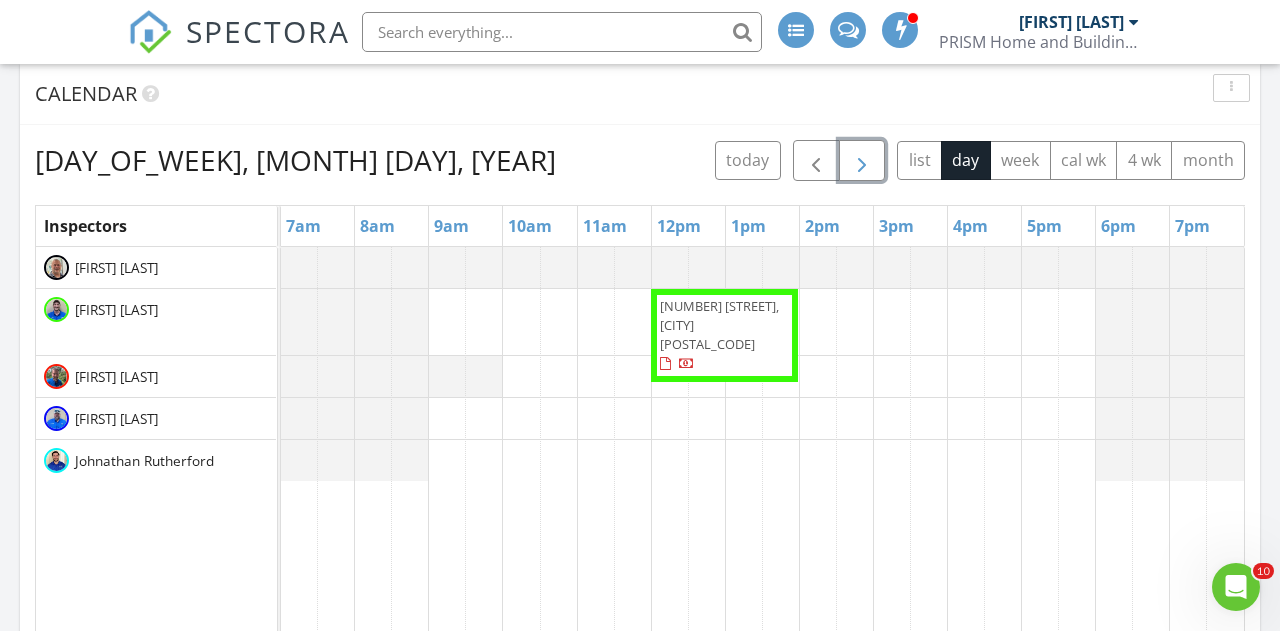 click at bounding box center (862, 161) 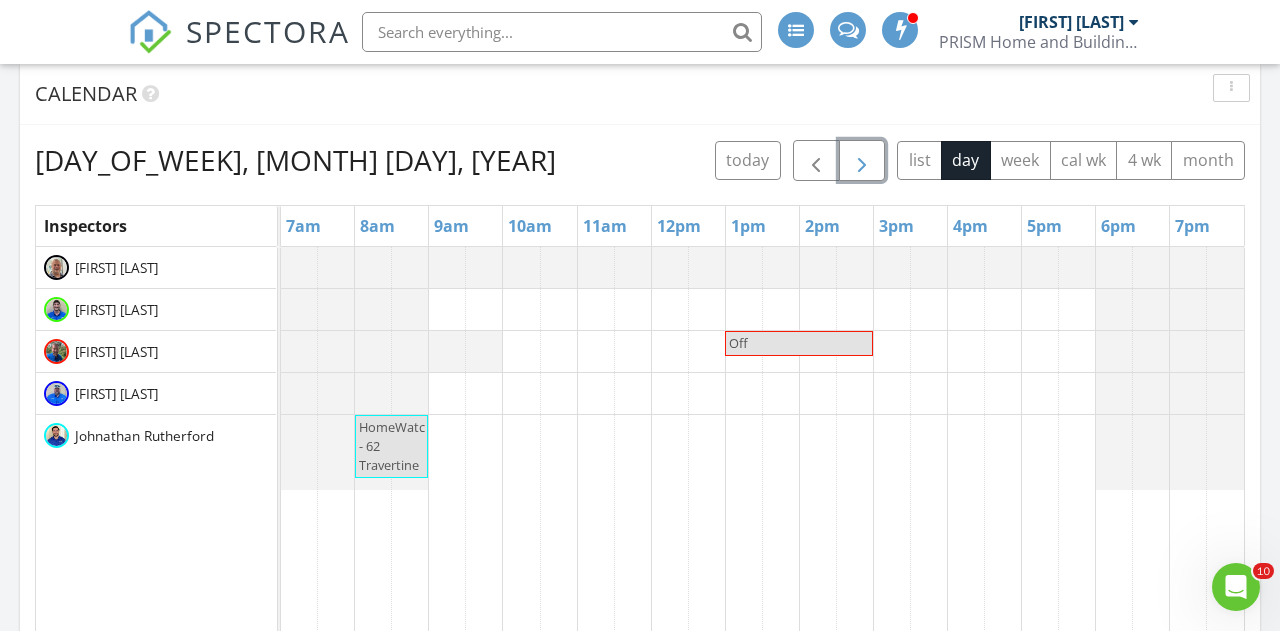 click at bounding box center (862, 161) 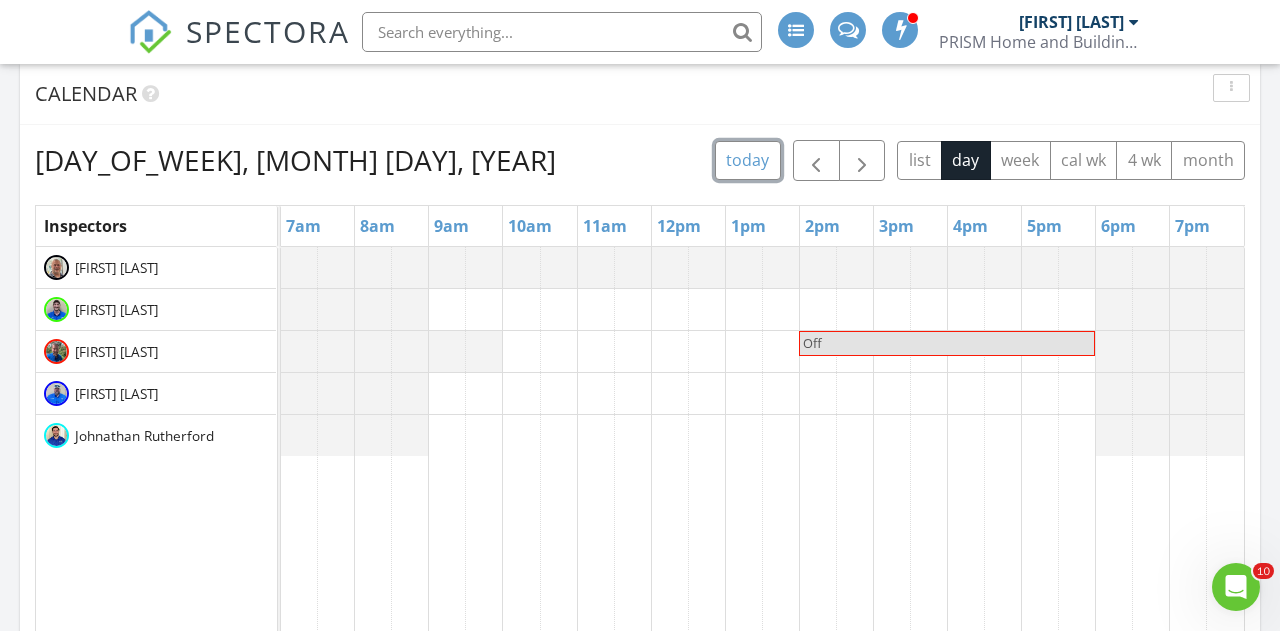 click on "today" at bounding box center [748, 160] 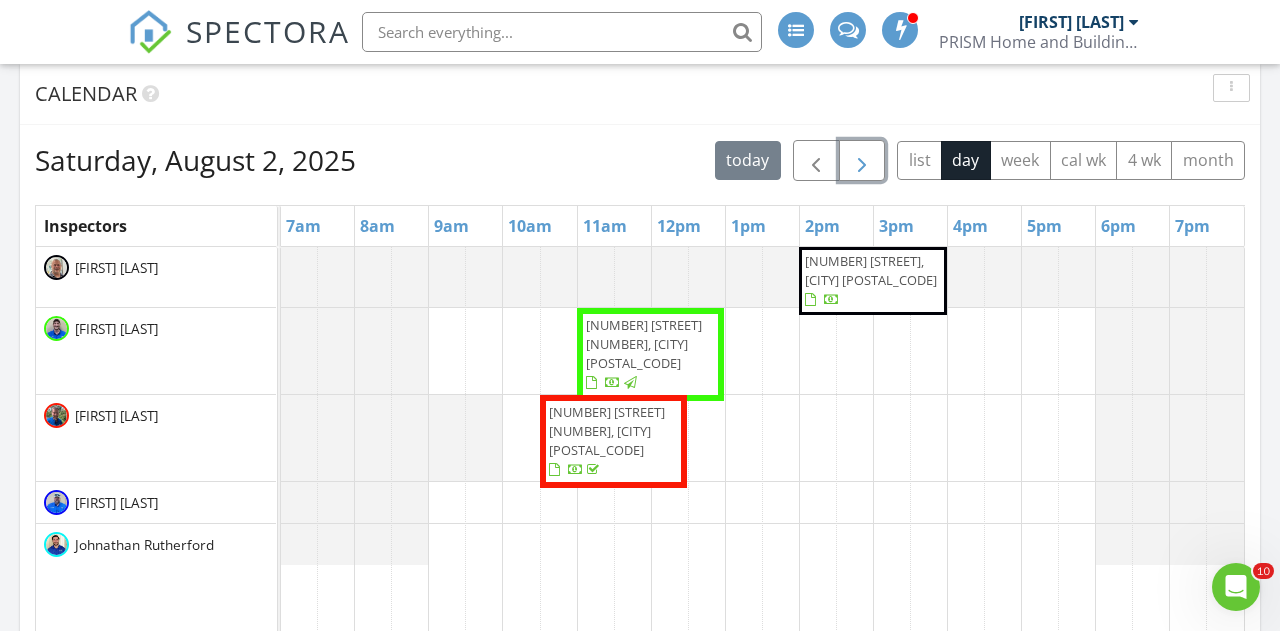 click at bounding box center [862, 161] 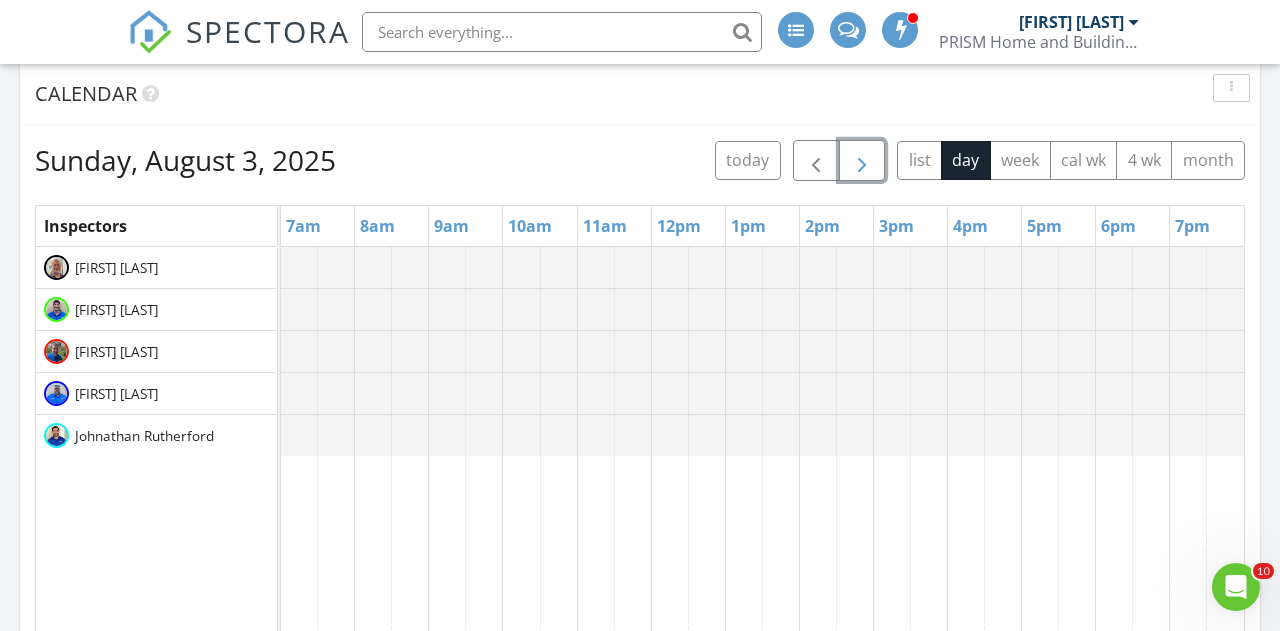 click at bounding box center (862, 161) 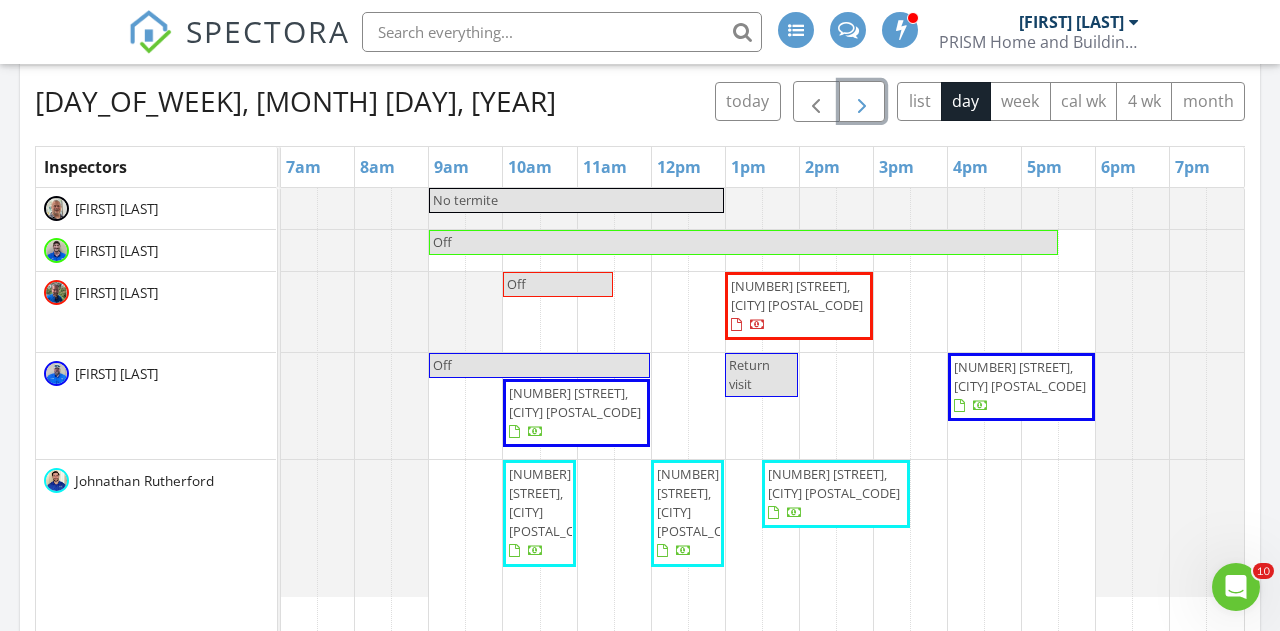 scroll, scrollTop: 879, scrollLeft: 0, axis: vertical 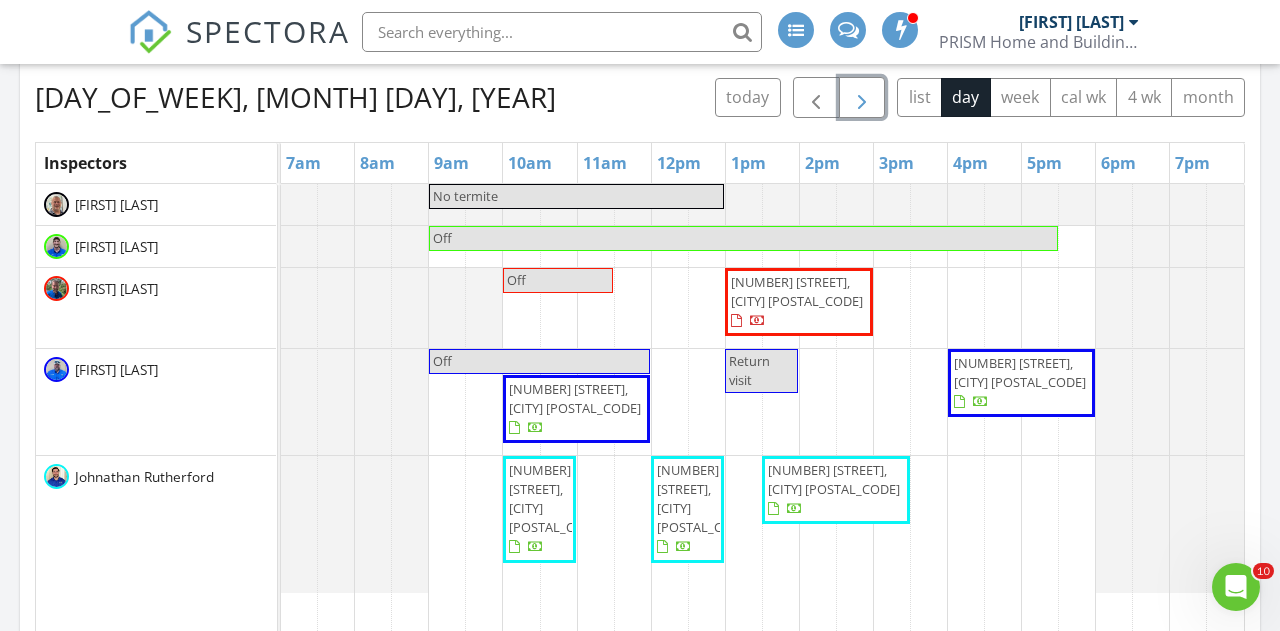 click at bounding box center (862, 98) 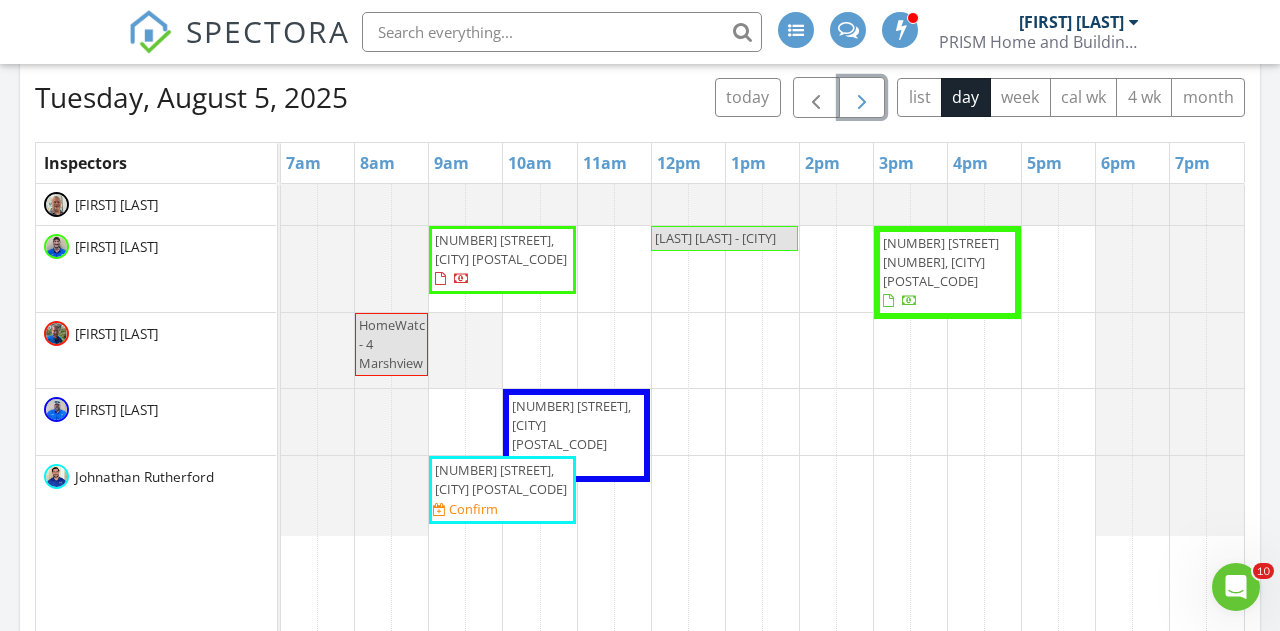 click at bounding box center [862, 98] 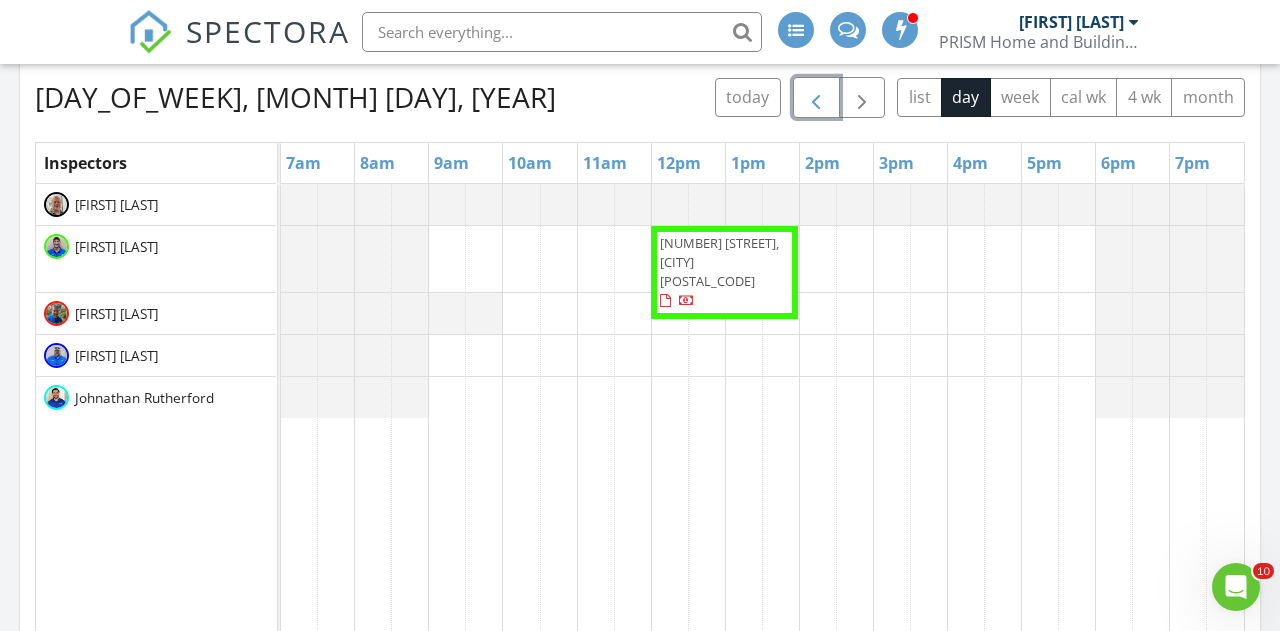click at bounding box center [816, 97] 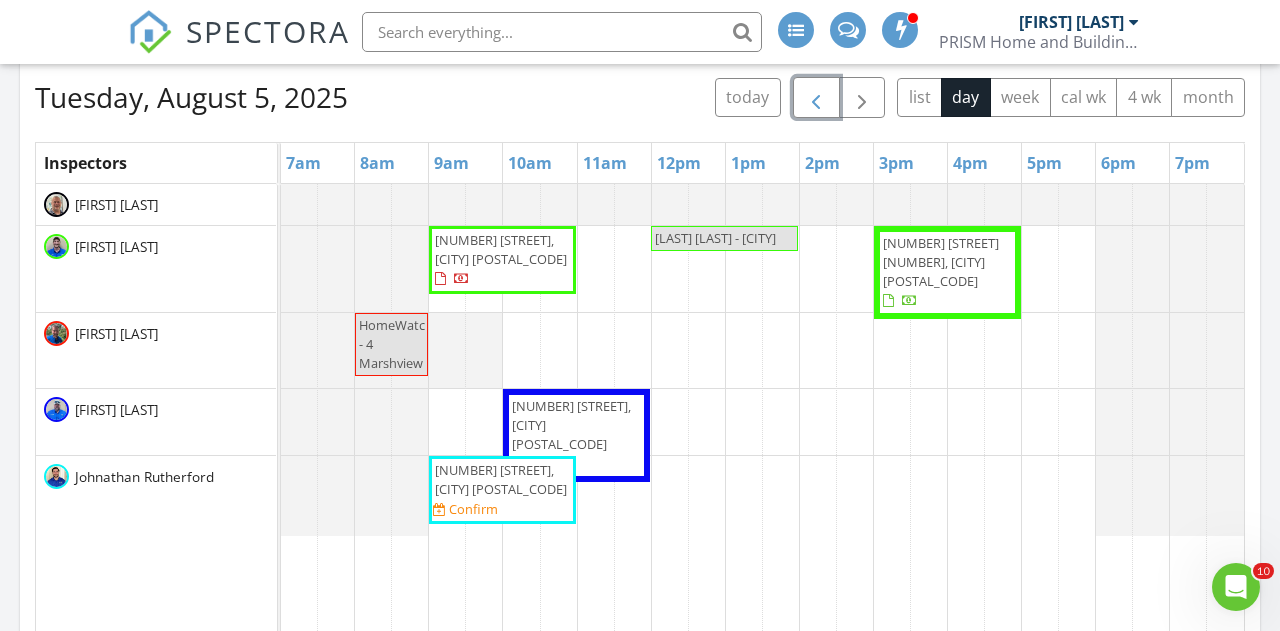 click at bounding box center [816, 97] 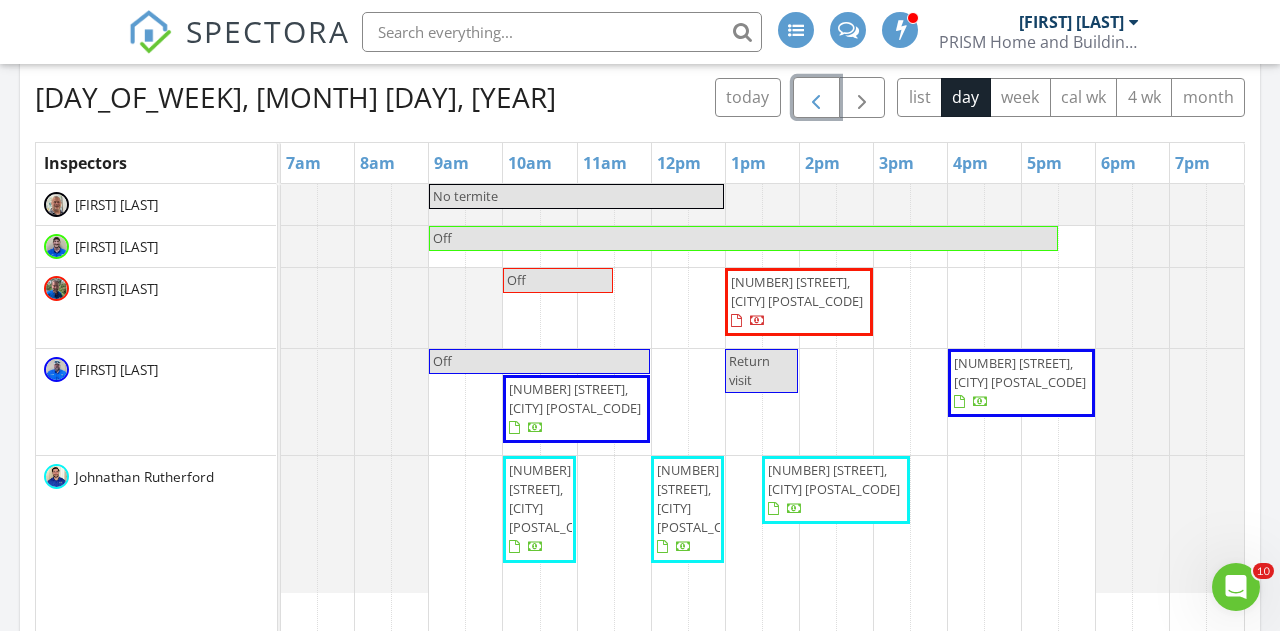 click at bounding box center [816, 97] 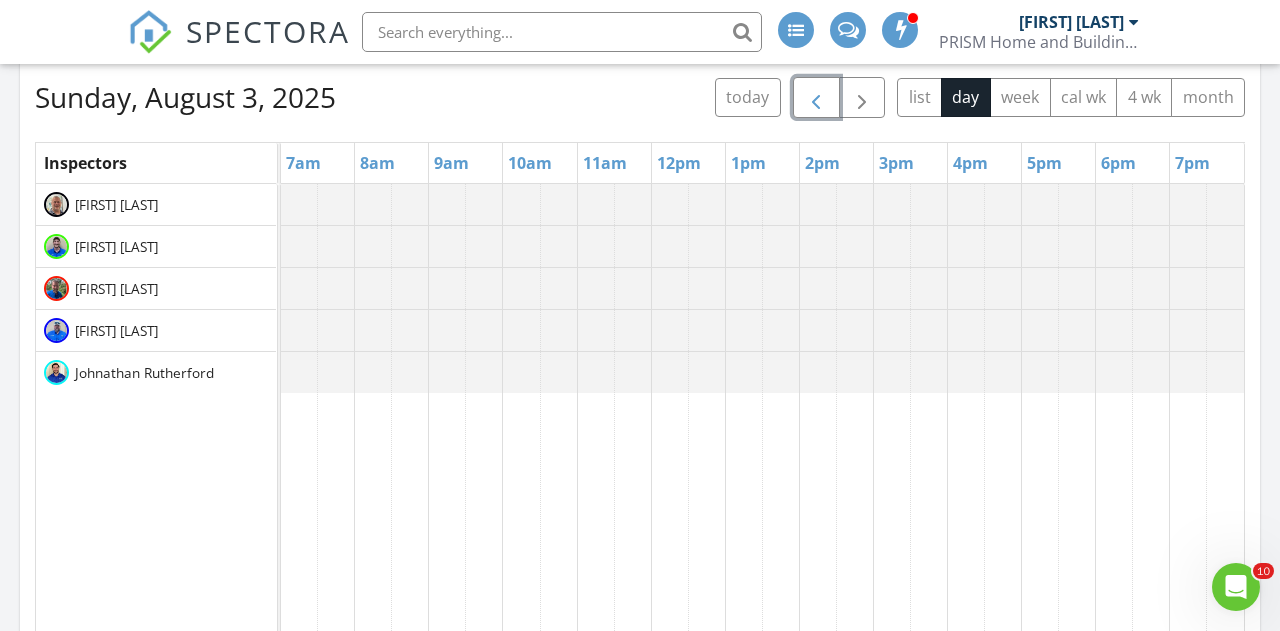 click at bounding box center (816, 97) 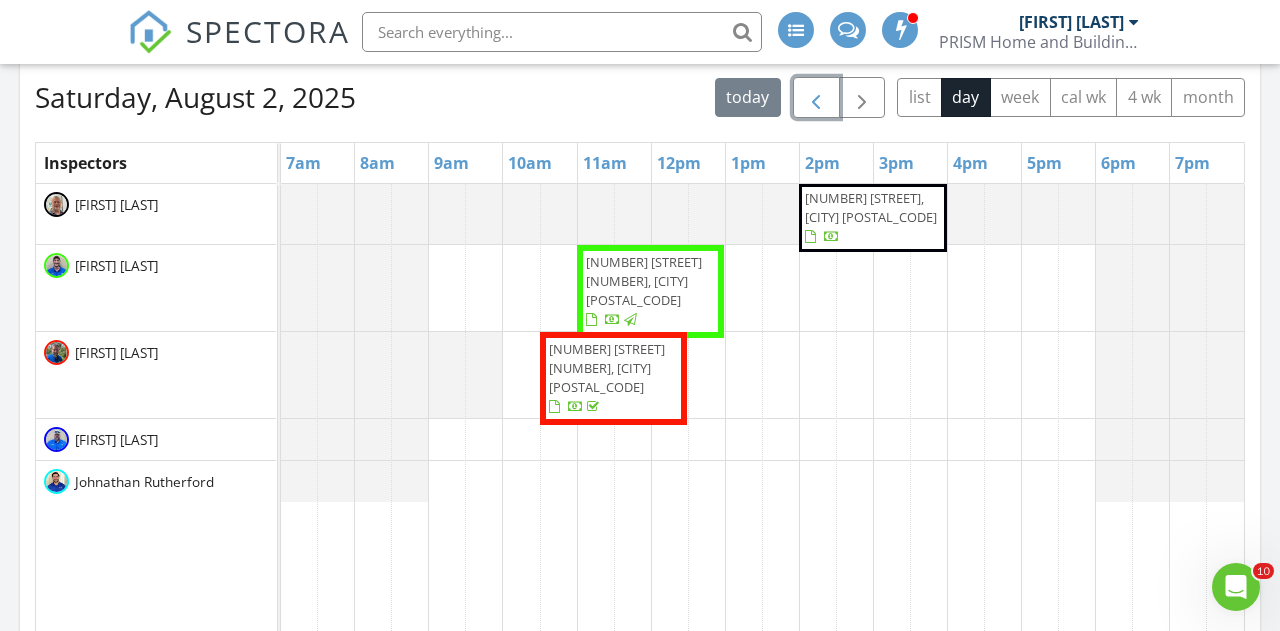 click at bounding box center [816, 97] 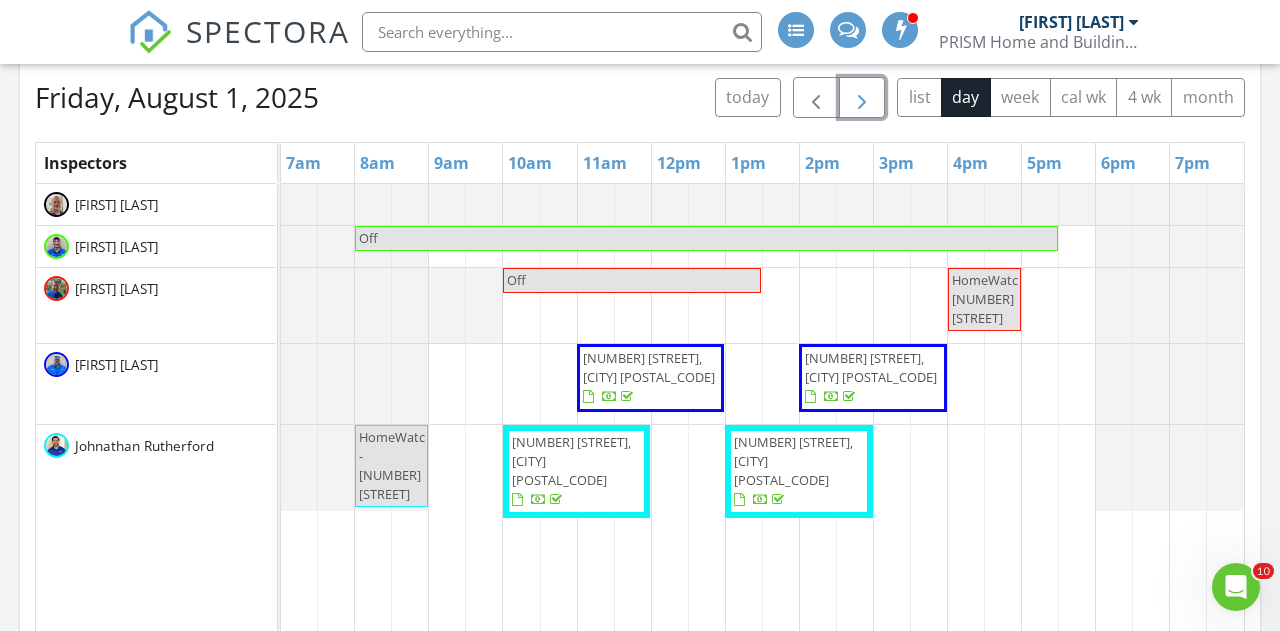 click at bounding box center (862, 98) 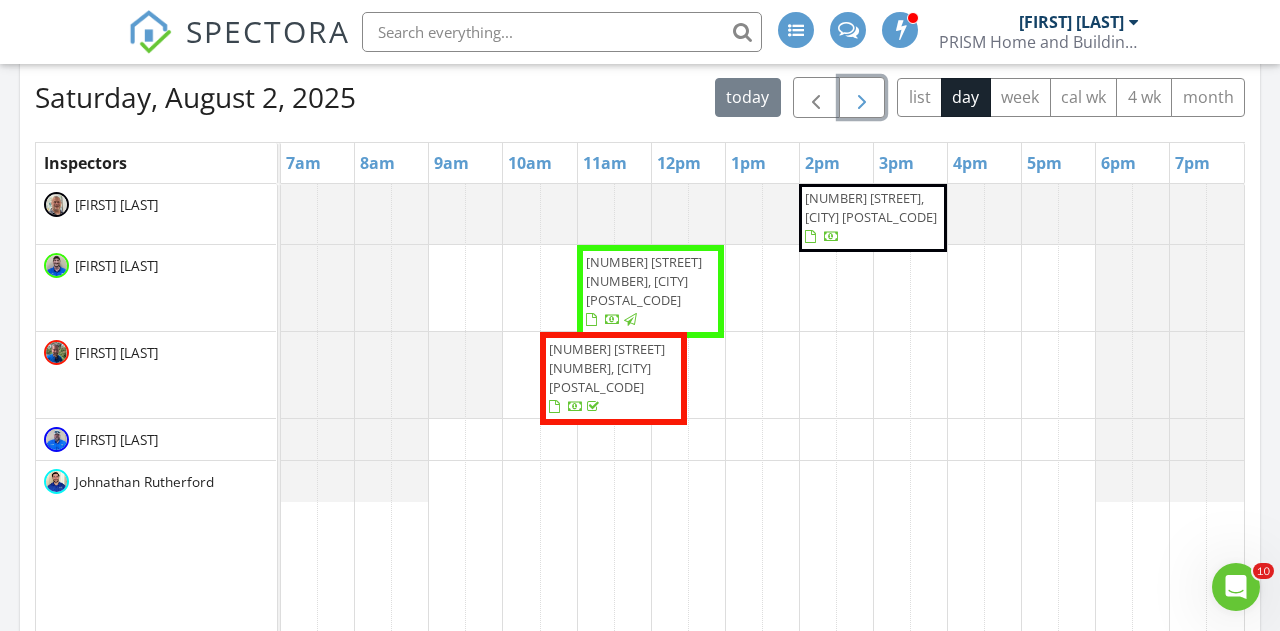 click at bounding box center (862, 98) 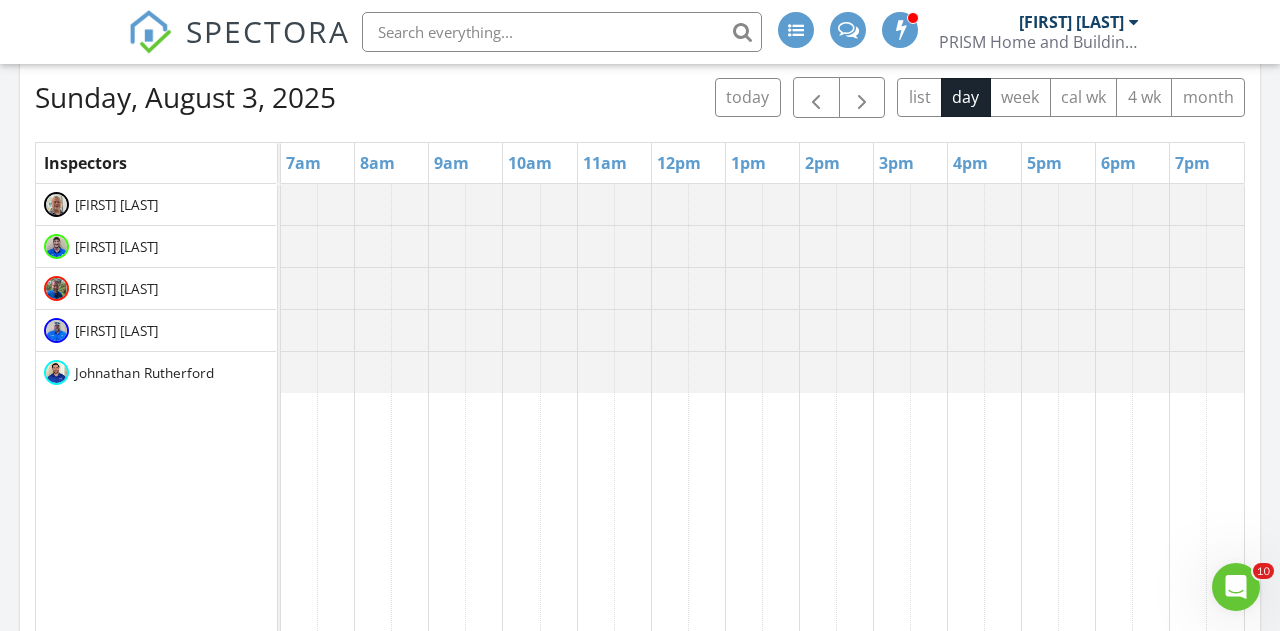 click on "Sunday, August 3, 2025 today list day week cal wk 4 wk month Inspectors 7am 8am 9am 10am 11am 12pm 1pm 2pm 3pm 4pm 5pm 6pm 7pm Mike Grossman Nick Keller Keith Blanton John Dasher Johnathan Rutherford" at bounding box center [640, 516] 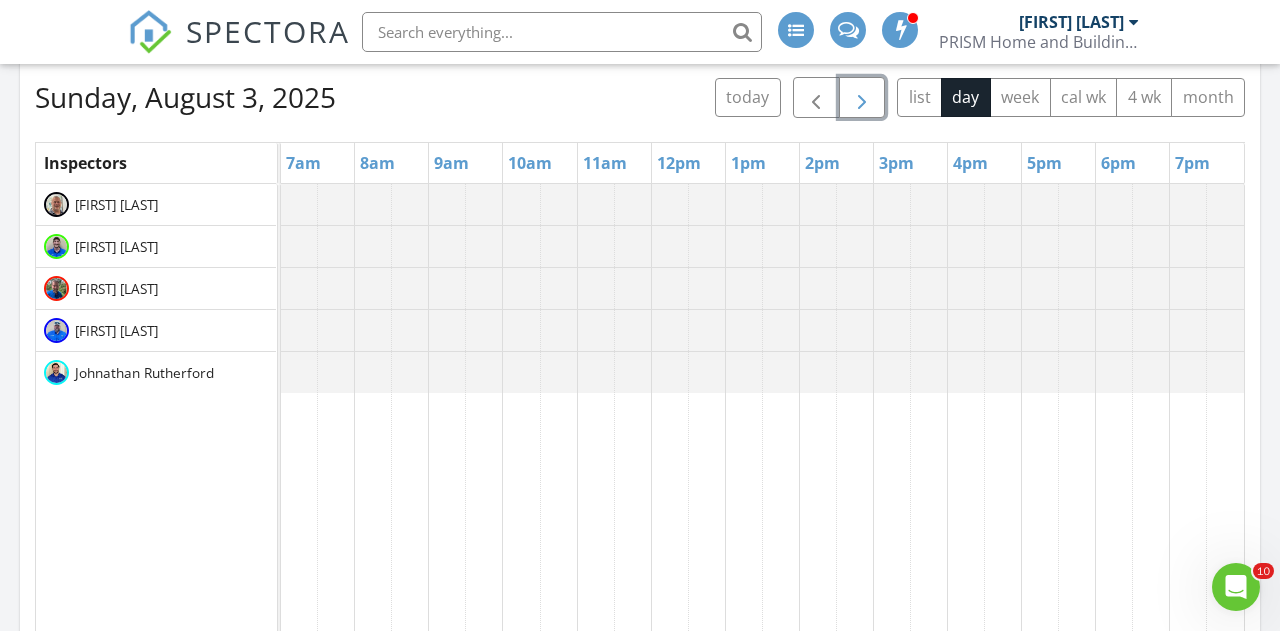 click at bounding box center (862, 98) 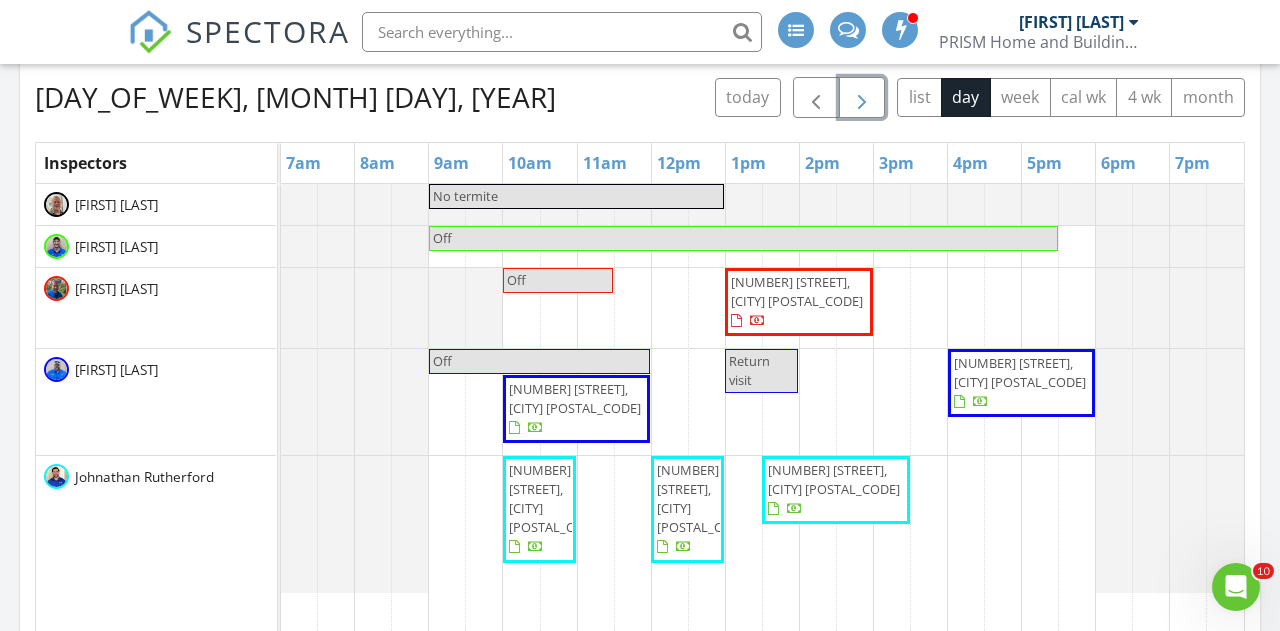 click at bounding box center (862, 98) 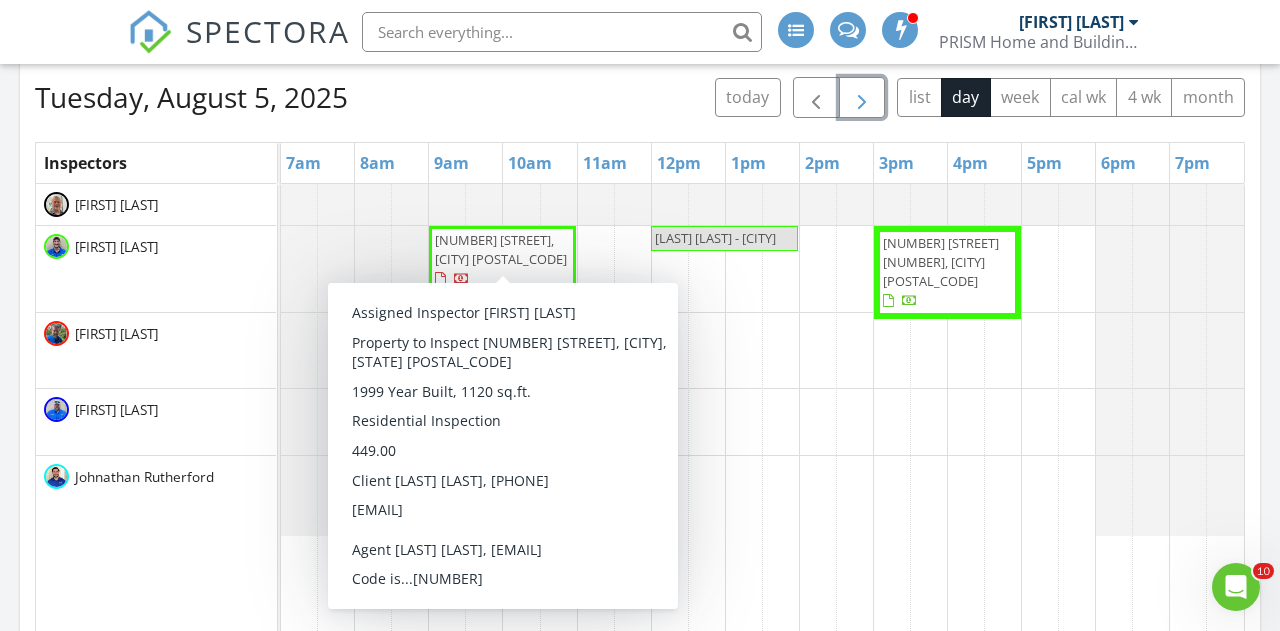 click on "[NUMBER] [STREET], [CITY] [POSTAL_CODE]" at bounding box center (502, 260) 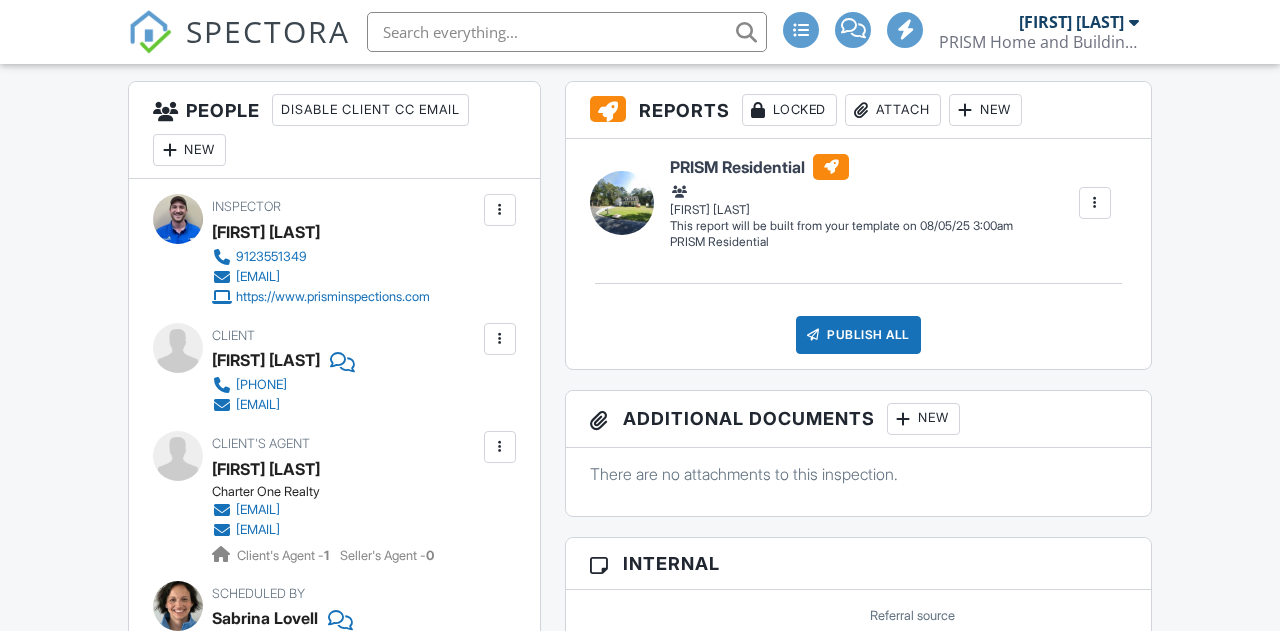 scroll, scrollTop: 143, scrollLeft: 0, axis: vertical 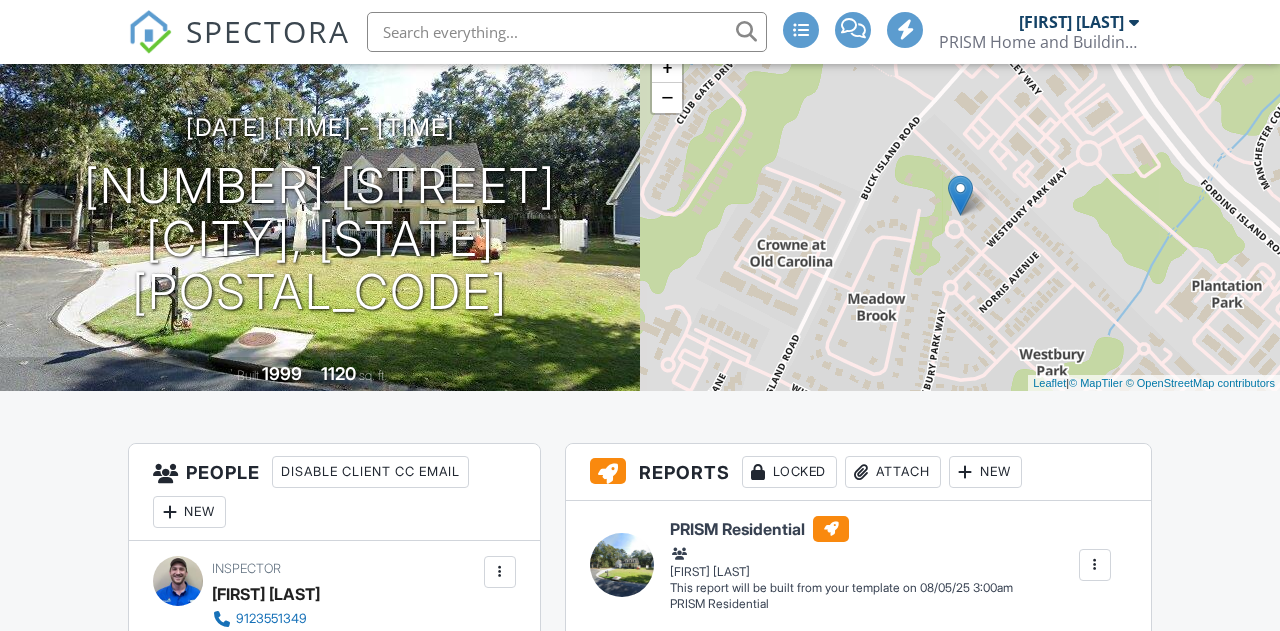 click on "Dashboard" at bounding box center (199, -54) 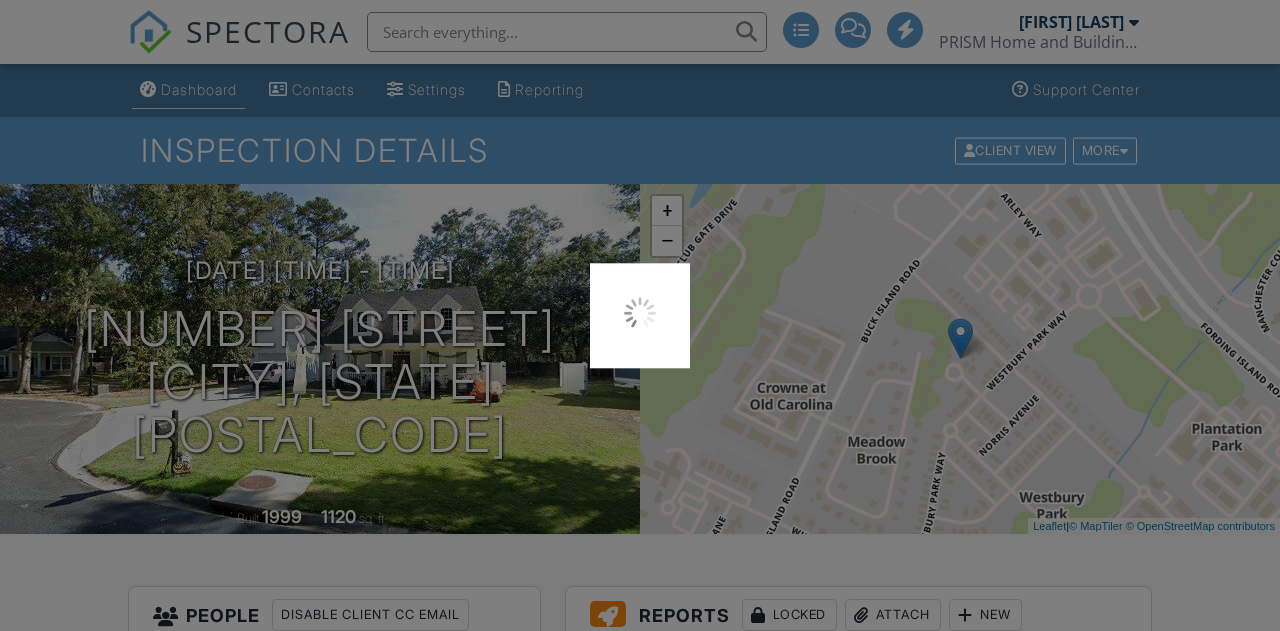 scroll, scrollTop: 0, scrollLeft: 0, axis: both 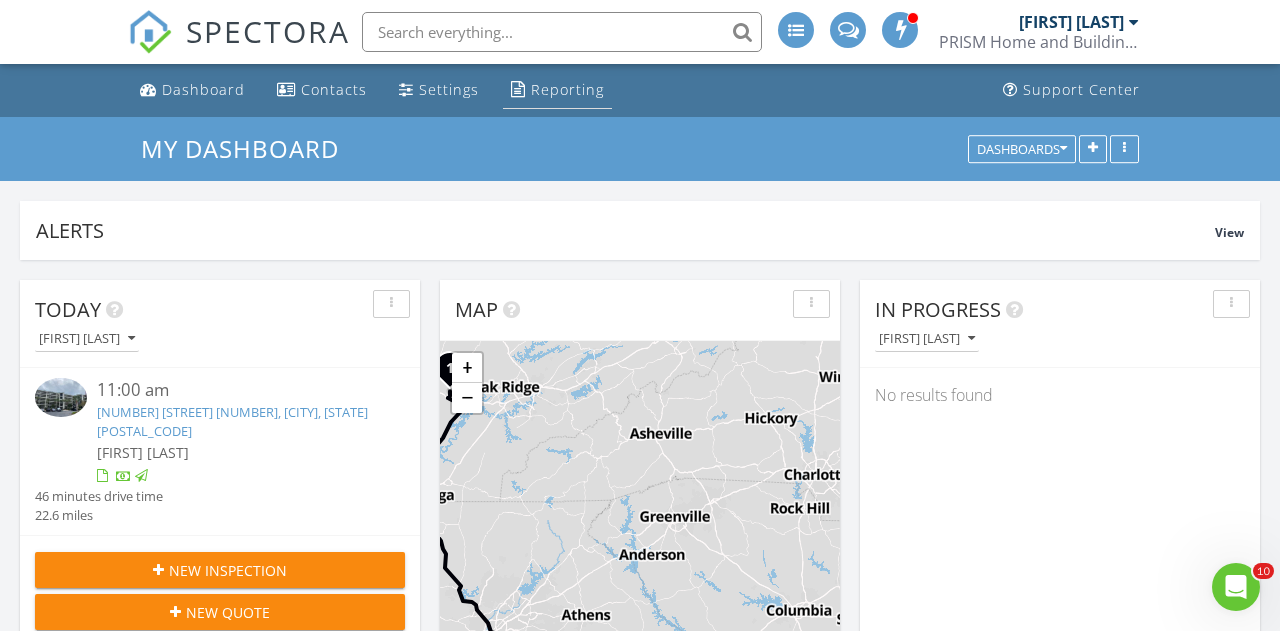 click on "Reporting" at bounding box center [567, 89] 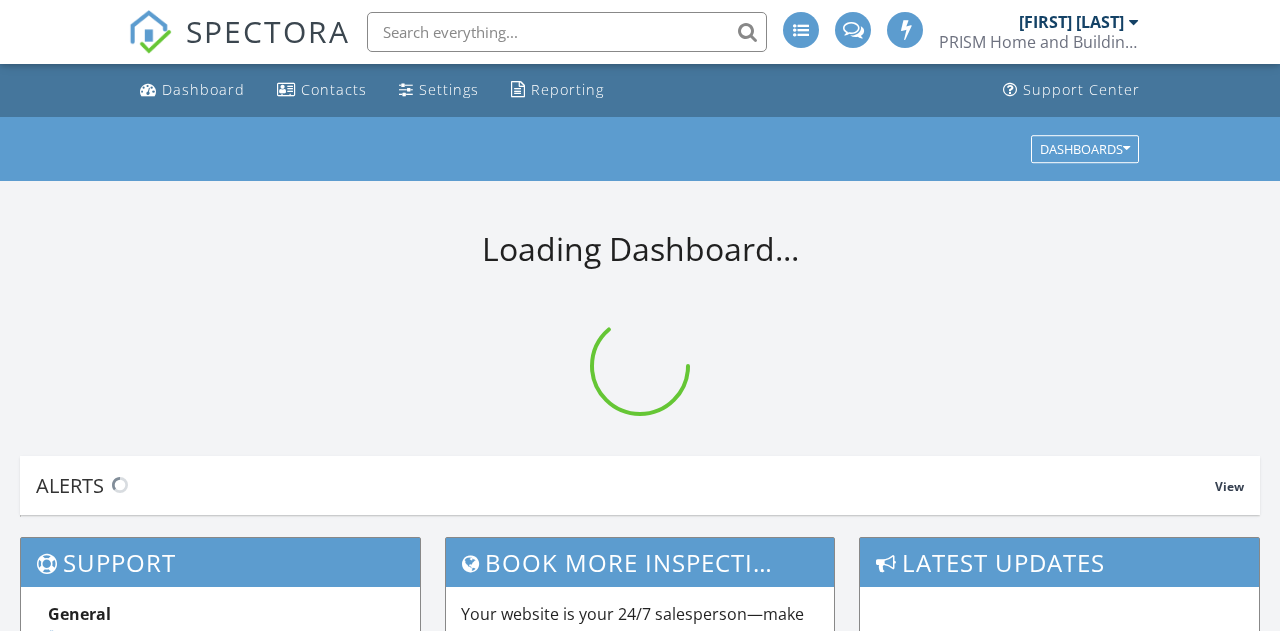 scroll, scrollTop: 0, scrollLeft: 0, axis: both 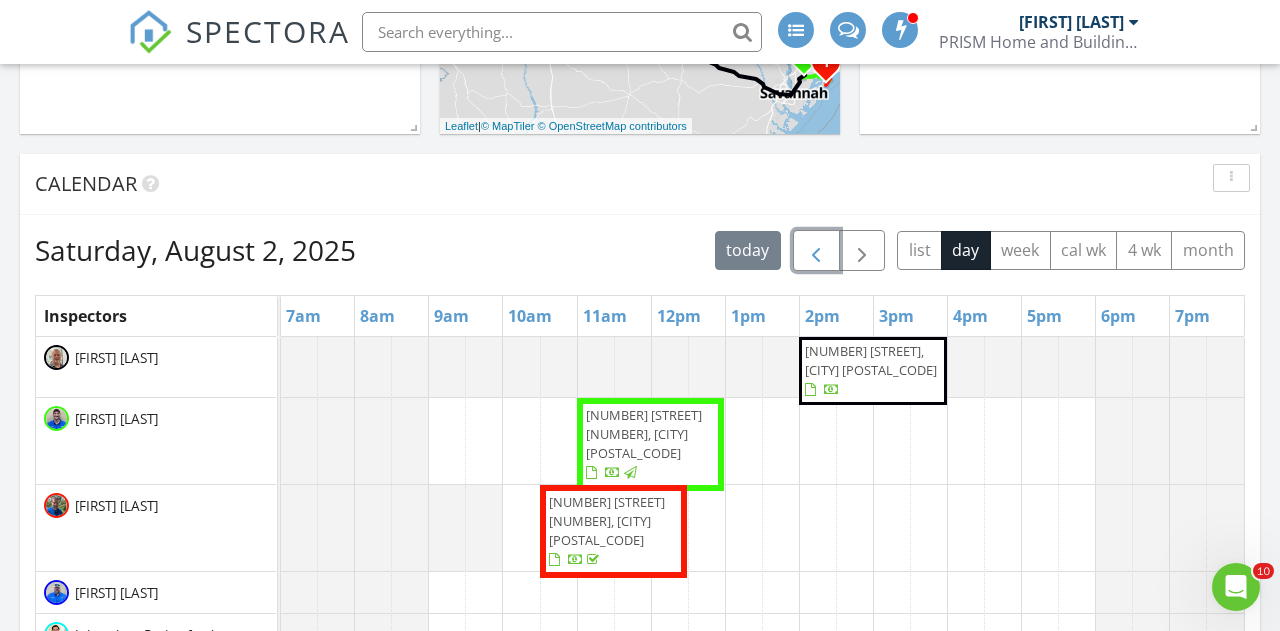 click at bounding box center (816, 251) 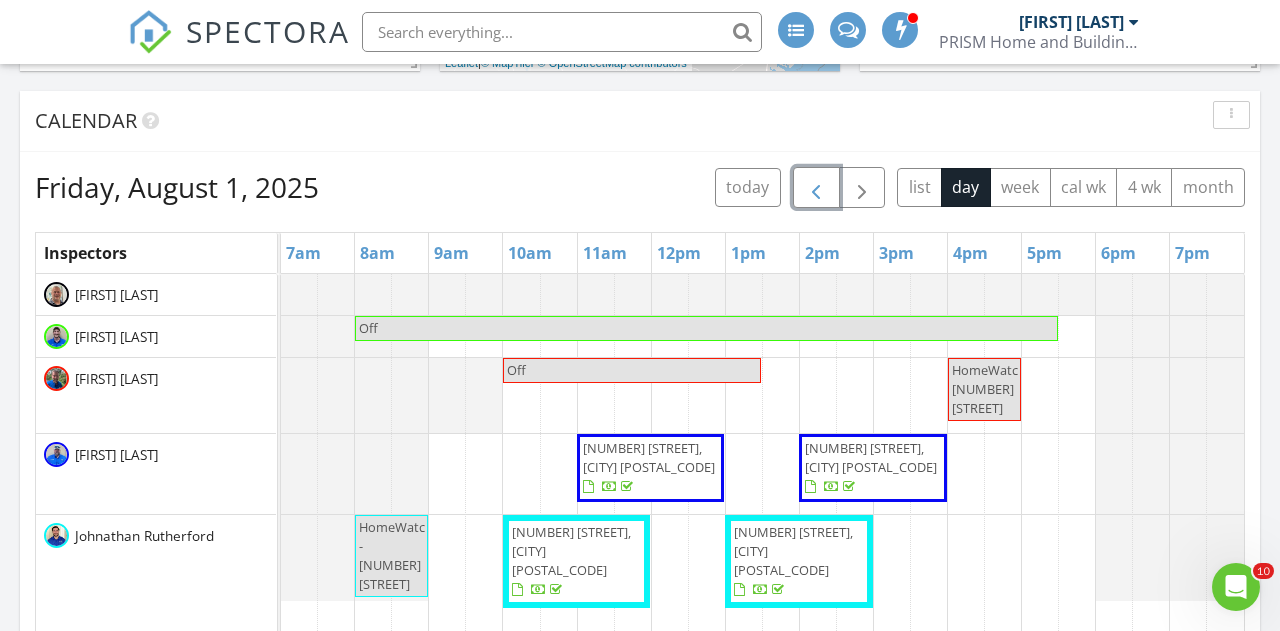 scroll, scrollTop: 798, scrollLeft: 0, axis: vertical 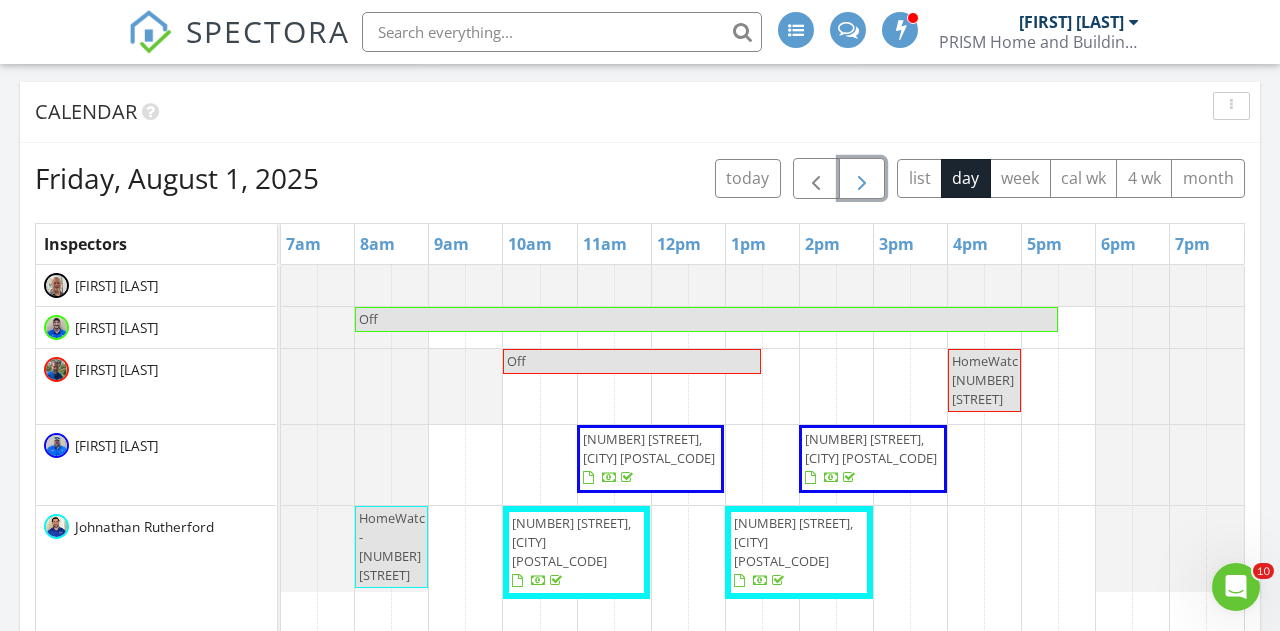 click at bounding box center (862, 179) 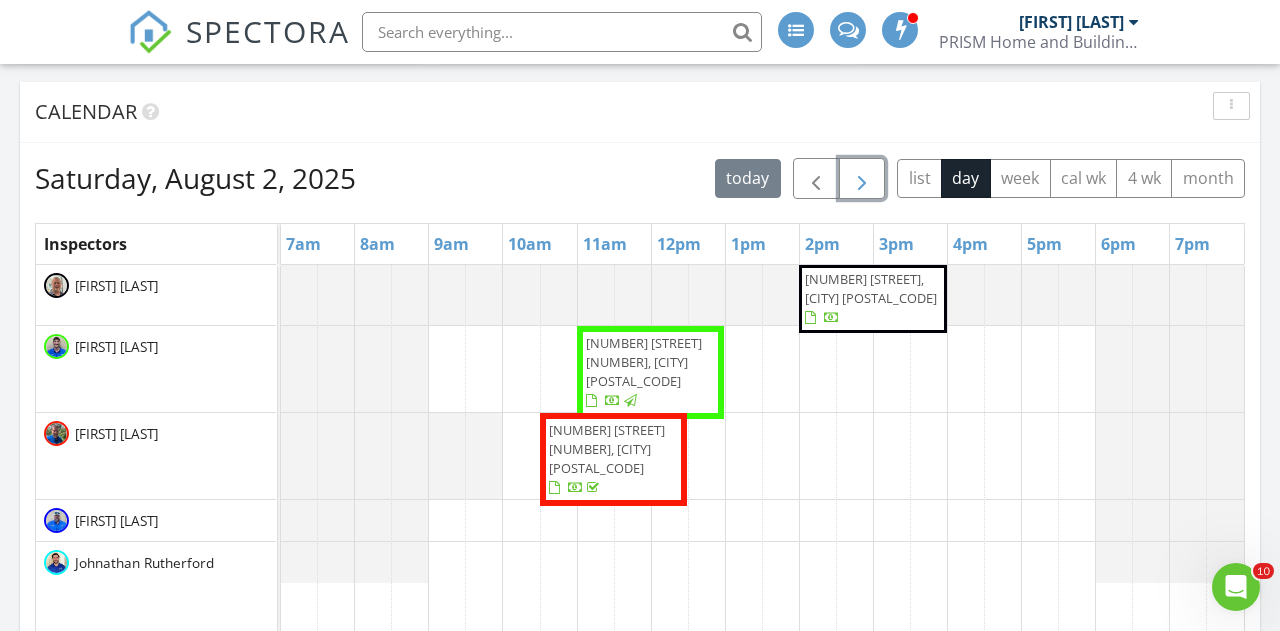 click at bounding box center (862, 179) 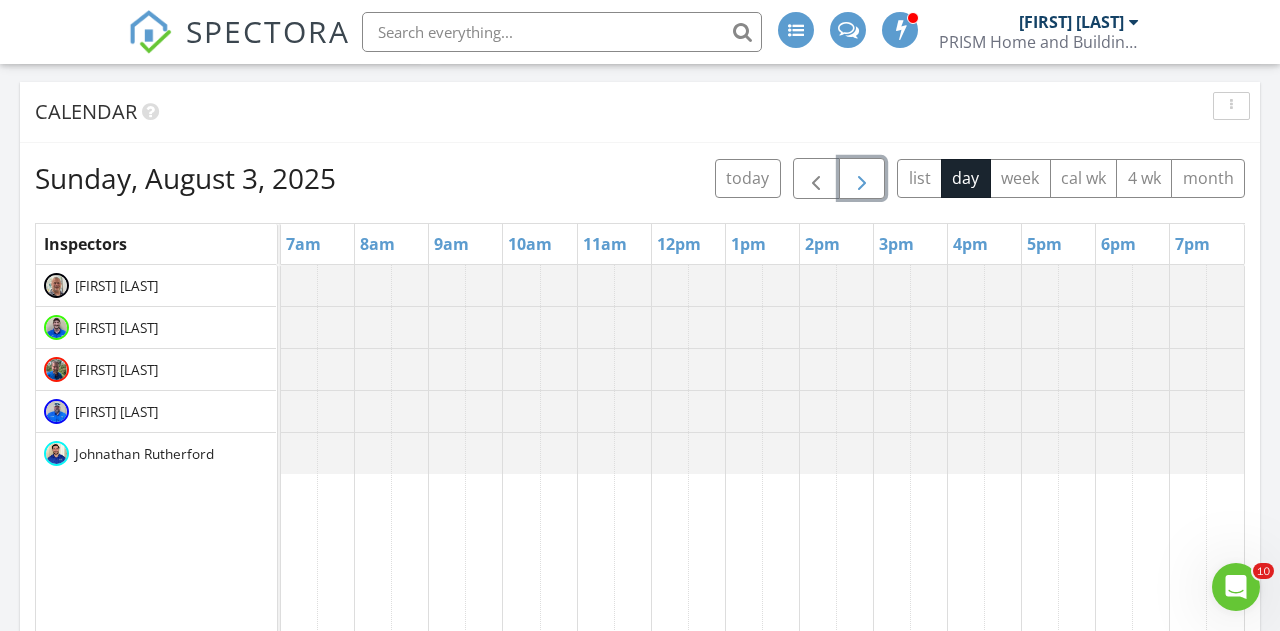 click at bounding box center (862, 179) 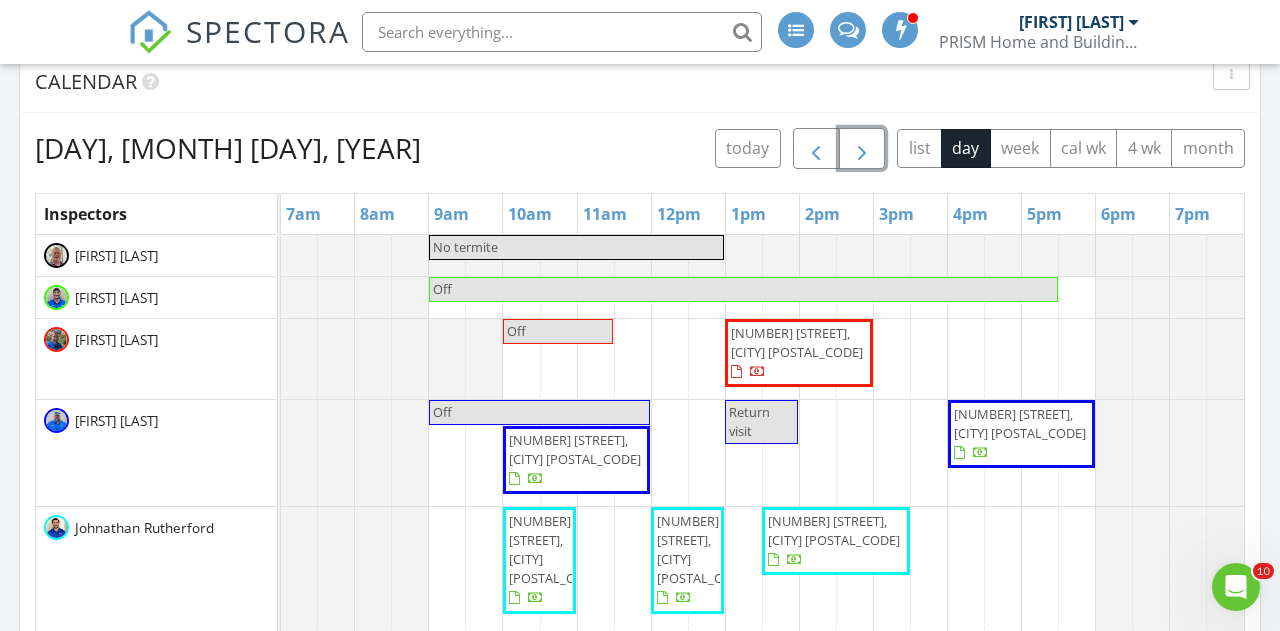 scroll, scrollTop: 830, scrollLeft: 0, axis: vertical 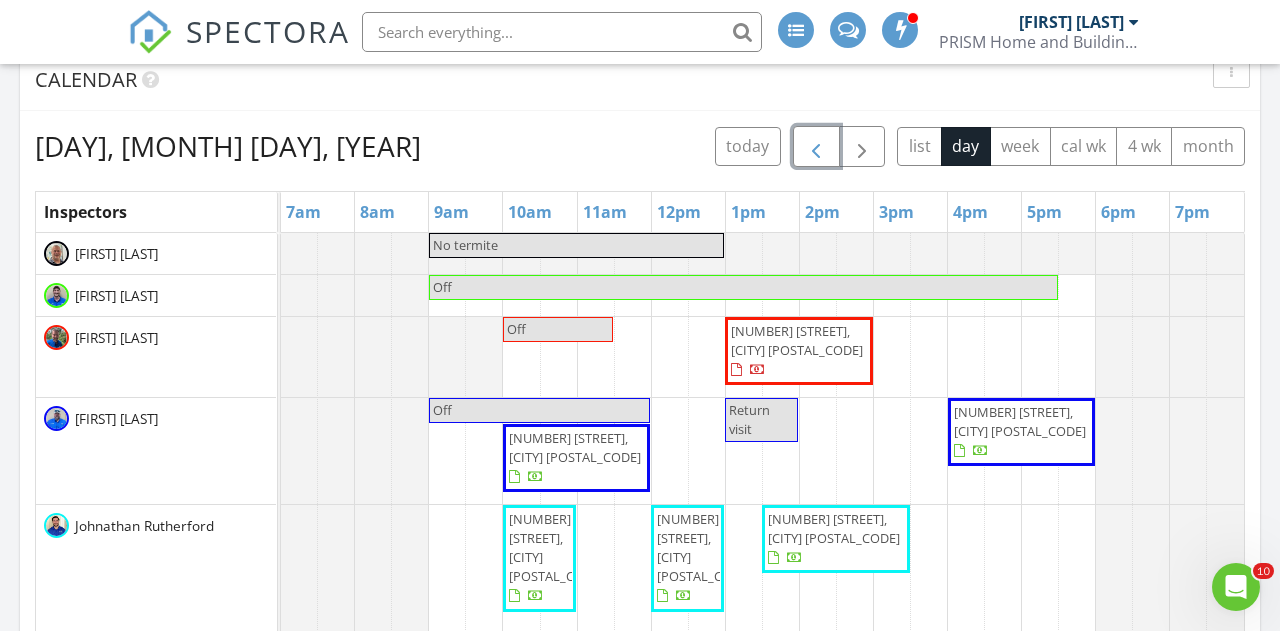 click at bounding box center [816, 147] 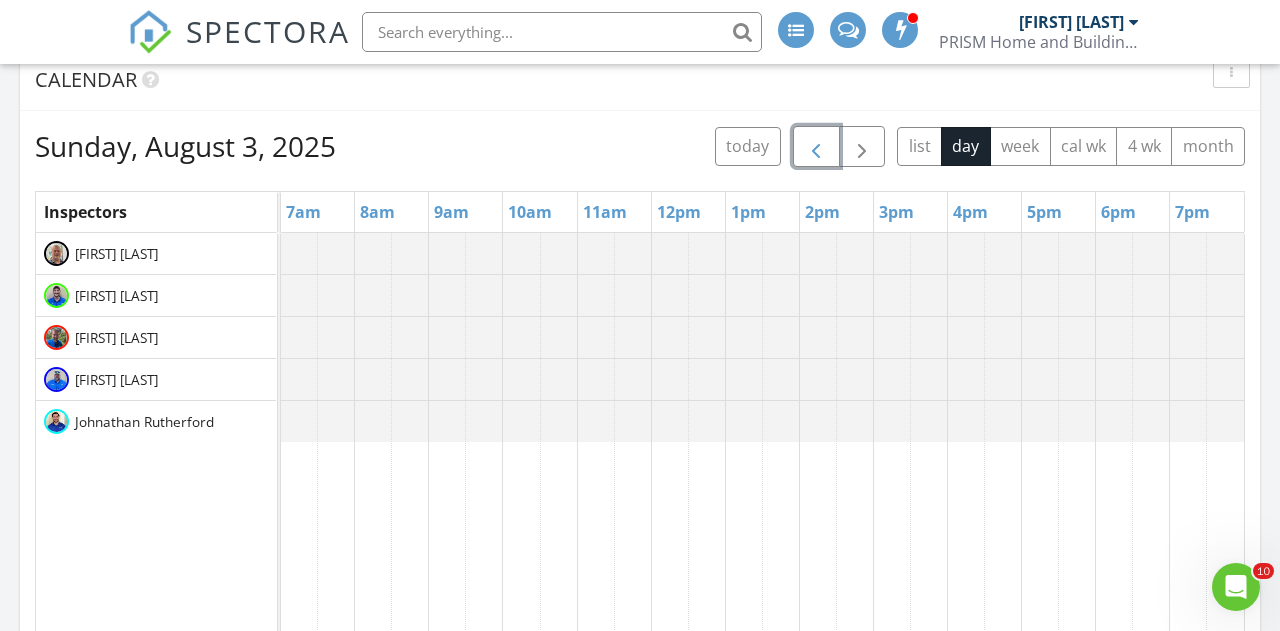 click at bounding box center [816, 147] 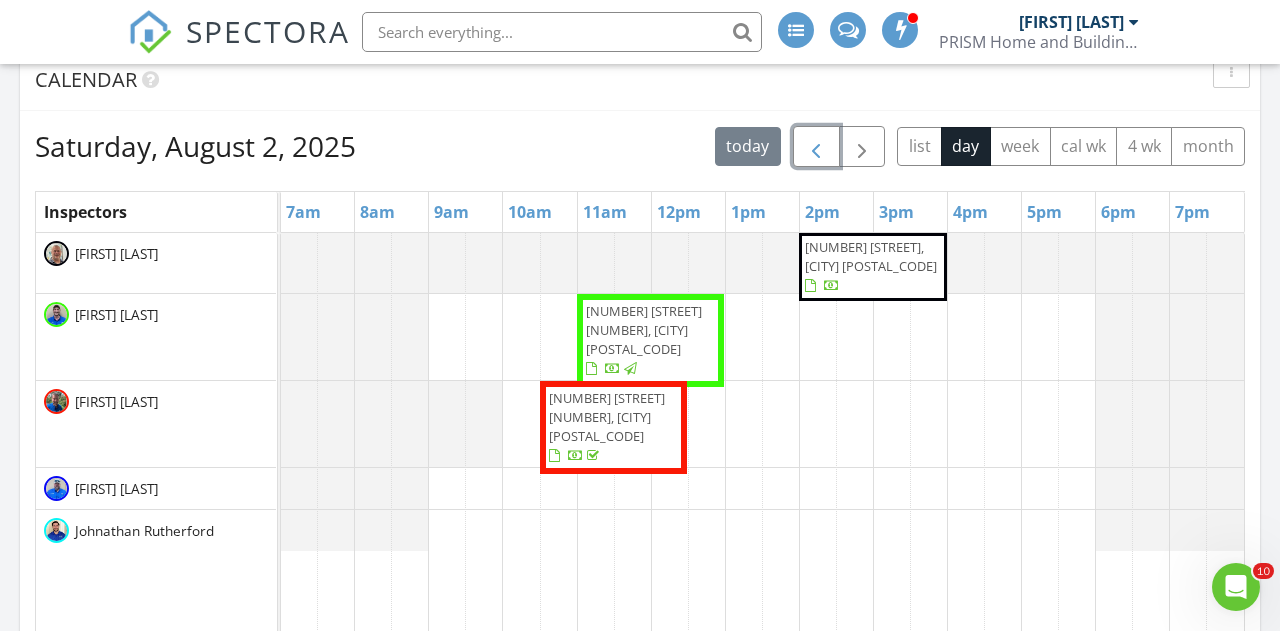 click at bounding box center [816, 147] 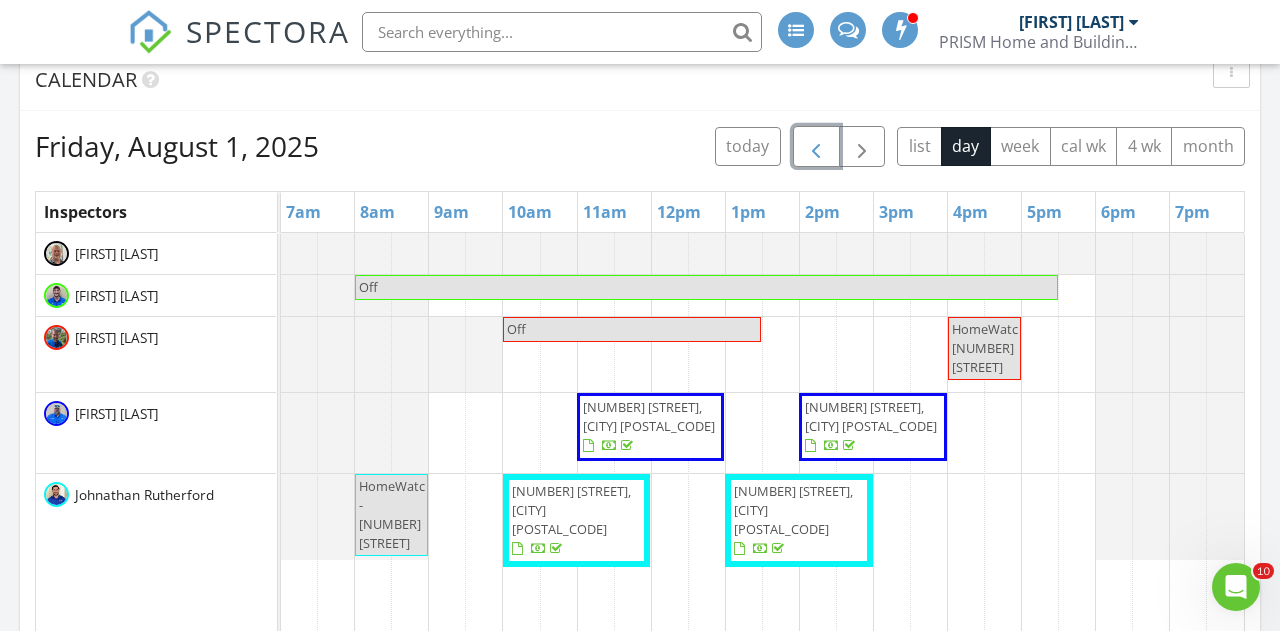 click at bounding box center [816, 147] 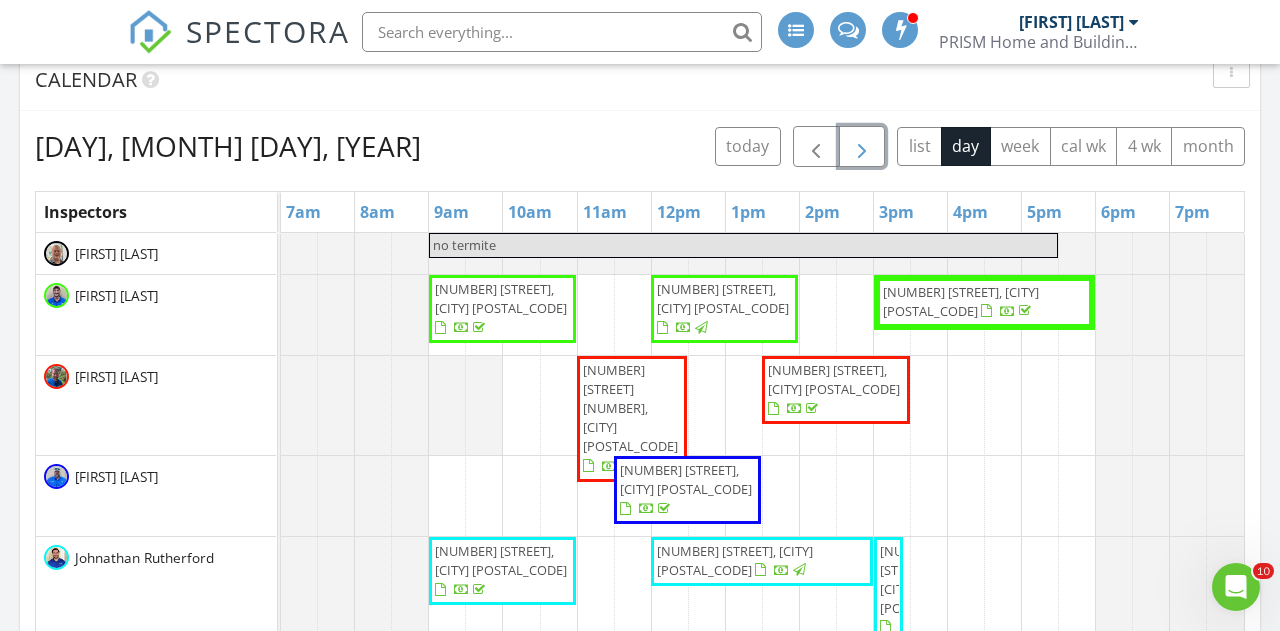 click at bounding box center [862, 146] 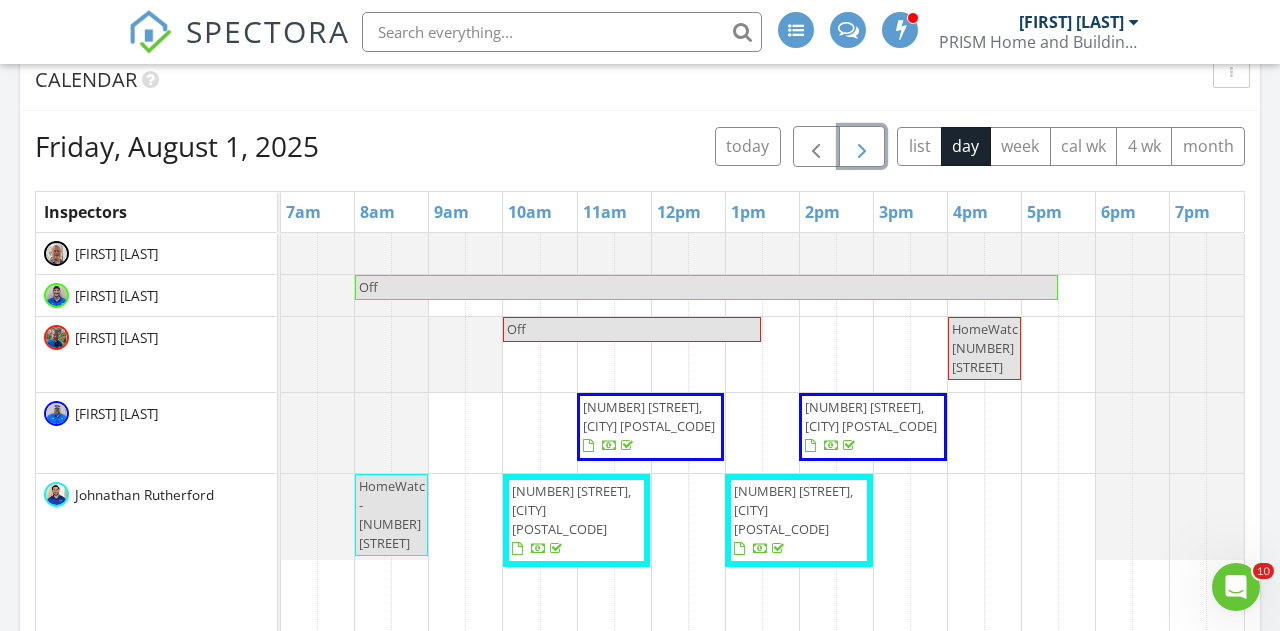 click at bounding box center [862, 146] 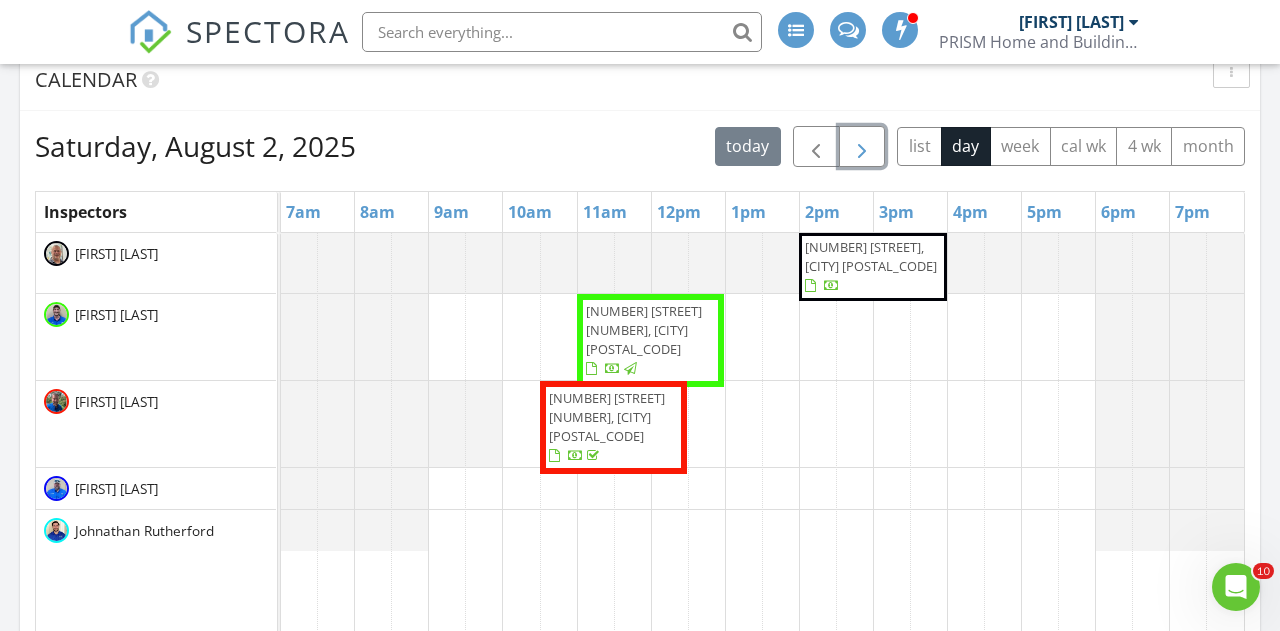 click at bounding box center [862, 147] 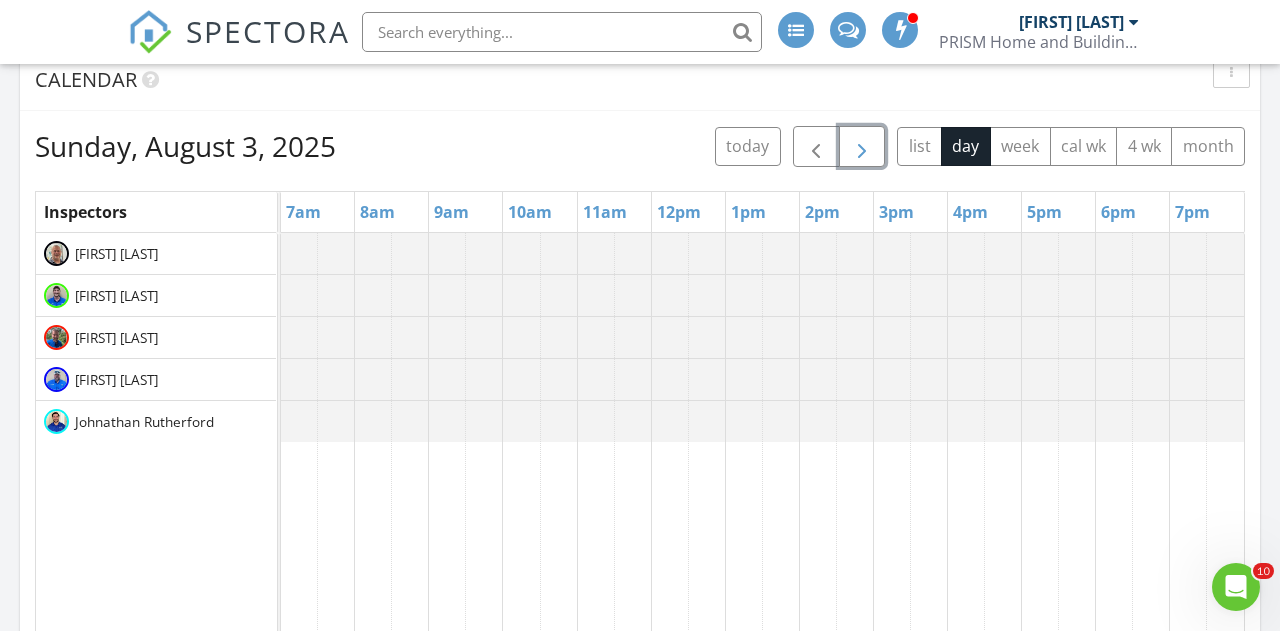 click at bounding box center [862, 147] 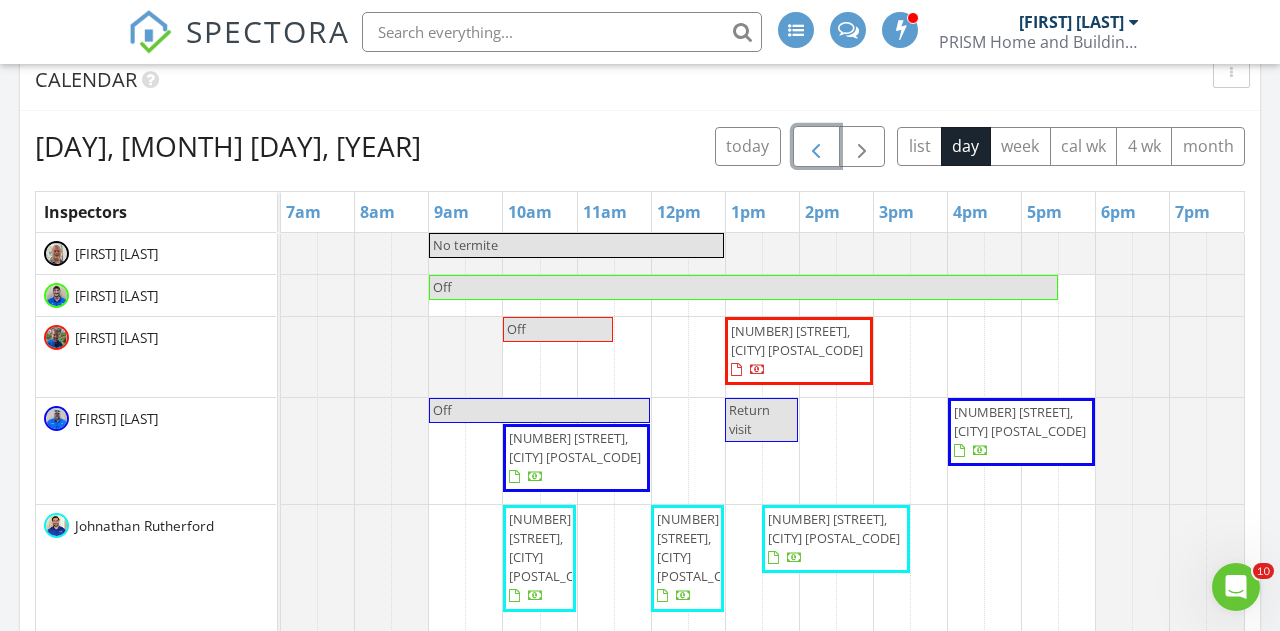 click at bounding box center (816, 147) 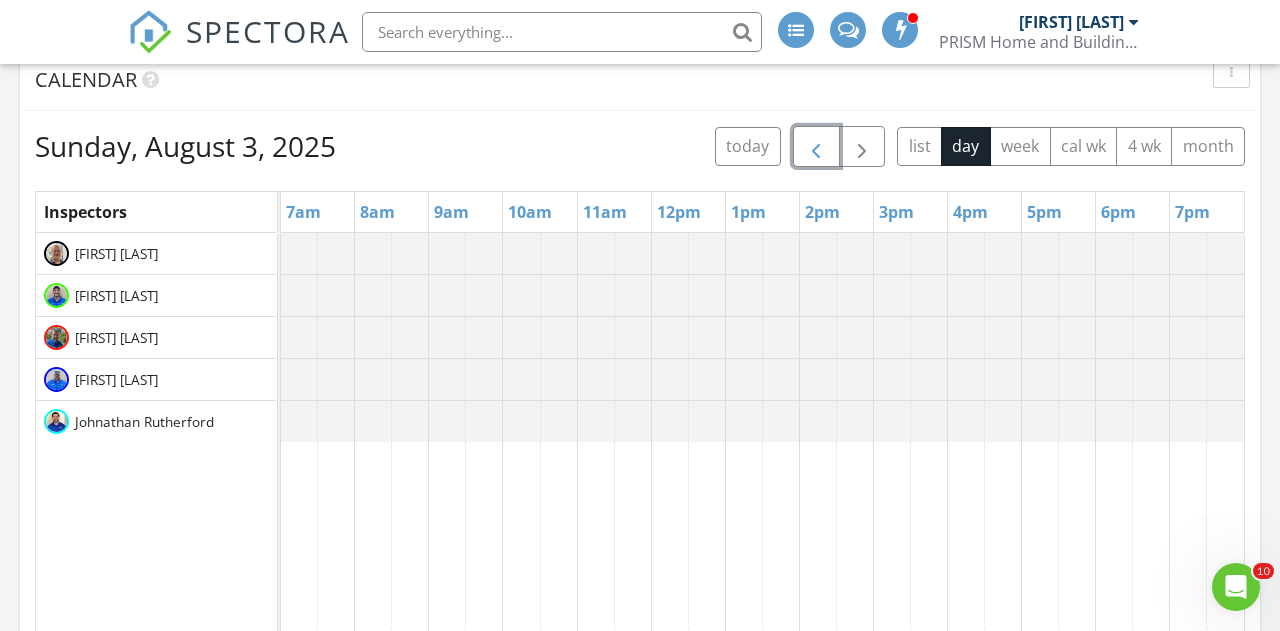 click at bounding box center (816, 147) 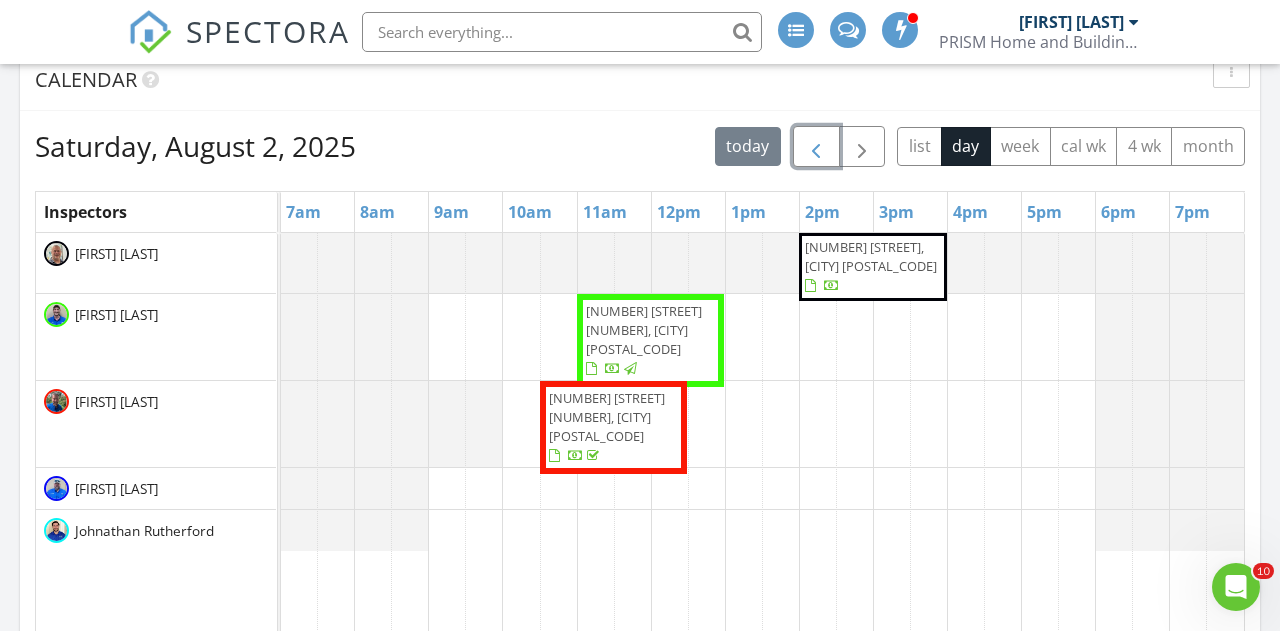 click on "[NUMBER] [STREET], [CITY] [POSTAL_CODE]" at bounding box center [871, 256] 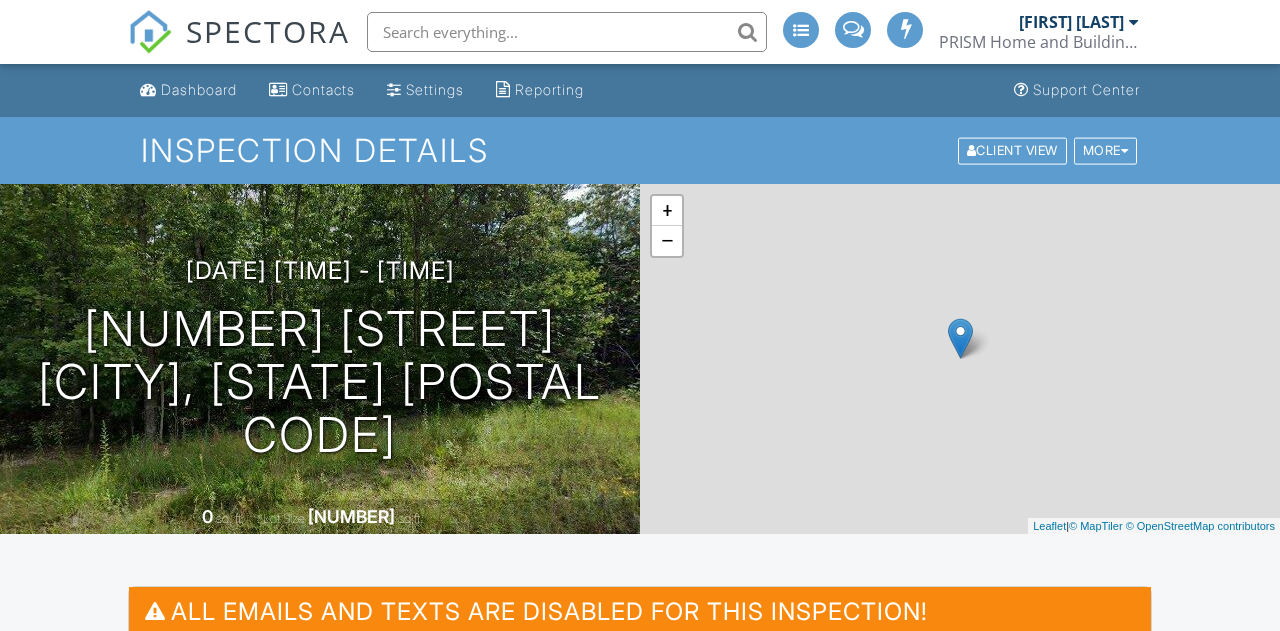 scroll, scrollTop: 167, scrollLeft: 0, axis: vertical 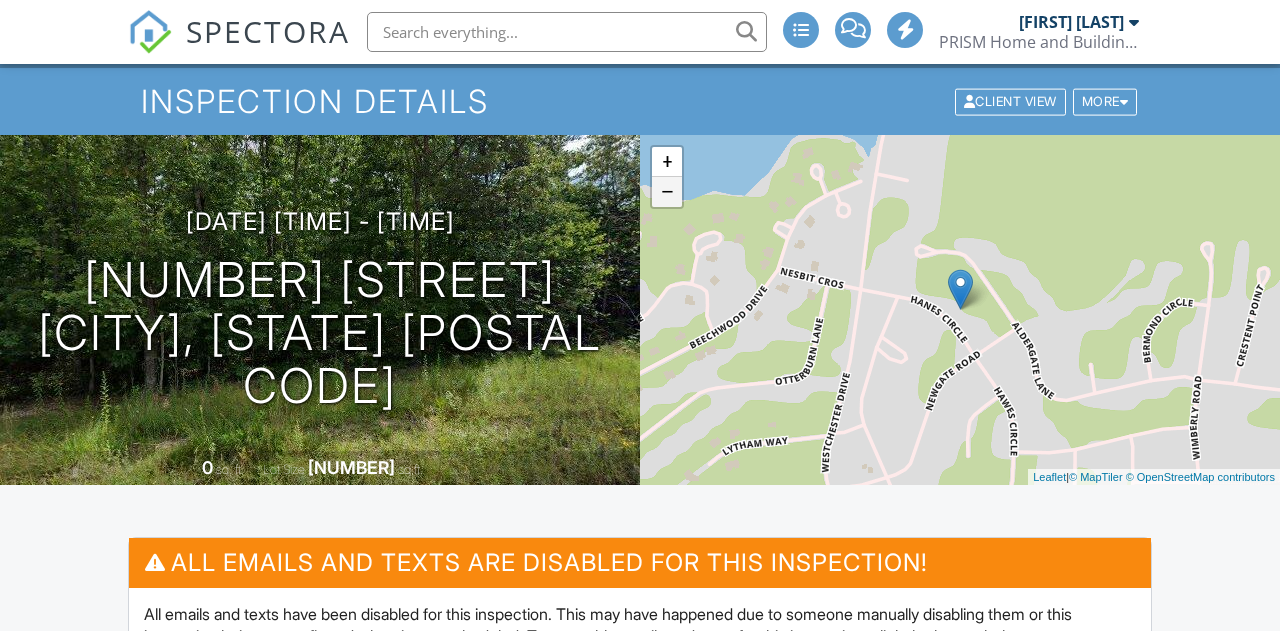 click on "−" at bounding box center [667, 192] 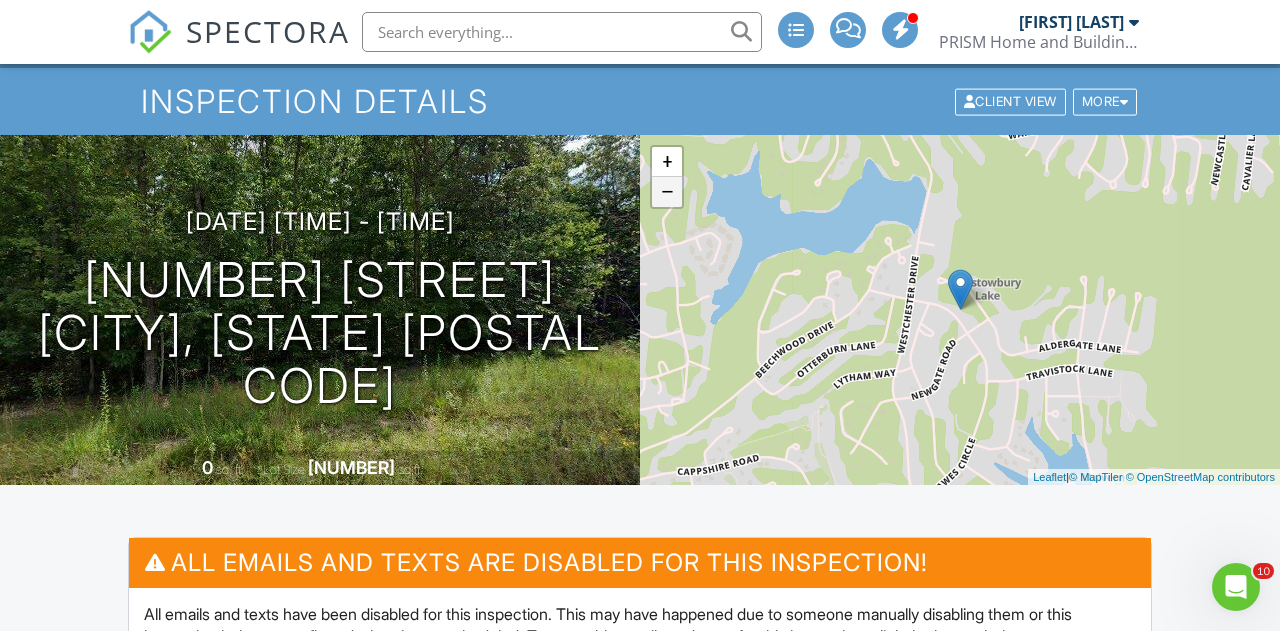 scroll, scrollTop: 0, scrollLeft: 0, axis: both 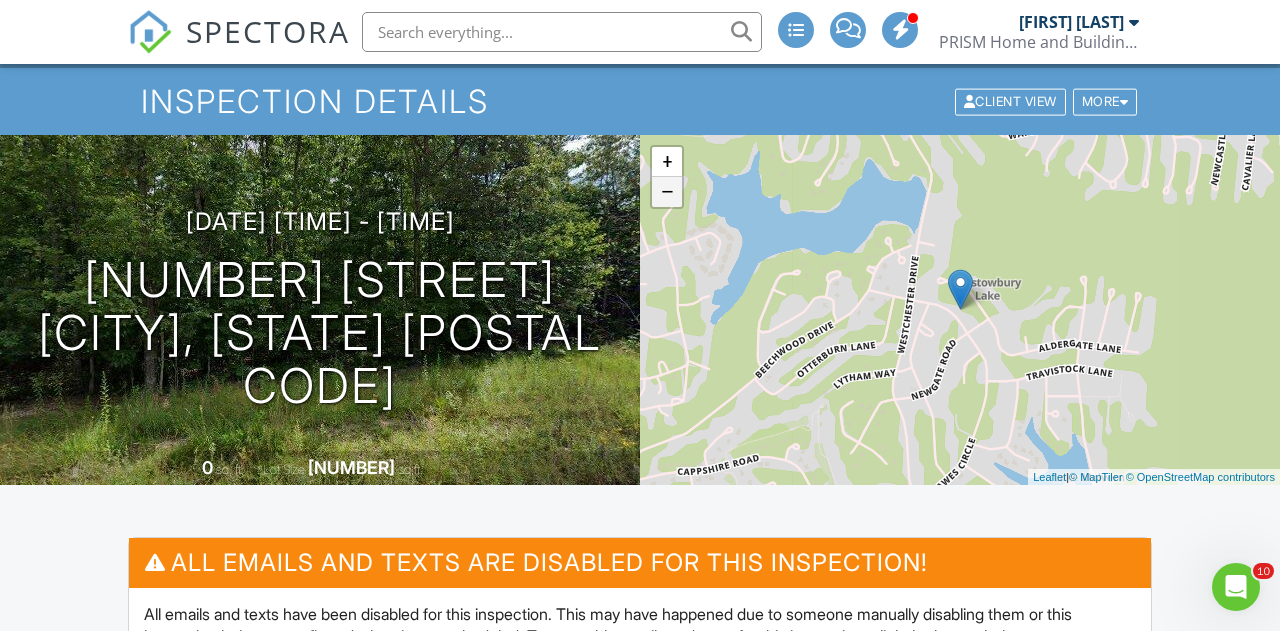 click on "−" at bounding box center (667, 192) 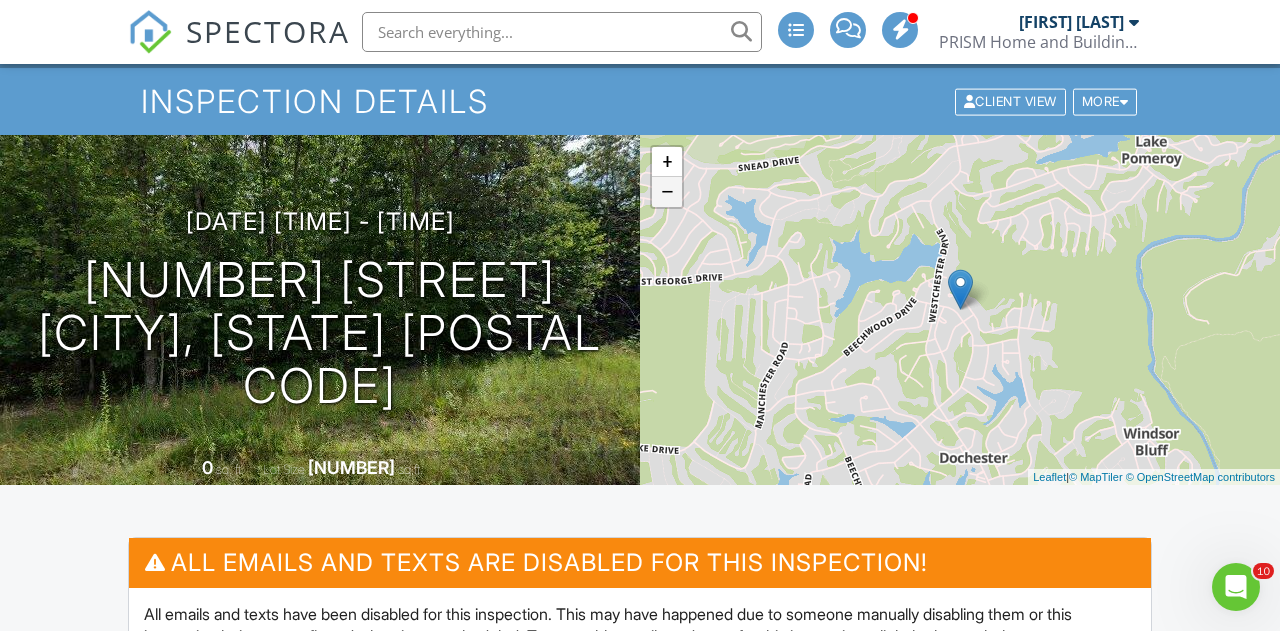 click on "−" at bounding box center (667, 192) 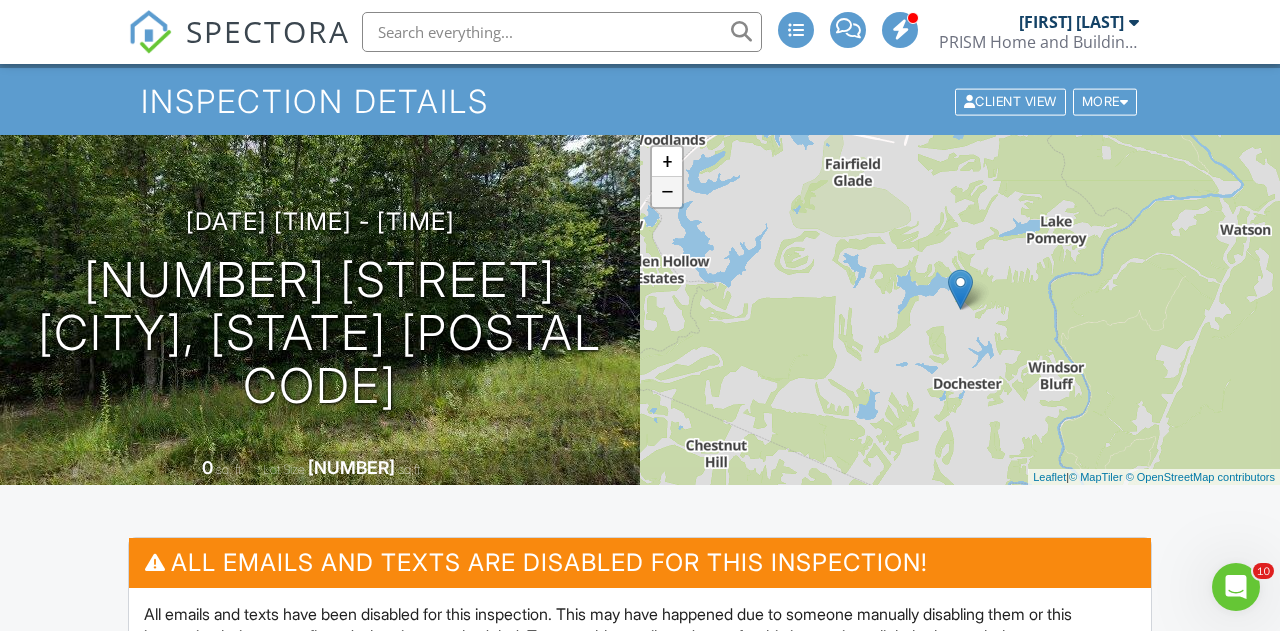 click on "−" at bounding box center [667, 192] 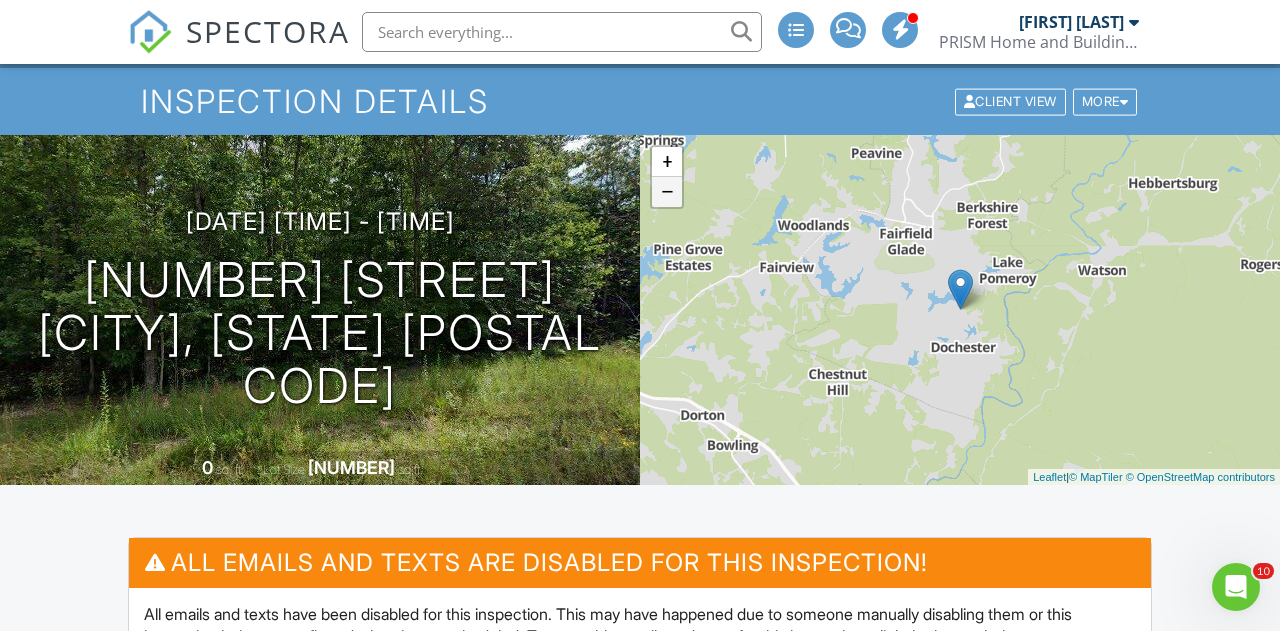 click on "−" at bounding box center (667, 192) 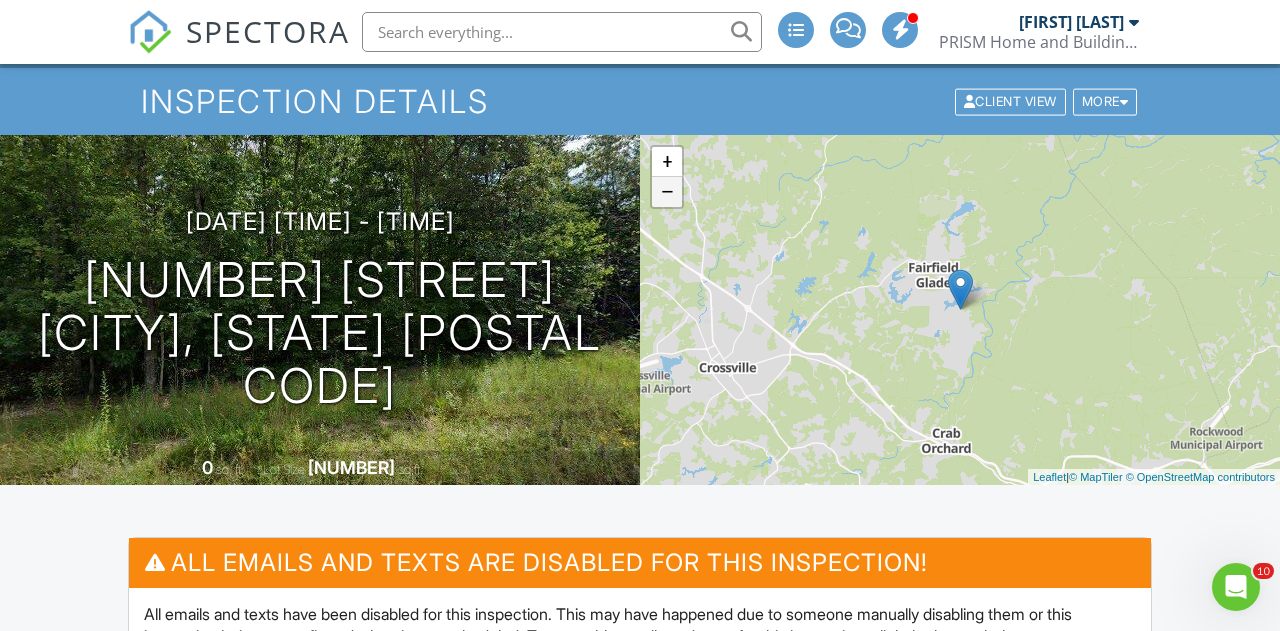 click on "−" at bounding box center (667, 192) 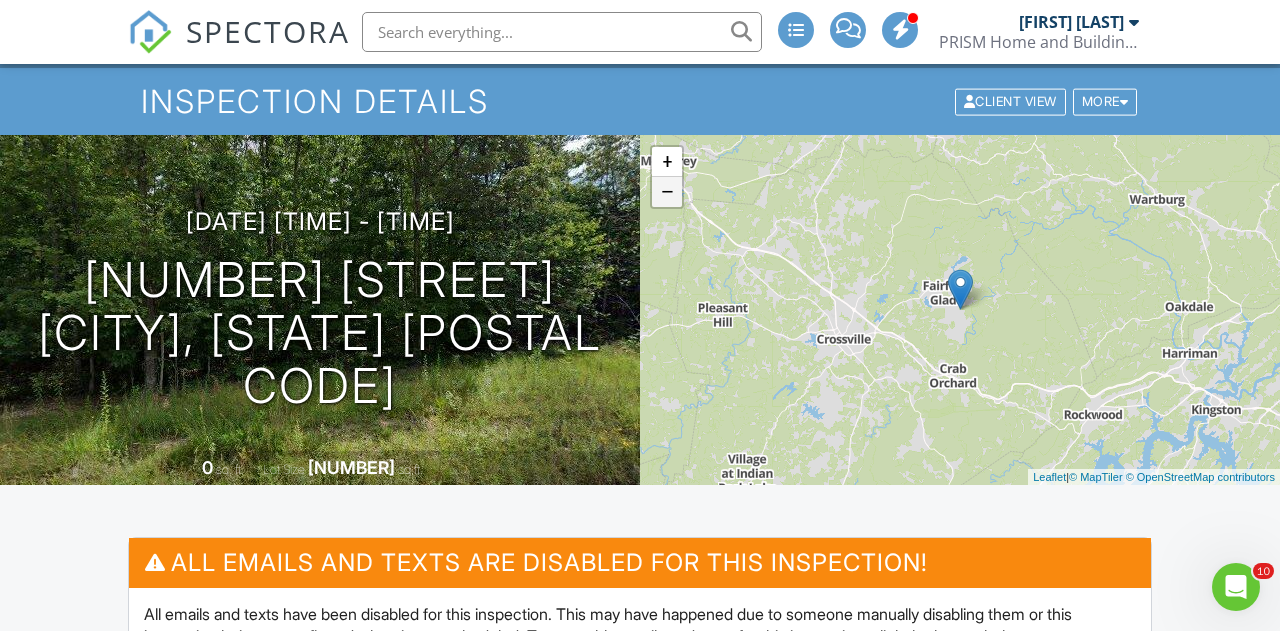click on "−" at bounding box center [667, 192] 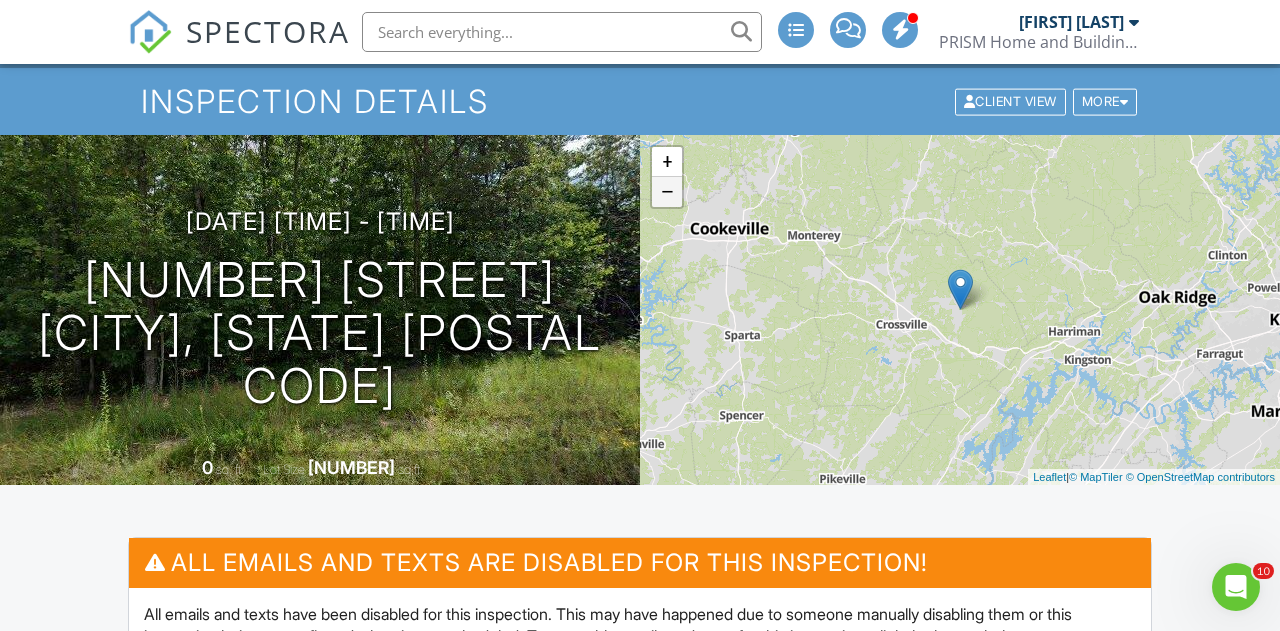 click on "−" at bounding box center (667, 192) 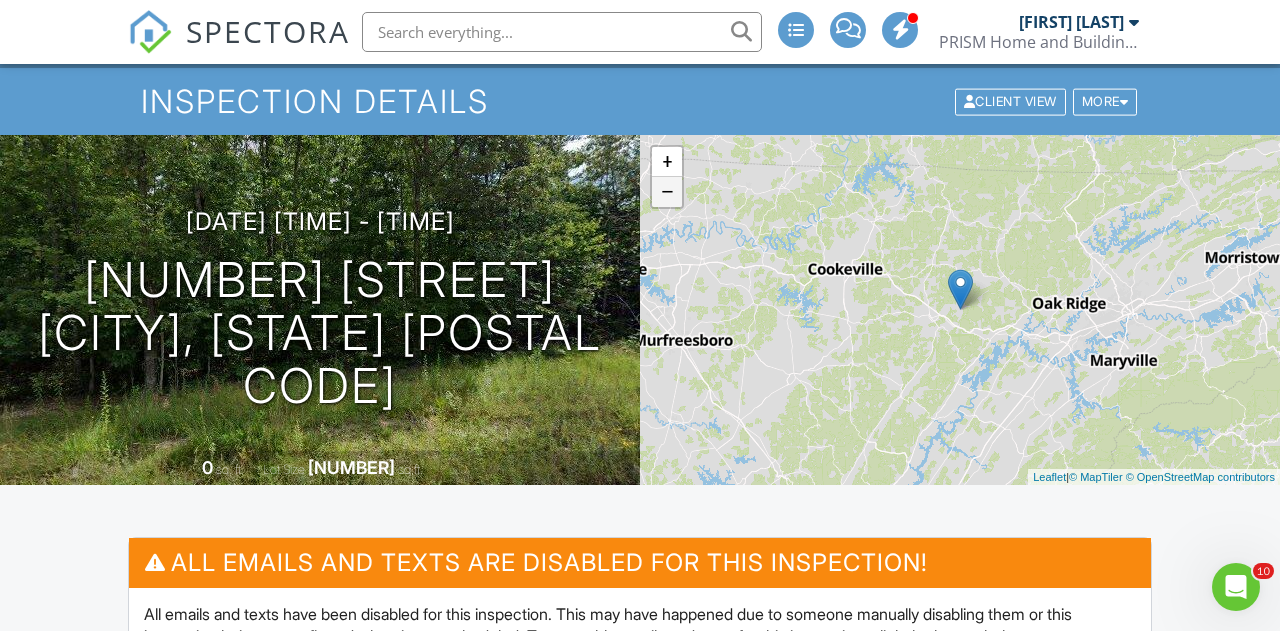 click on "−" at bounding box center [667, 192] 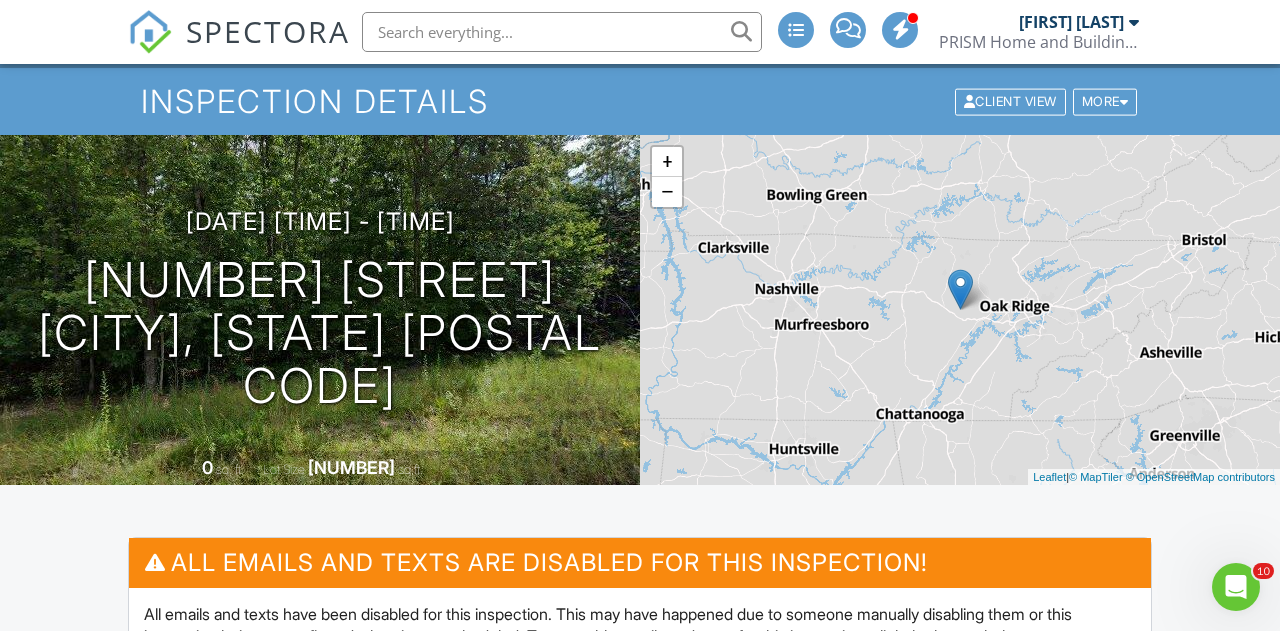 scroll, scrollTop: 0, scrollLeft: 0, axis: both 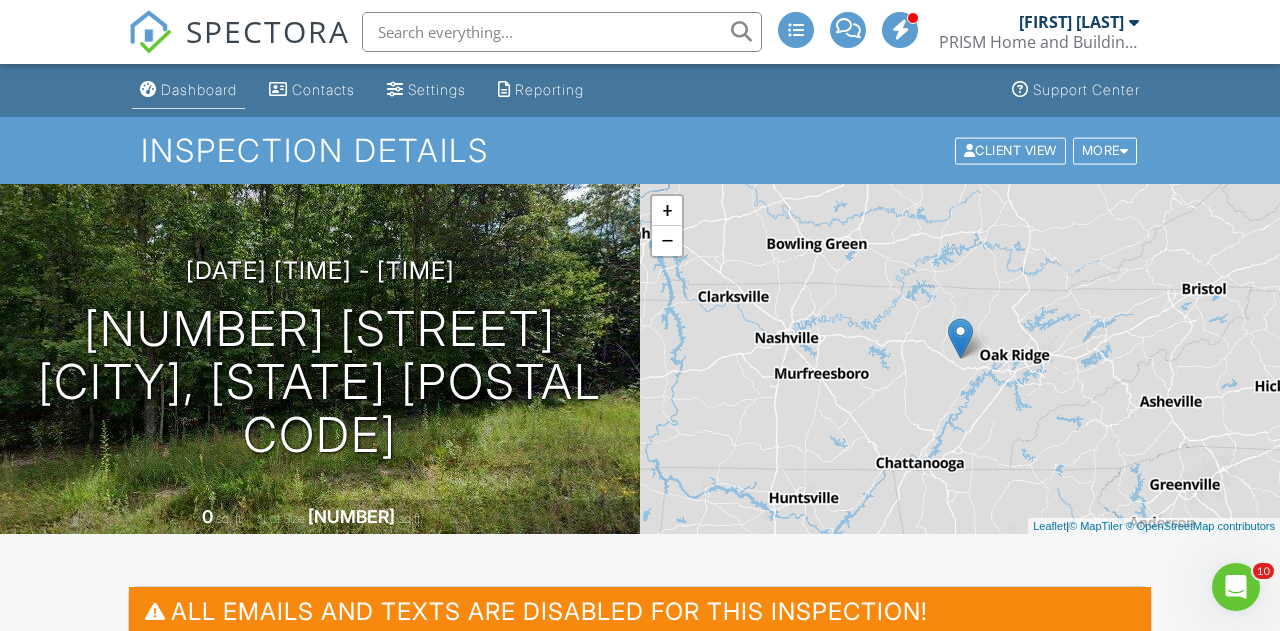 click on "Dashboard" at bounding box center [199, 89] 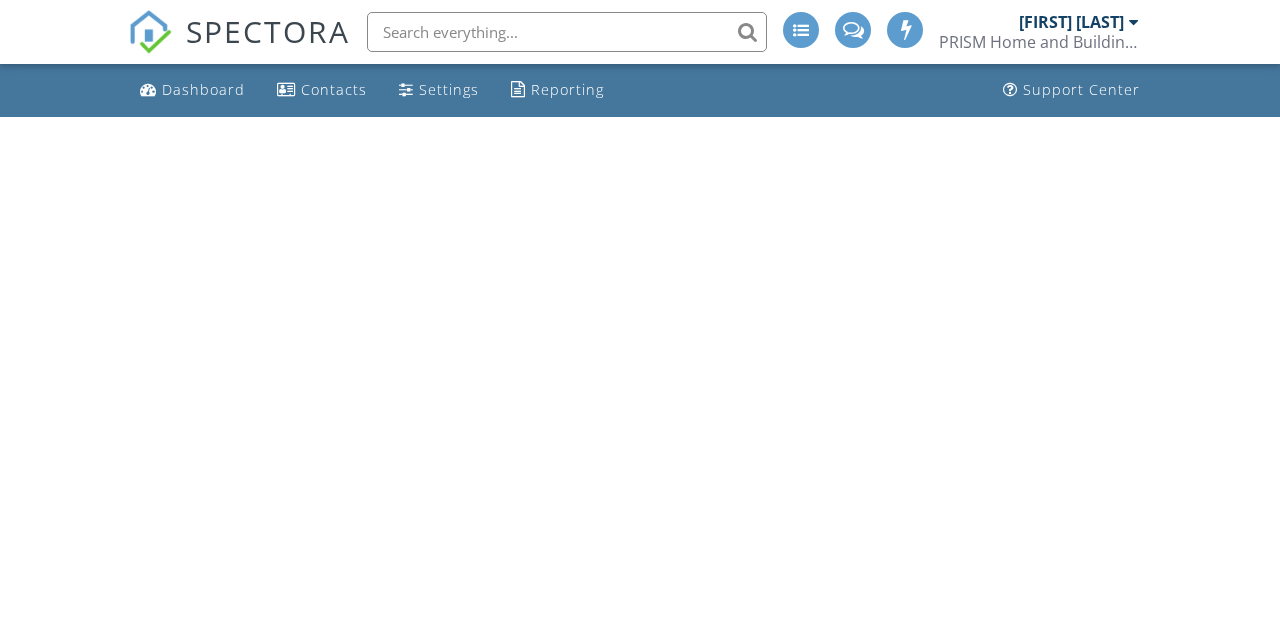 scroll, scrollTop: 0, scrollLeft: 0, axis: both 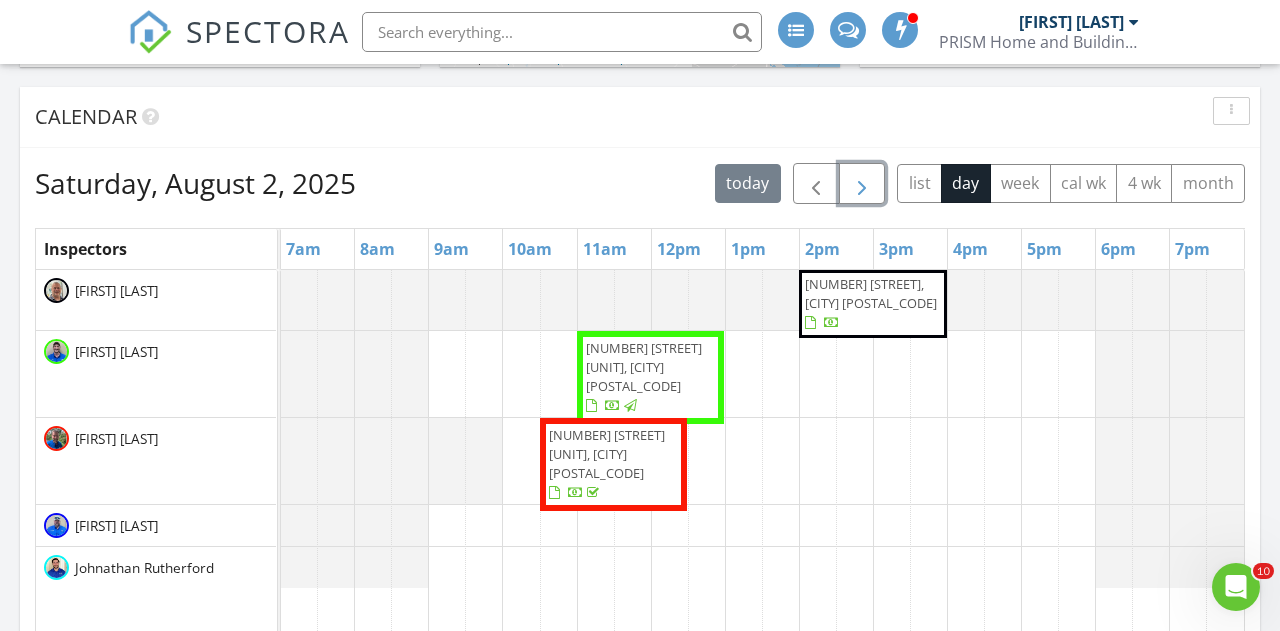 click at bounding box center (862, 184) 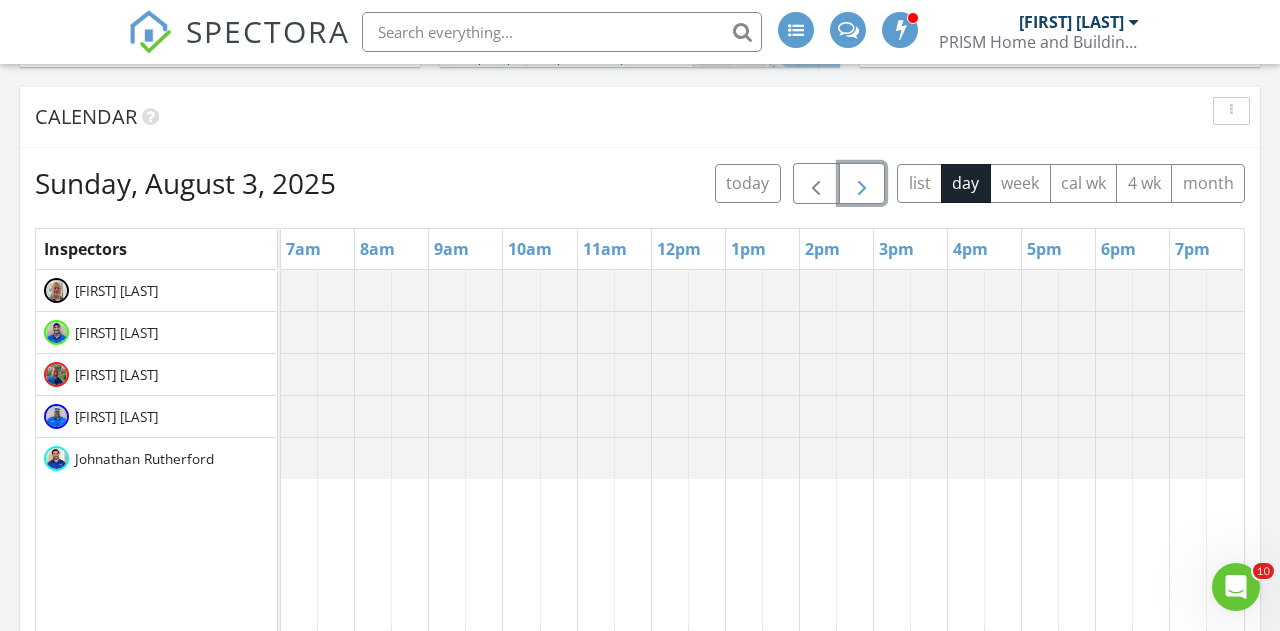 click at bounding box center [862, 184] 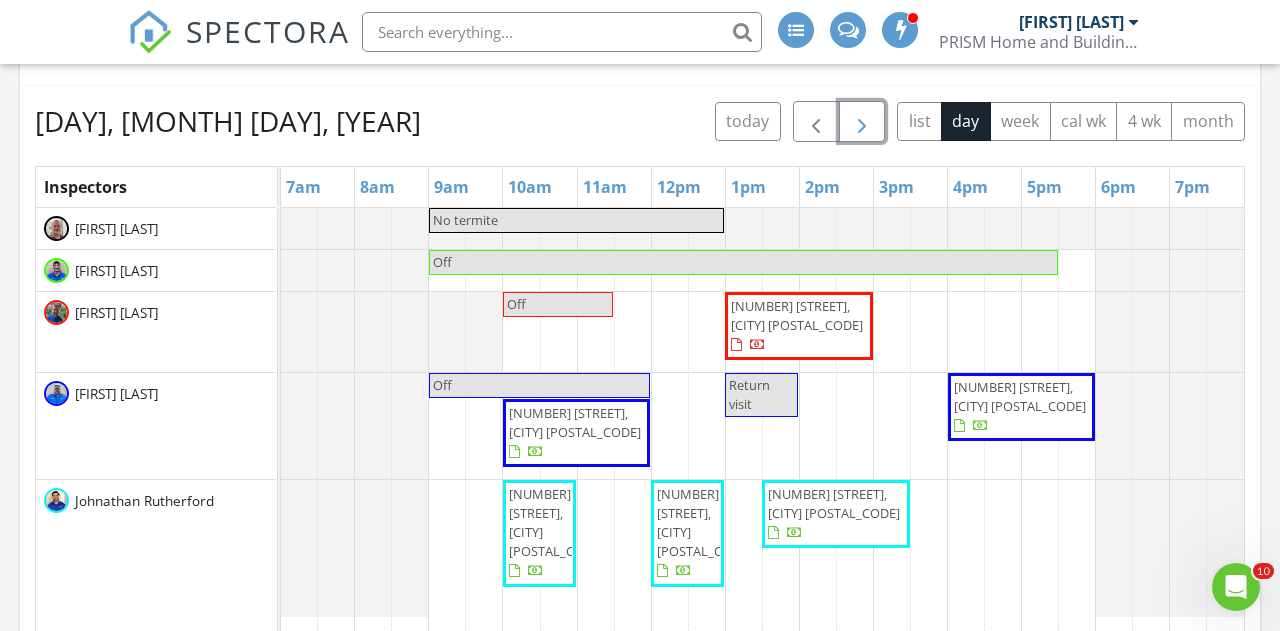 scroll, scrollTop: 856, scrollLeft: 0, axis: vertical 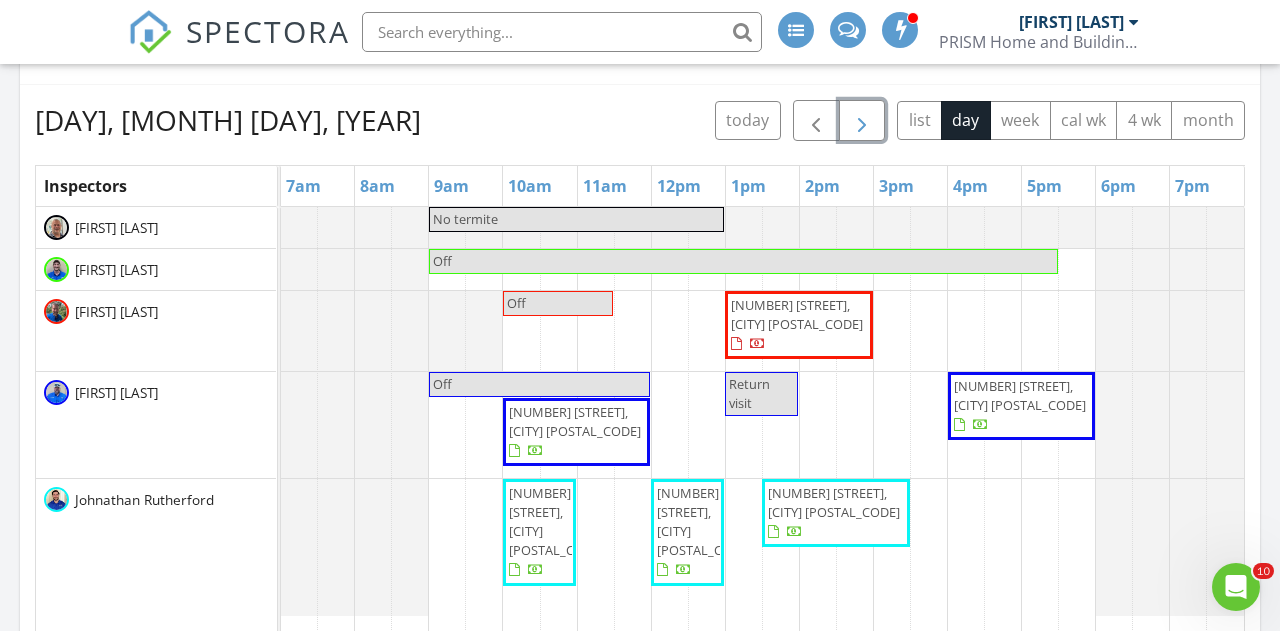 click at bounding box center [862, 121] 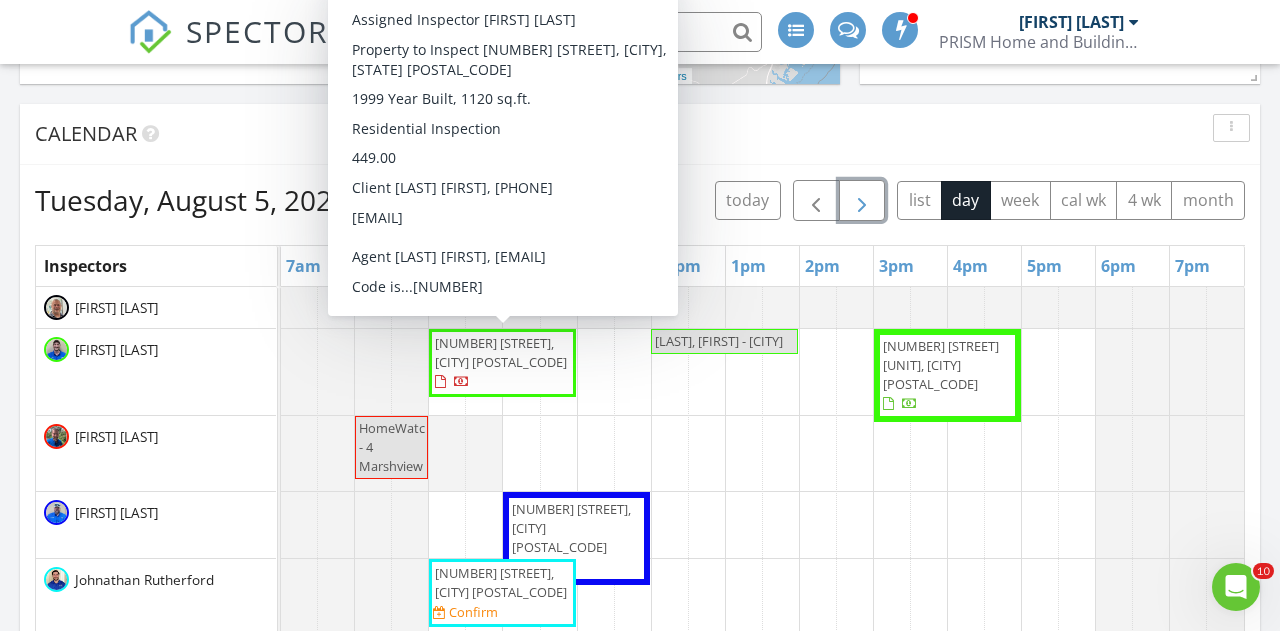 scroll, scrollTop: 771, scrollLeft: 0, axis: vertical 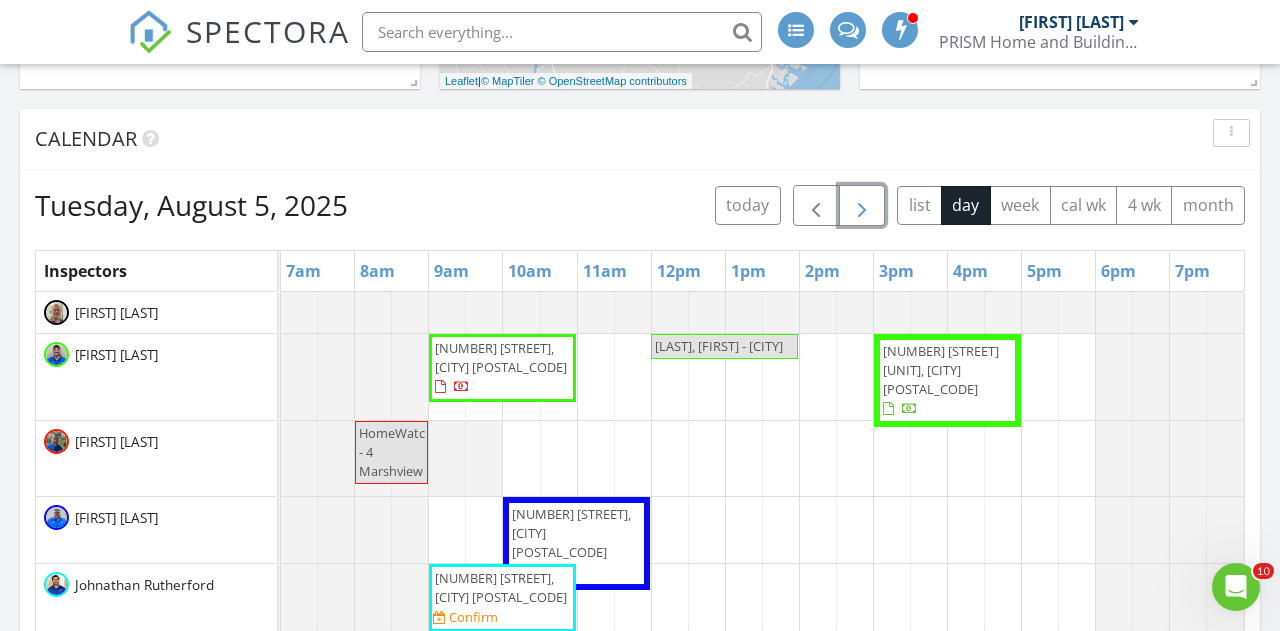 click on "8 Loudon Ct, Bluffton 29910" at bounding box center [502, 368] 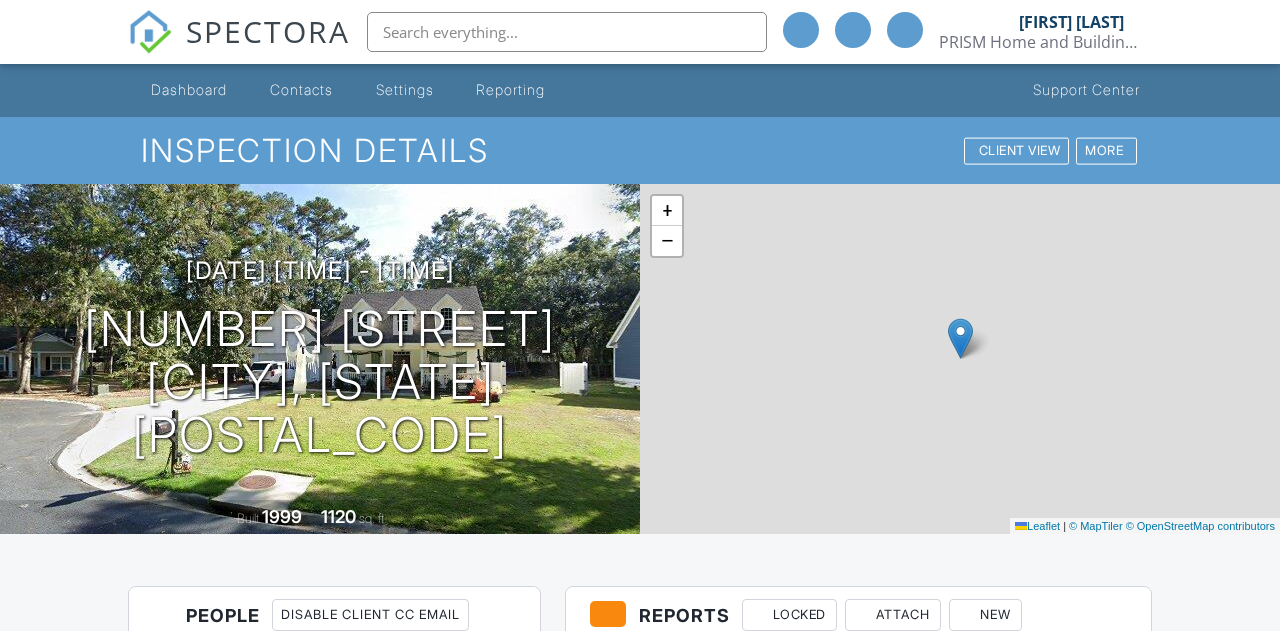 scroll, scrollTop: 112, scrollLeft: 0, axis: vertical 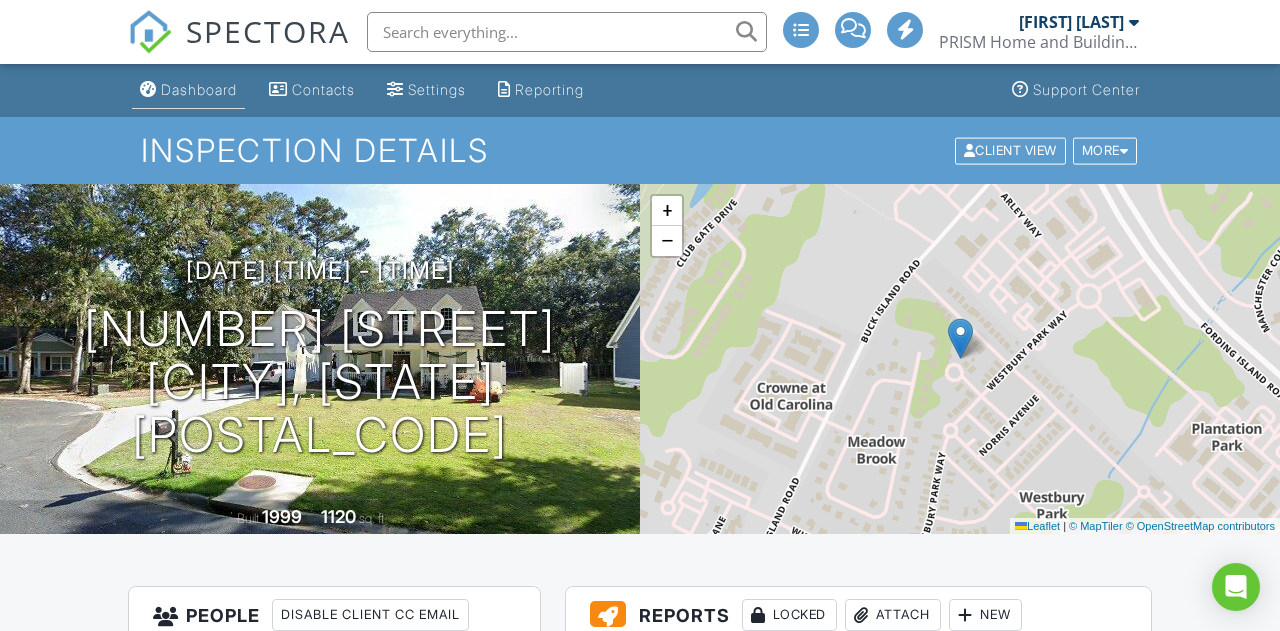 click on "Dashboard" at bounding box center [199, 89] 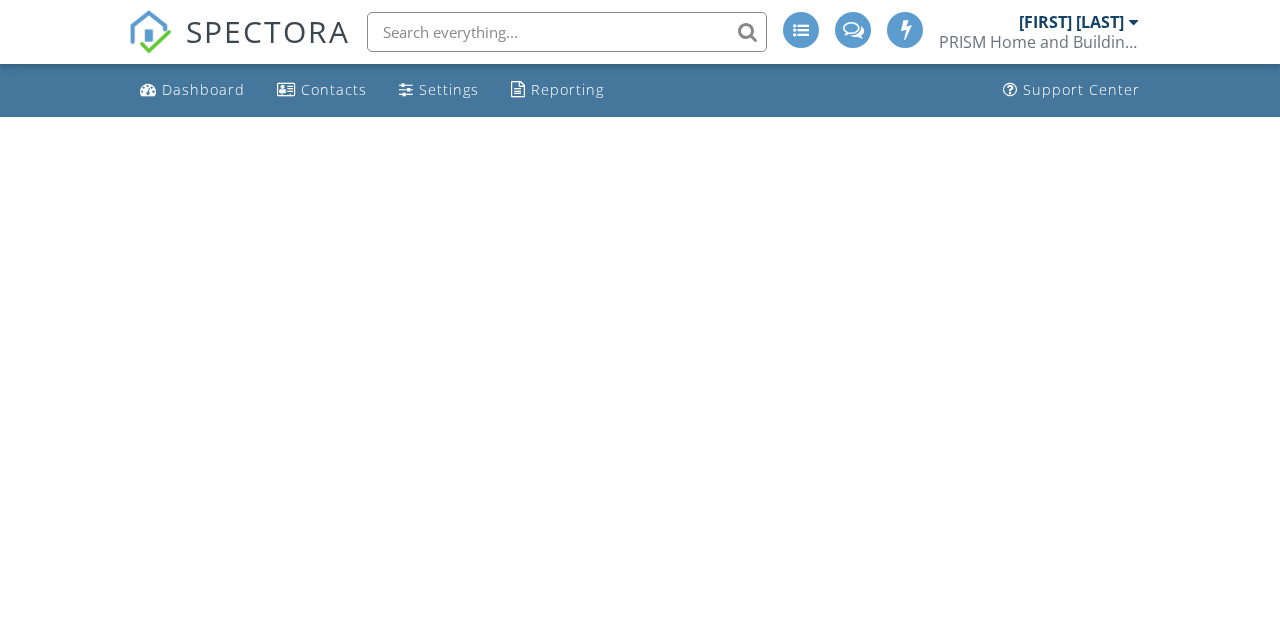 scroll, scrollTop: 0, scrollLeft: 0, axis: both 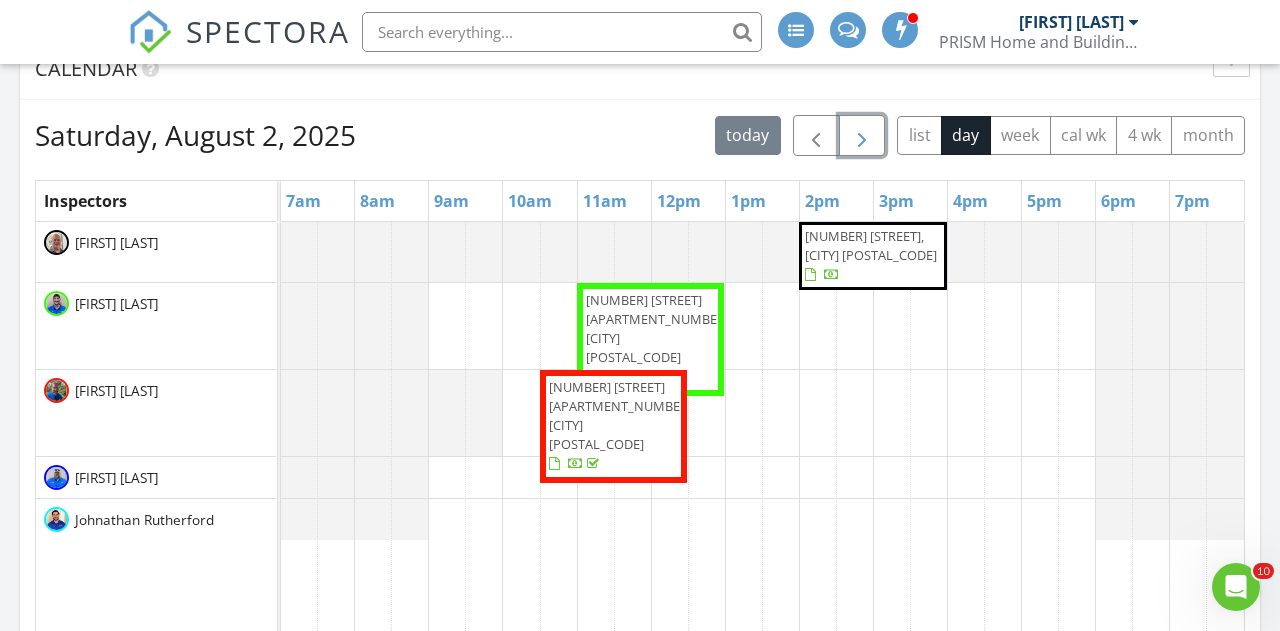 click at bounding box center (862, 136) 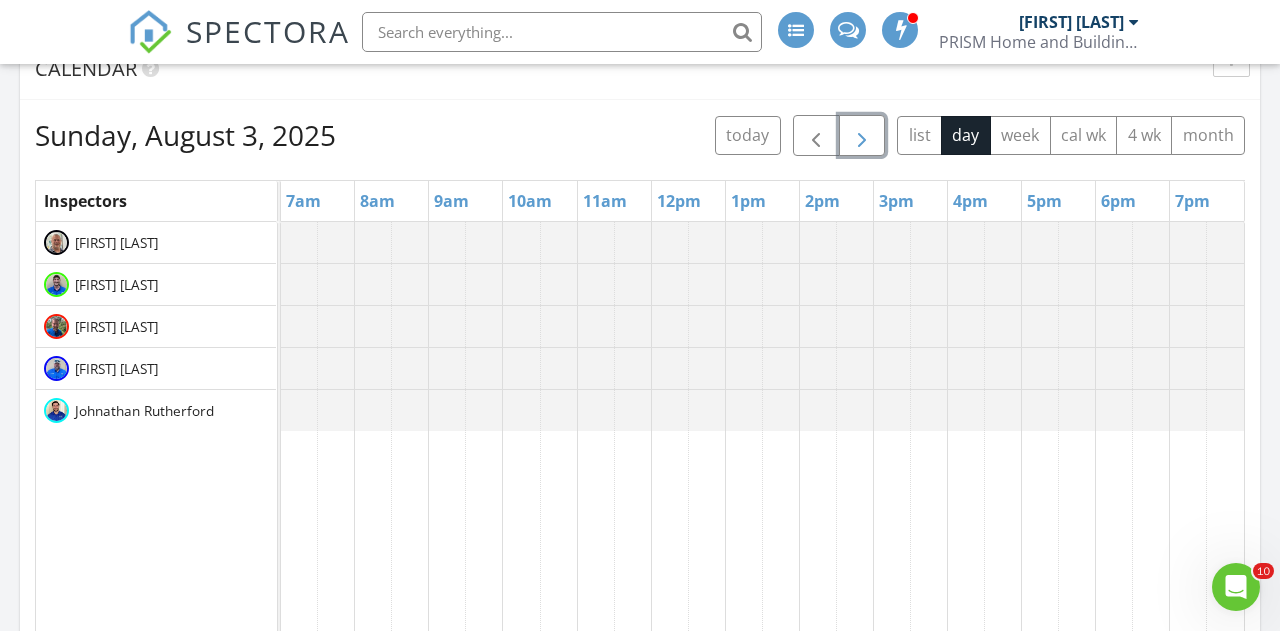 click at bounding box center [862, 136] 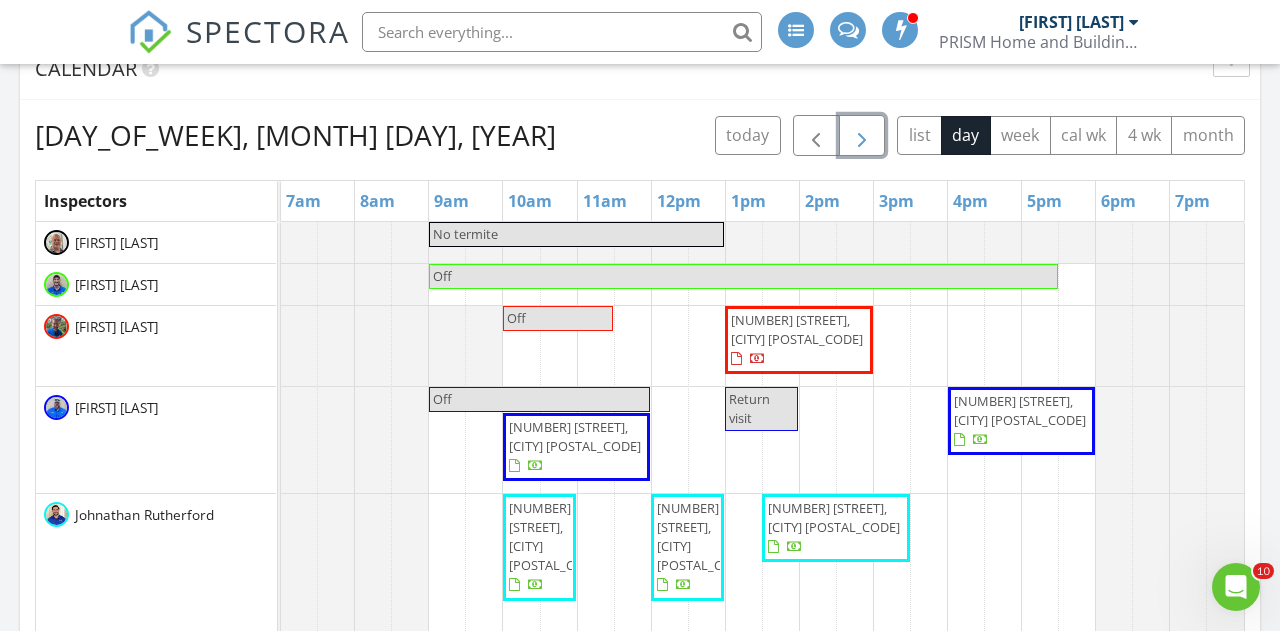 click at bounding box center (862, 136) 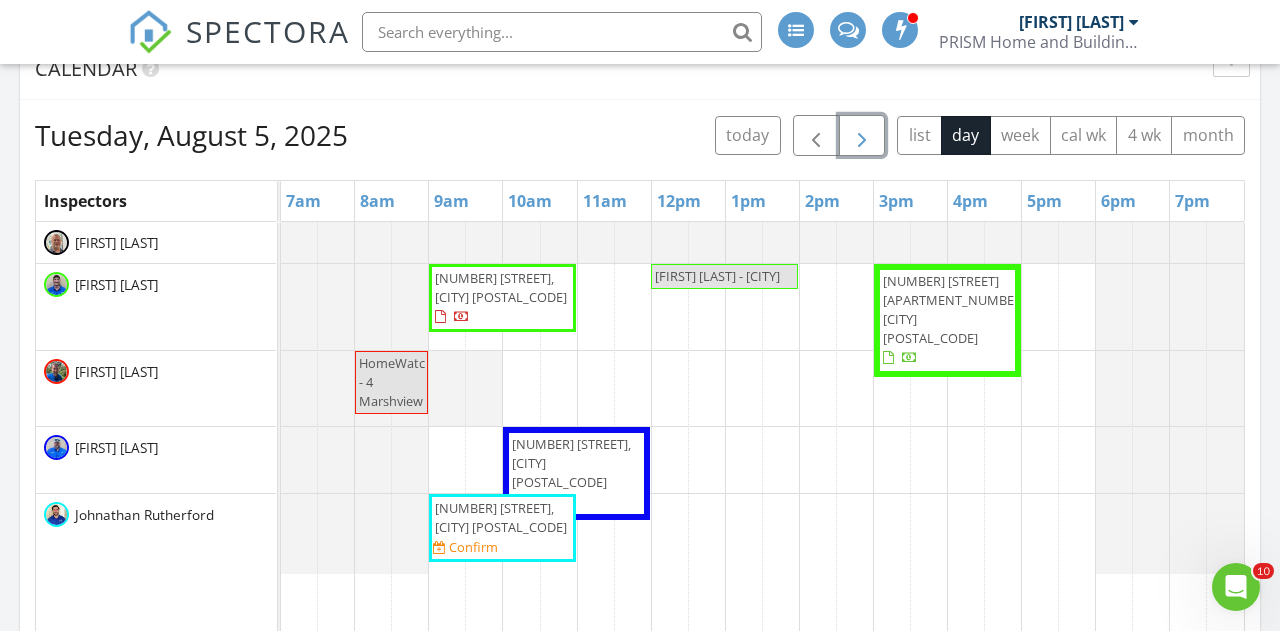 click at bounding box center (862, 136) 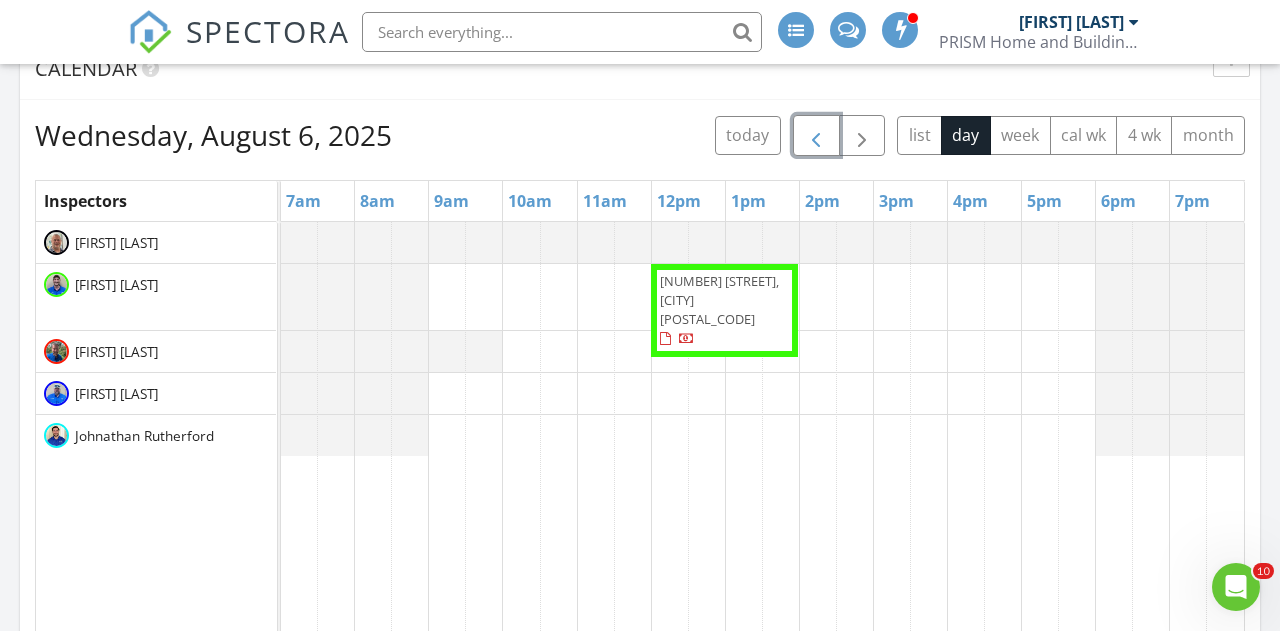 click at bounding box center (816, 135) 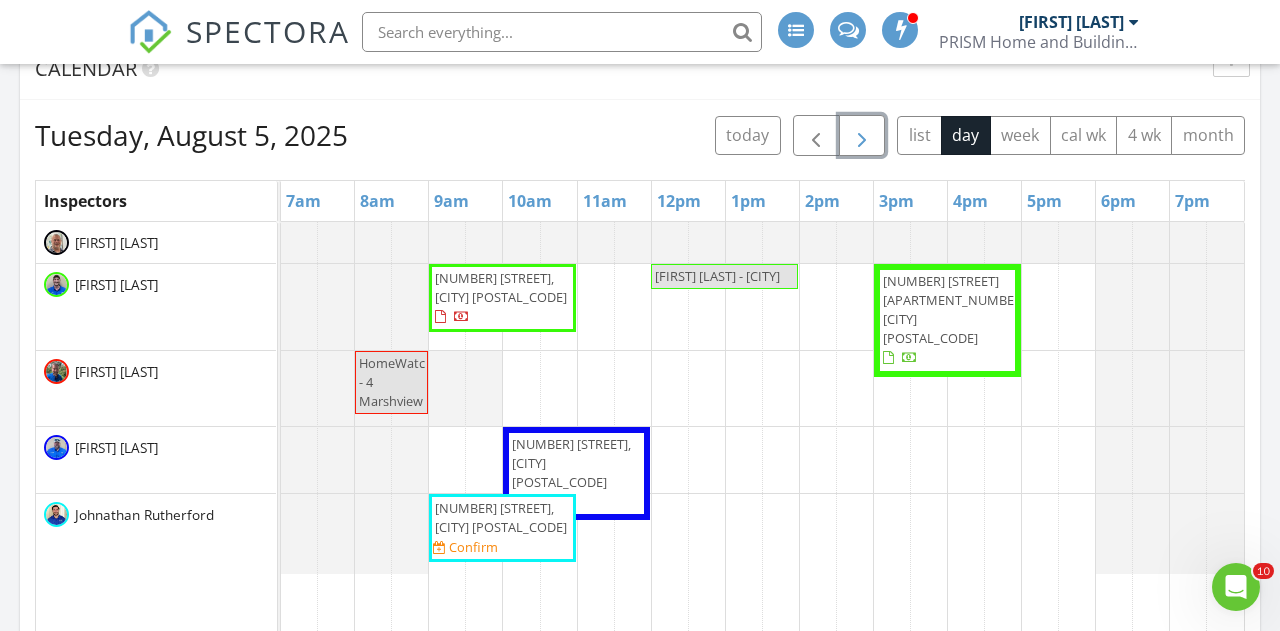 click at bounding box center (862, 136) 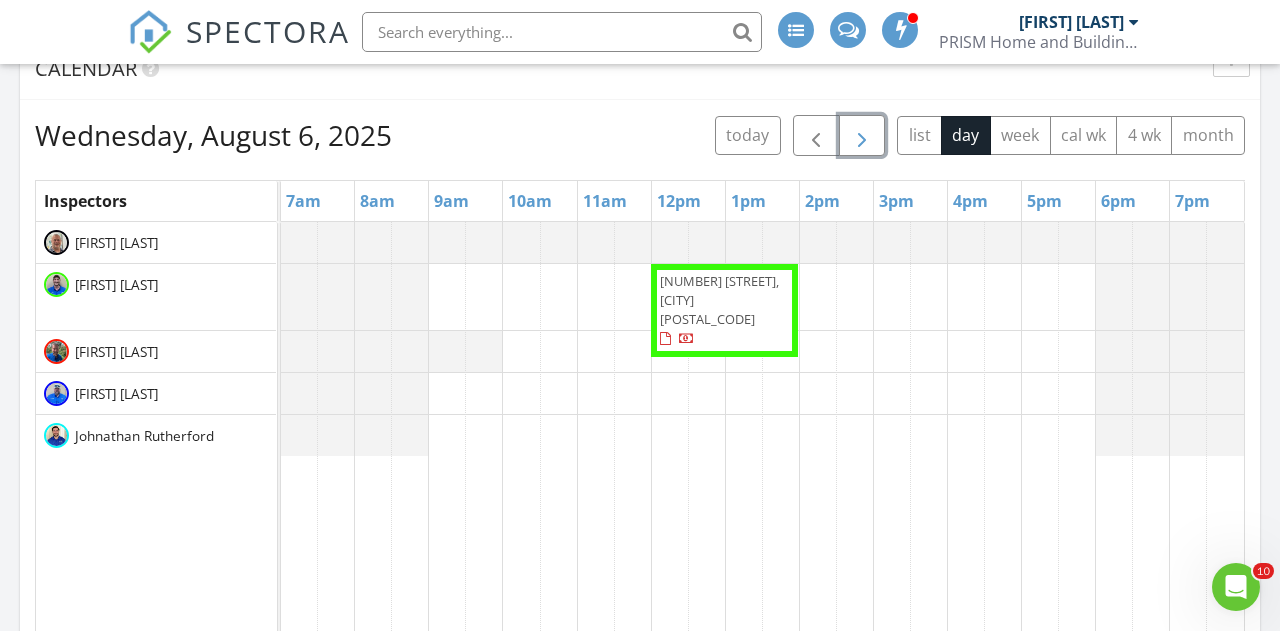 click at bounding box center (862, 136) 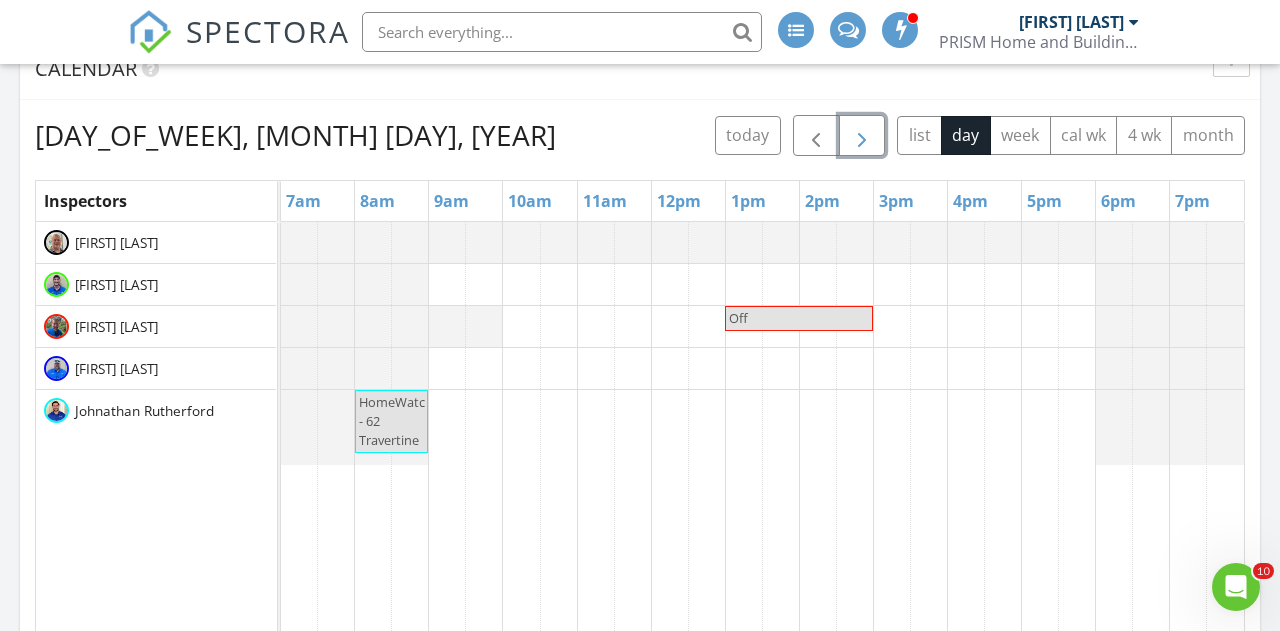 click at bounding box center (862, 136) 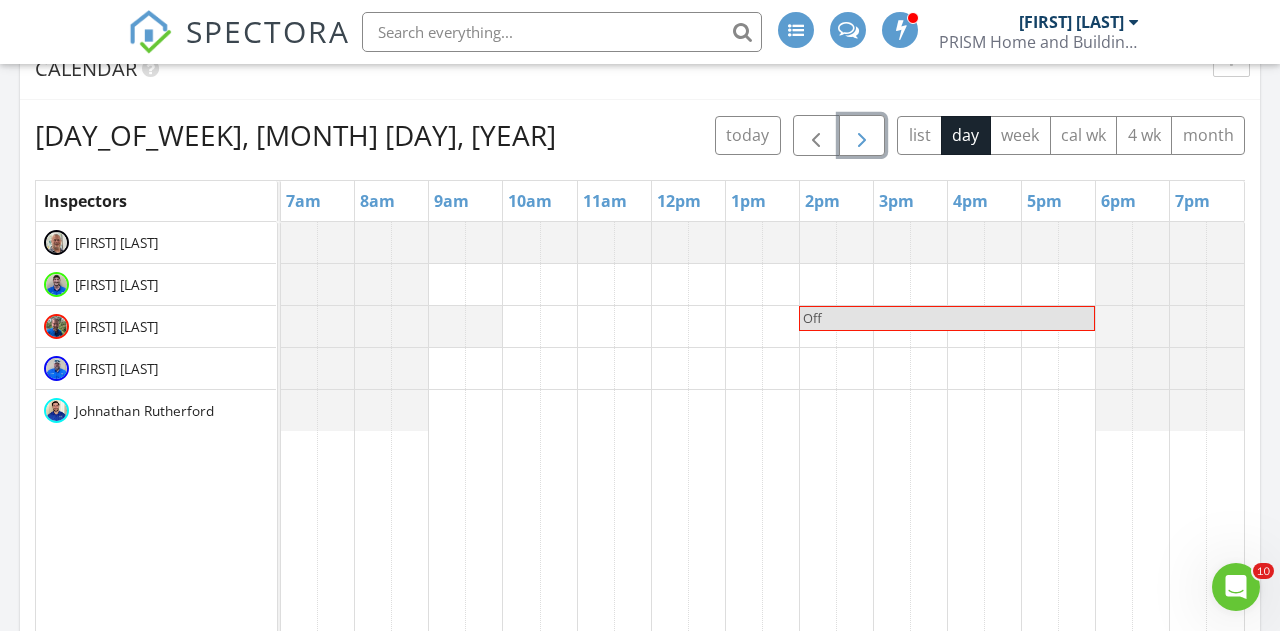 click at bounding box center (862, 136) 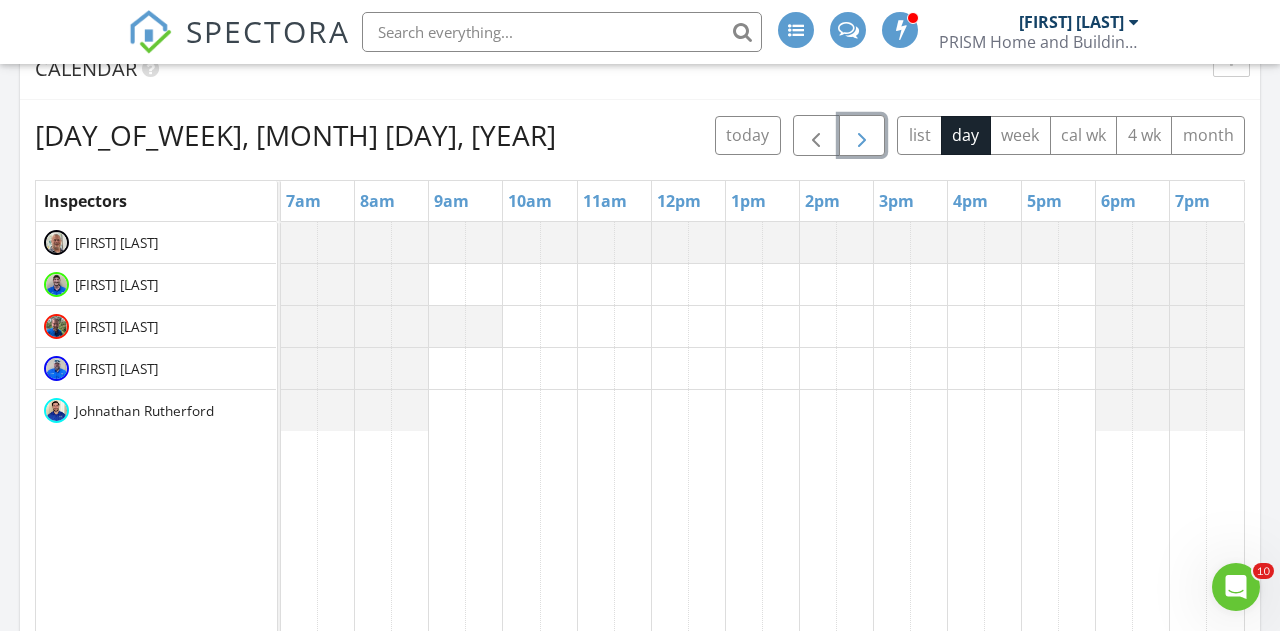 click at bounding box center [862, 136] 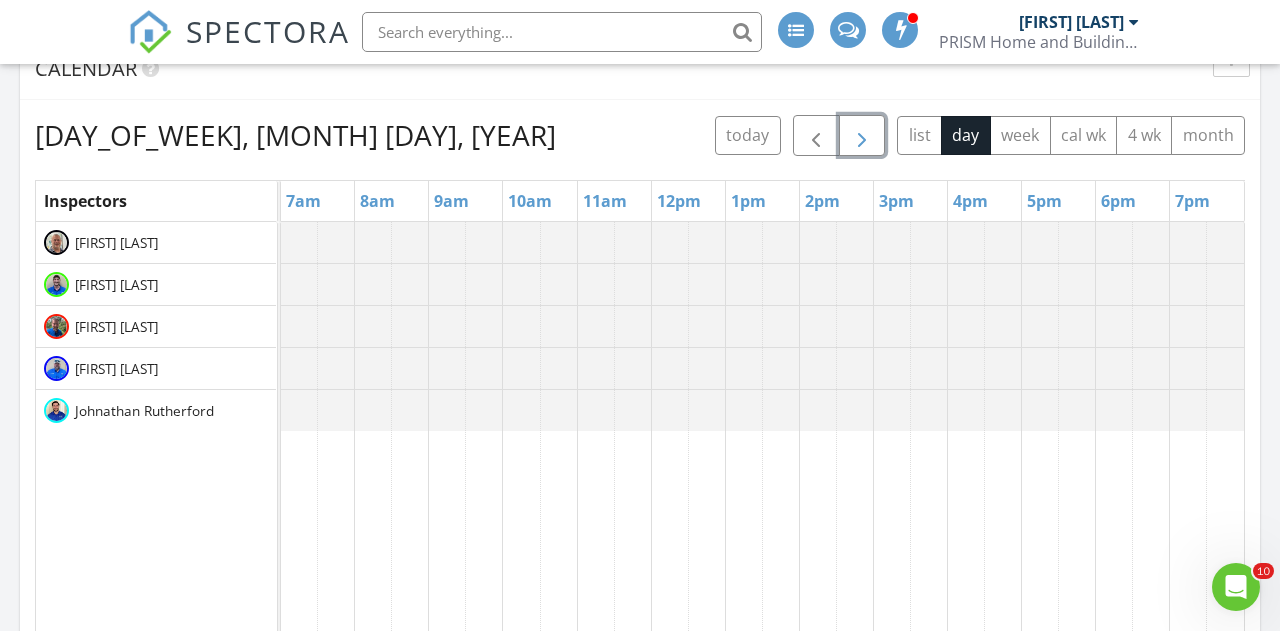 click at bounding box center [862, 136] 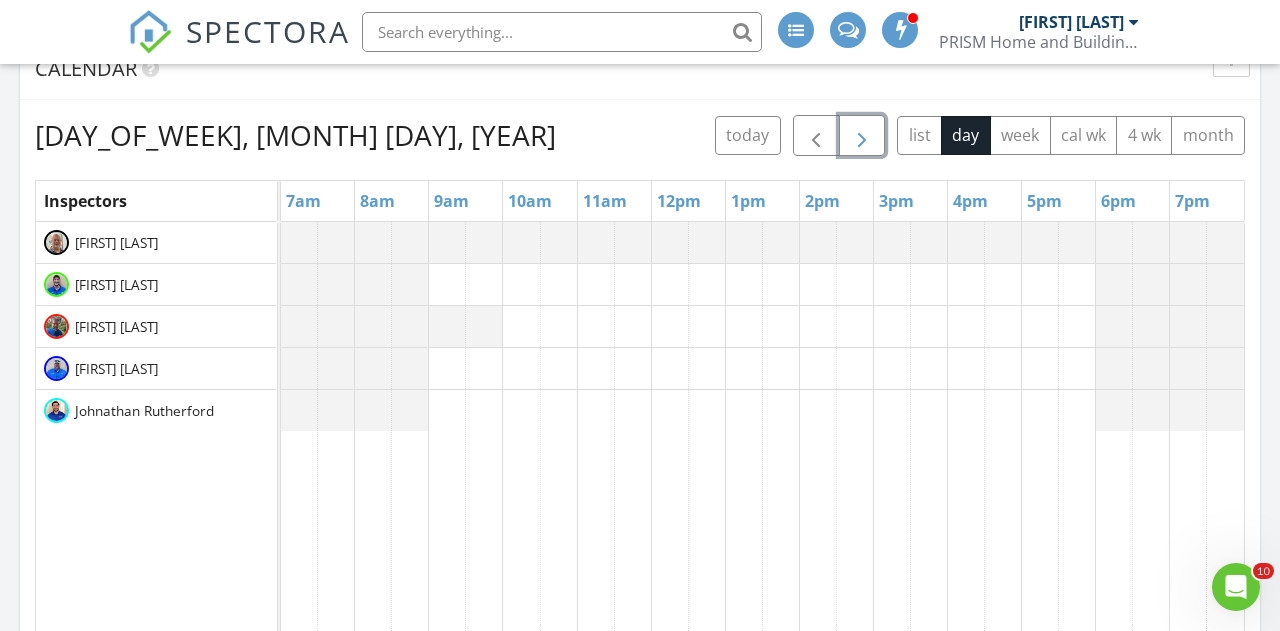 click at bounding box center [862, 136] 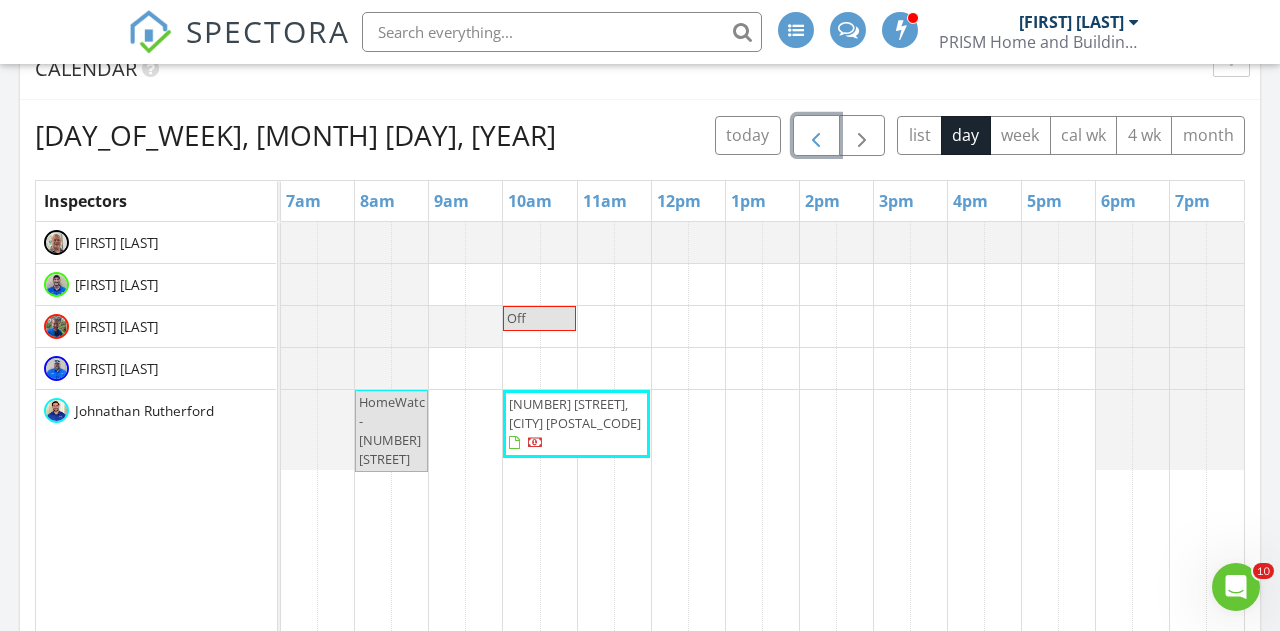 click at bounding box center (816, 136) 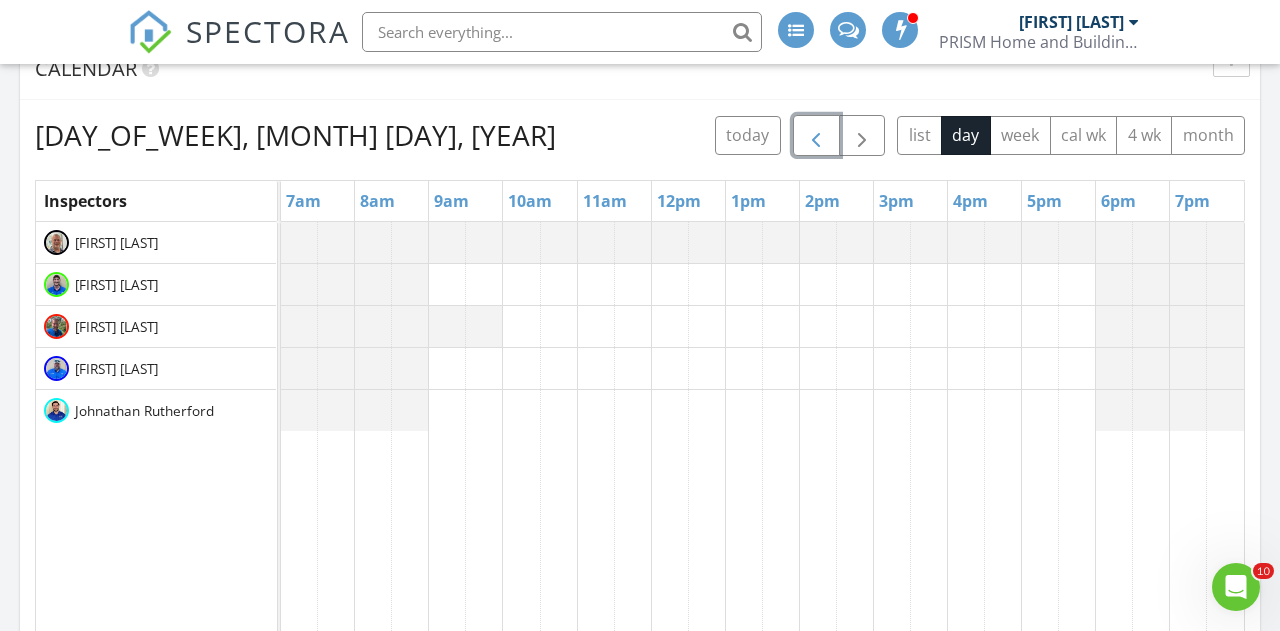 click at bounding box center (816, 136) 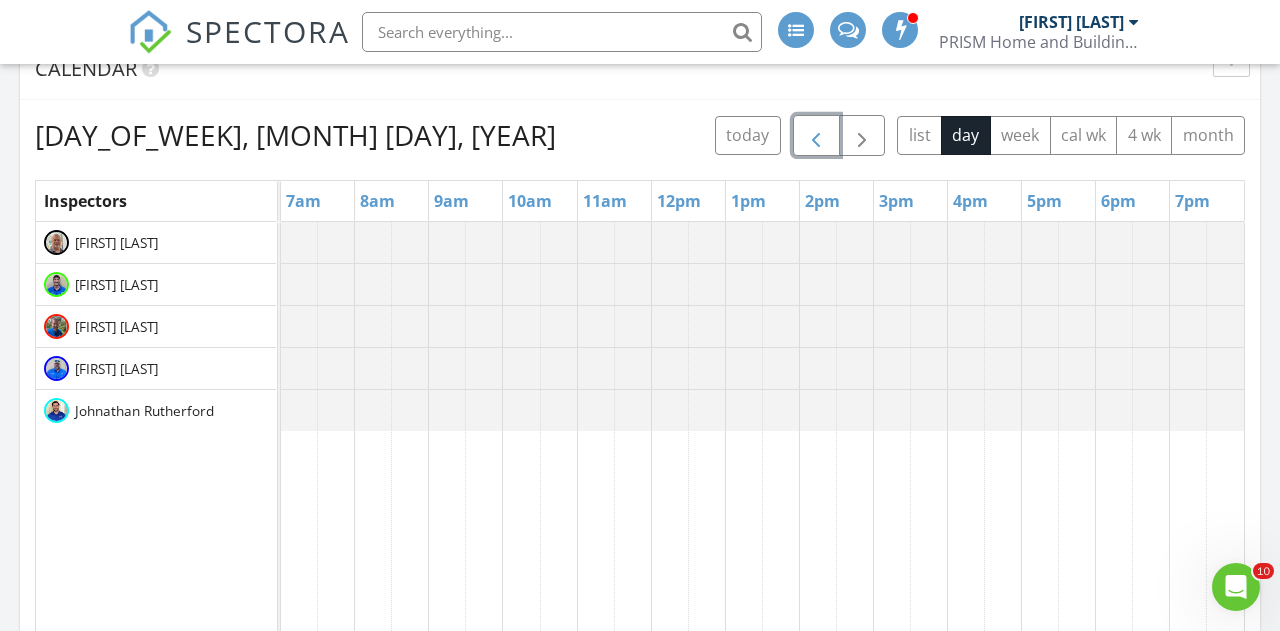 click at bounding box center [816, 136] 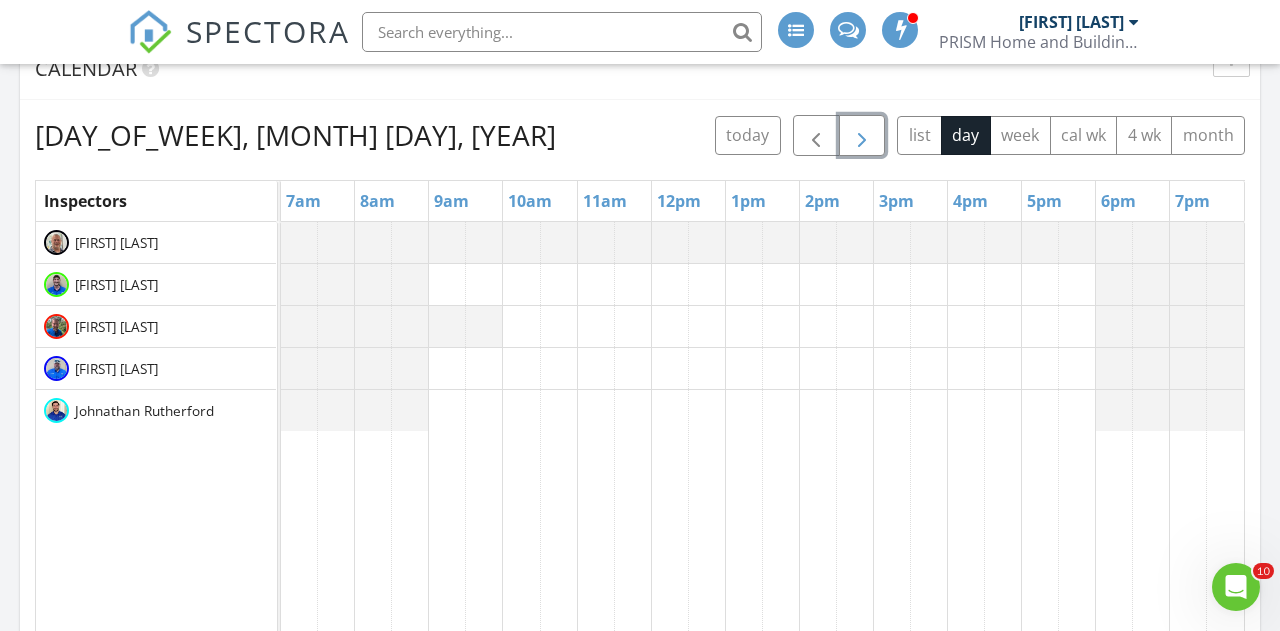 click at bounding box center [862, 136] 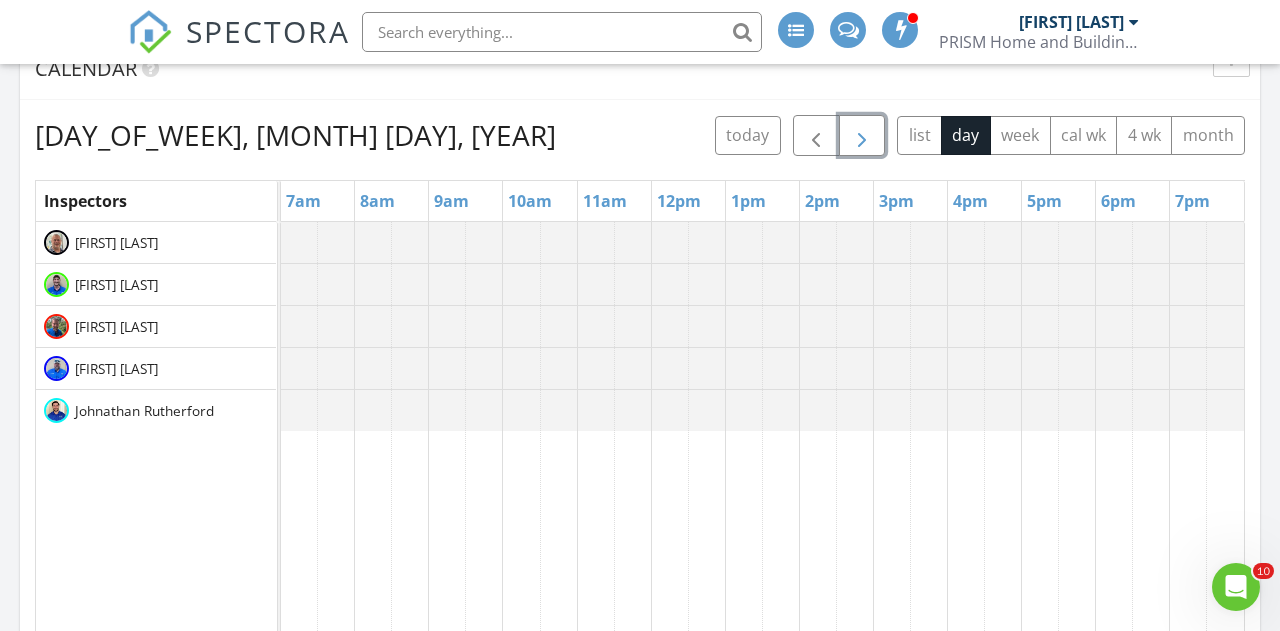 click at bounding box center (862, 136) 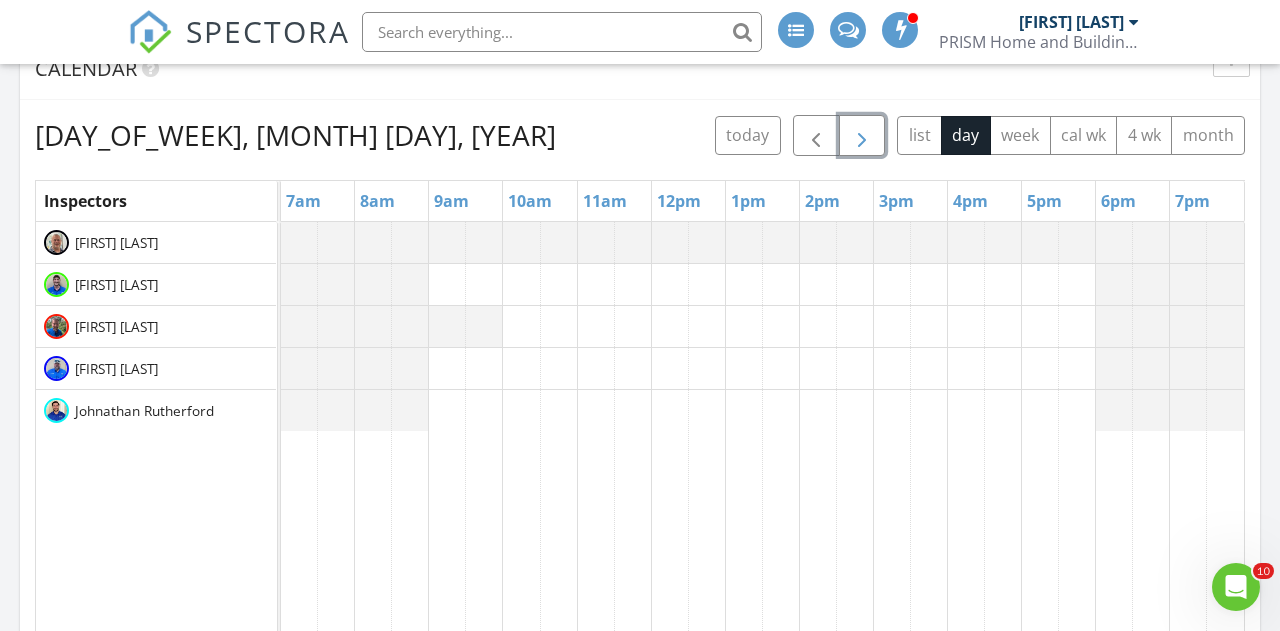 click at bounding box center [862, 136] 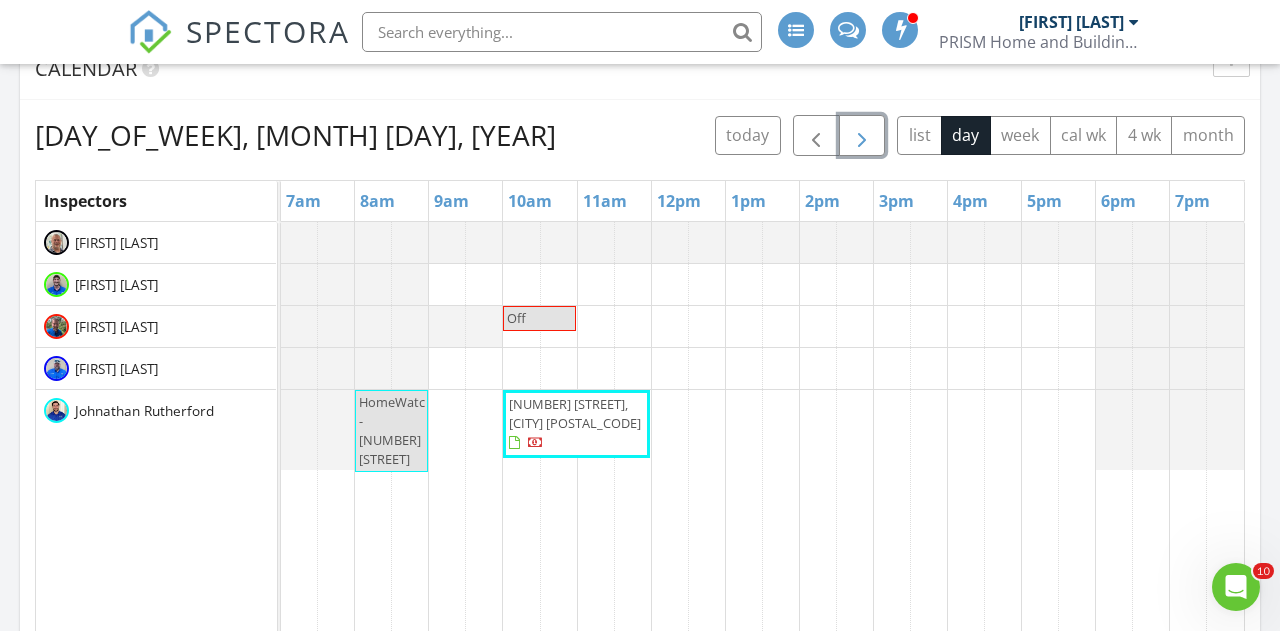 click at bounding box center [862, 136] 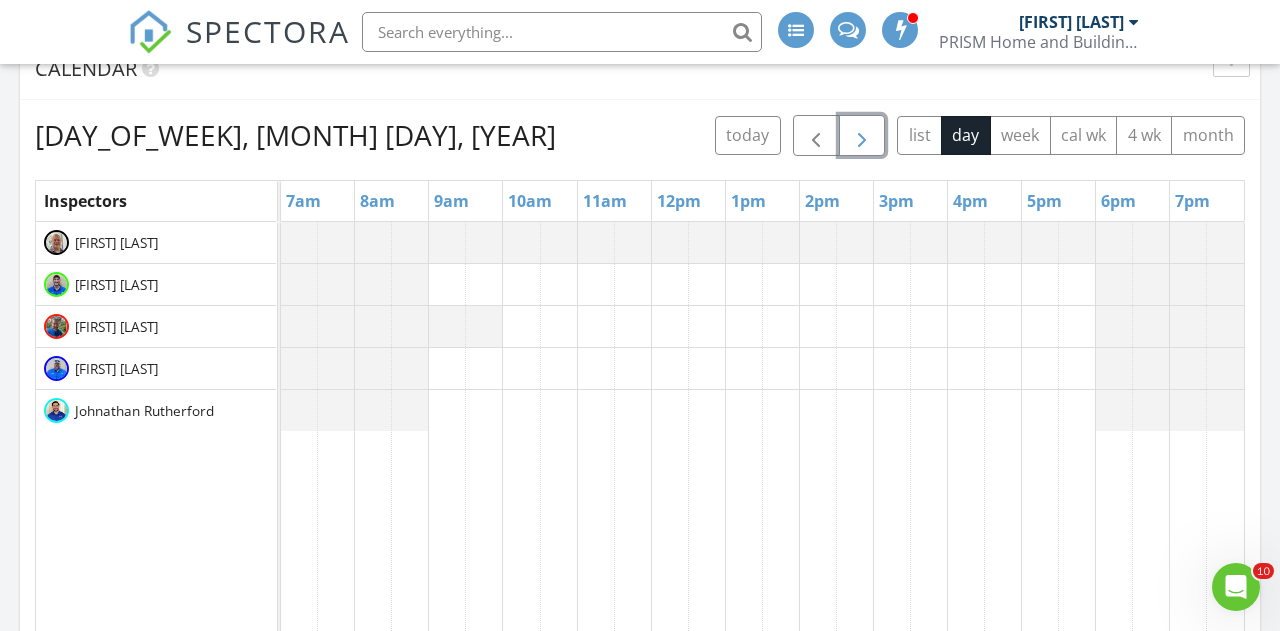 click at bounding box center [862, 136] 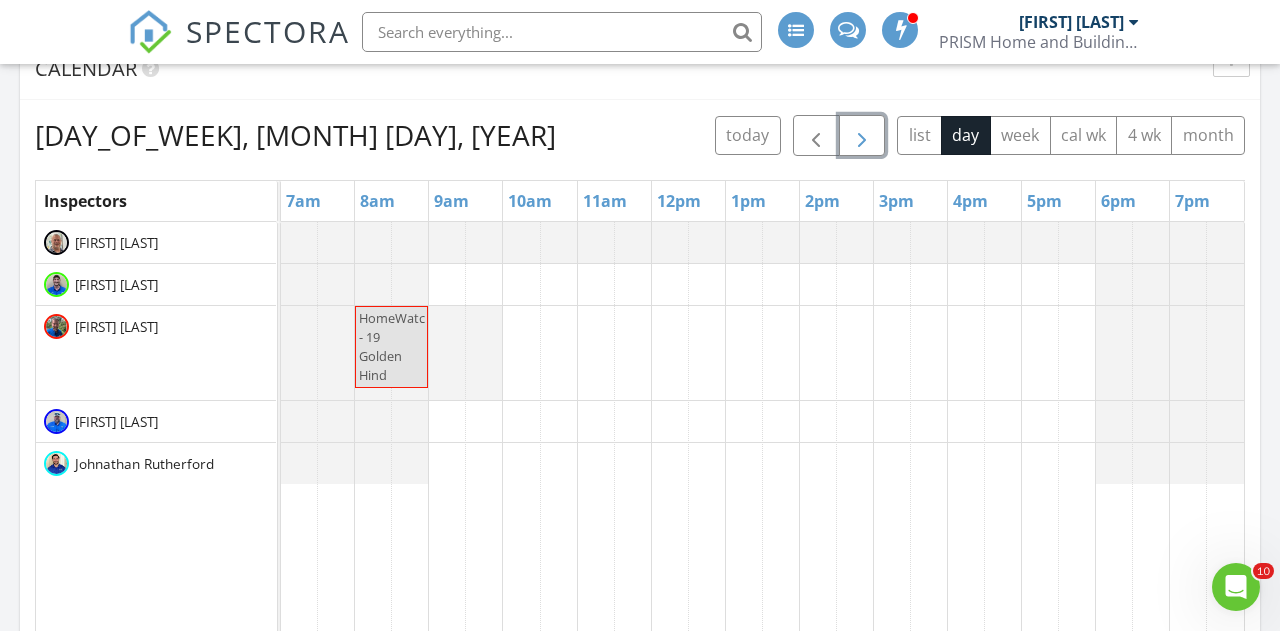 click at bounding box center (862, 136) 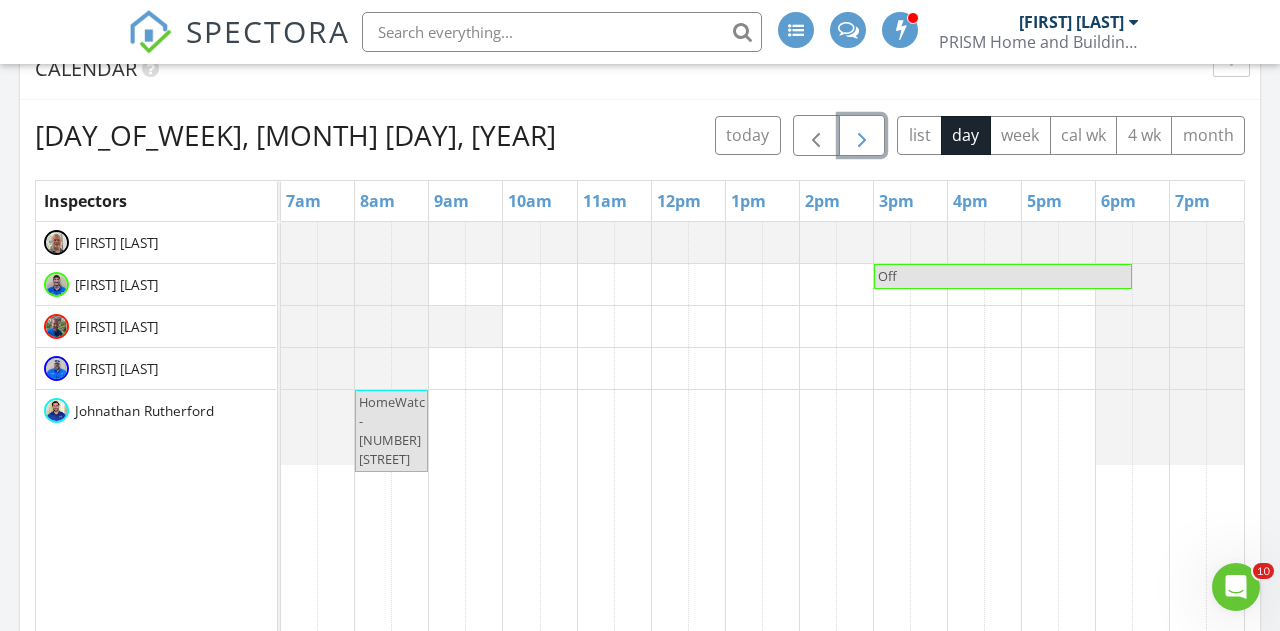 click at bounding box center (862, 136) 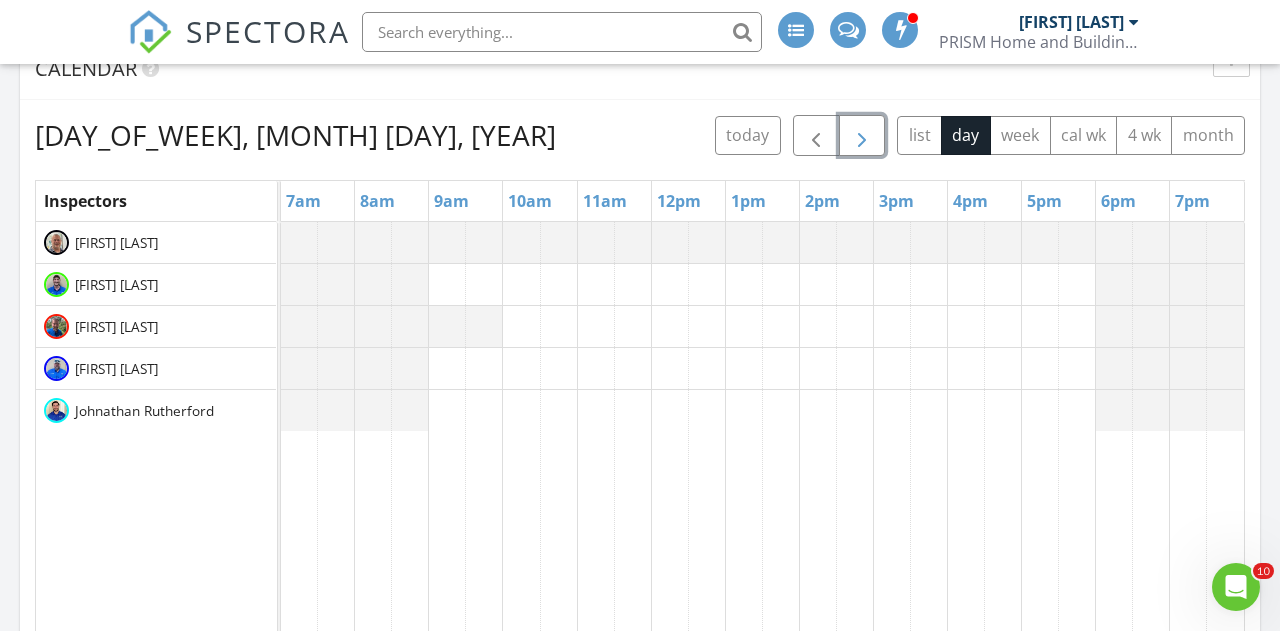 click at bounding box center (862, 136) 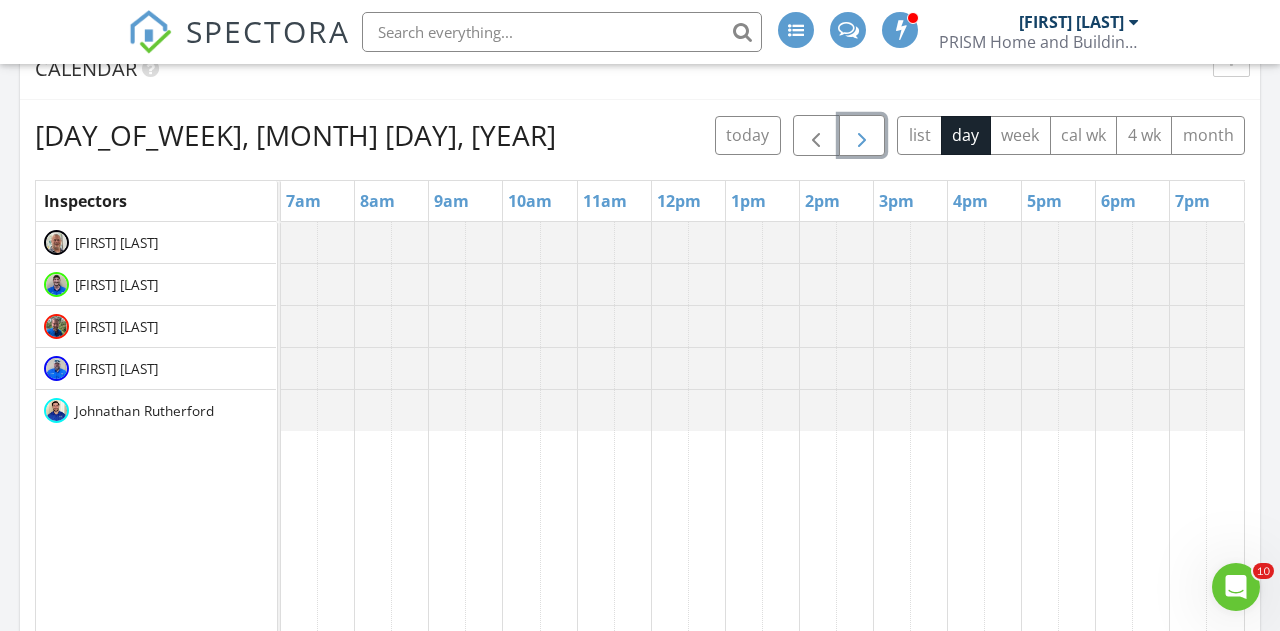 click at bounding box center (862, 136) 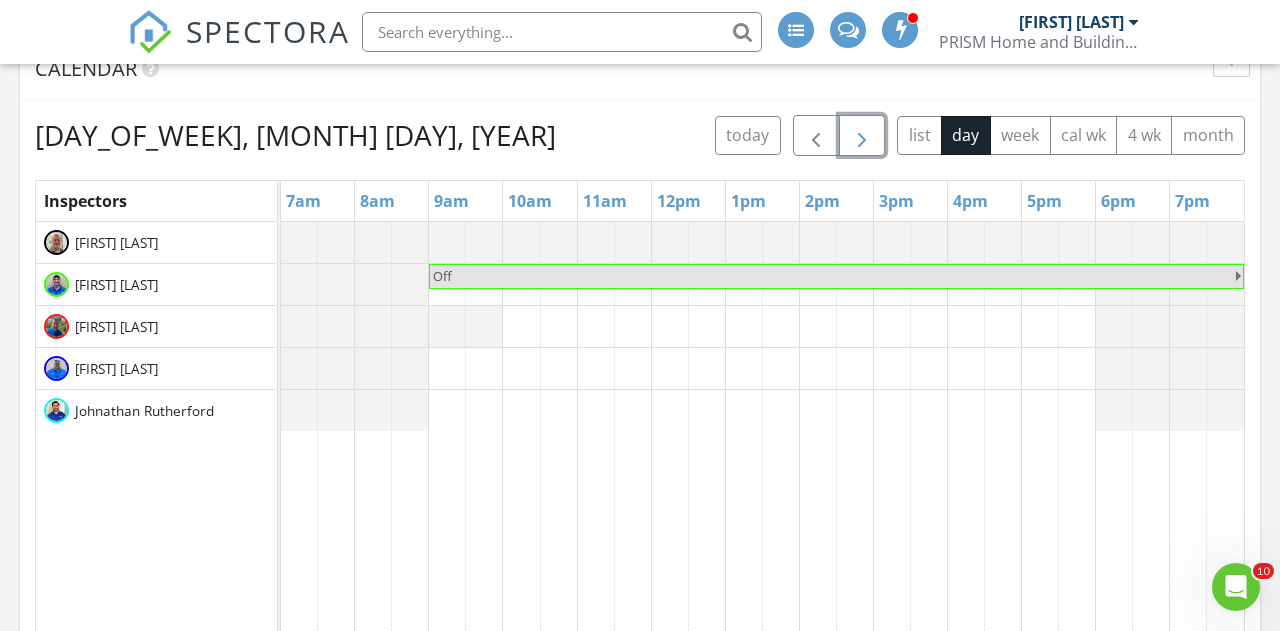 click at bounding box center [862, 136] 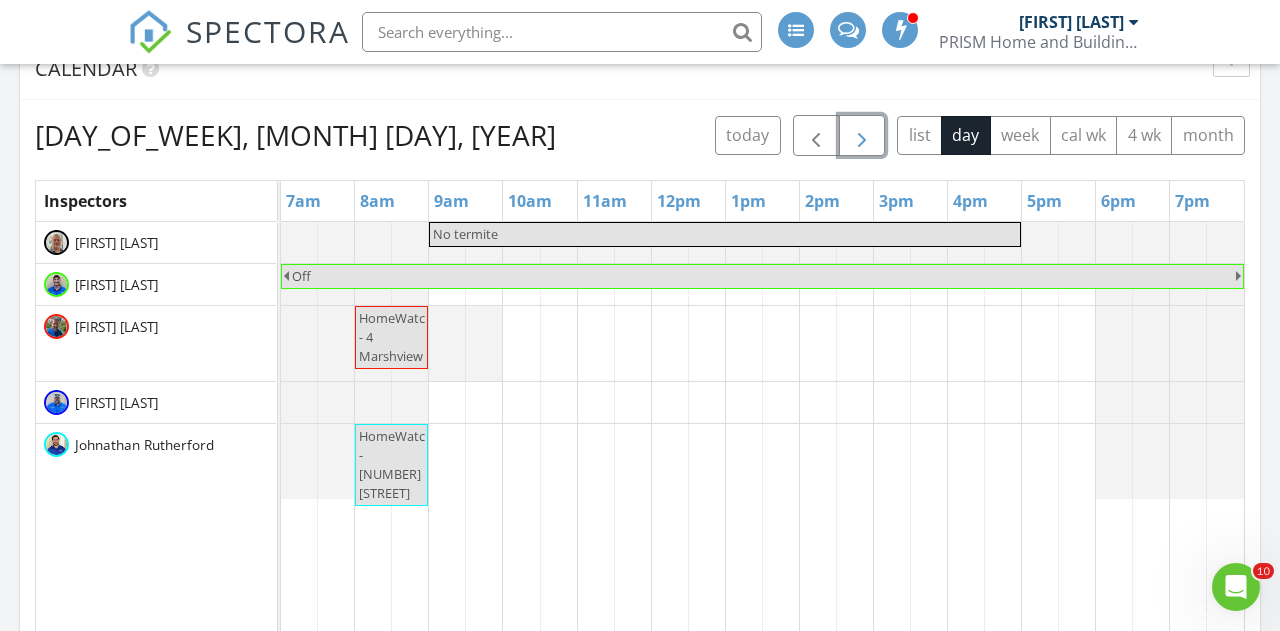 click at bounding box center [862, 136] 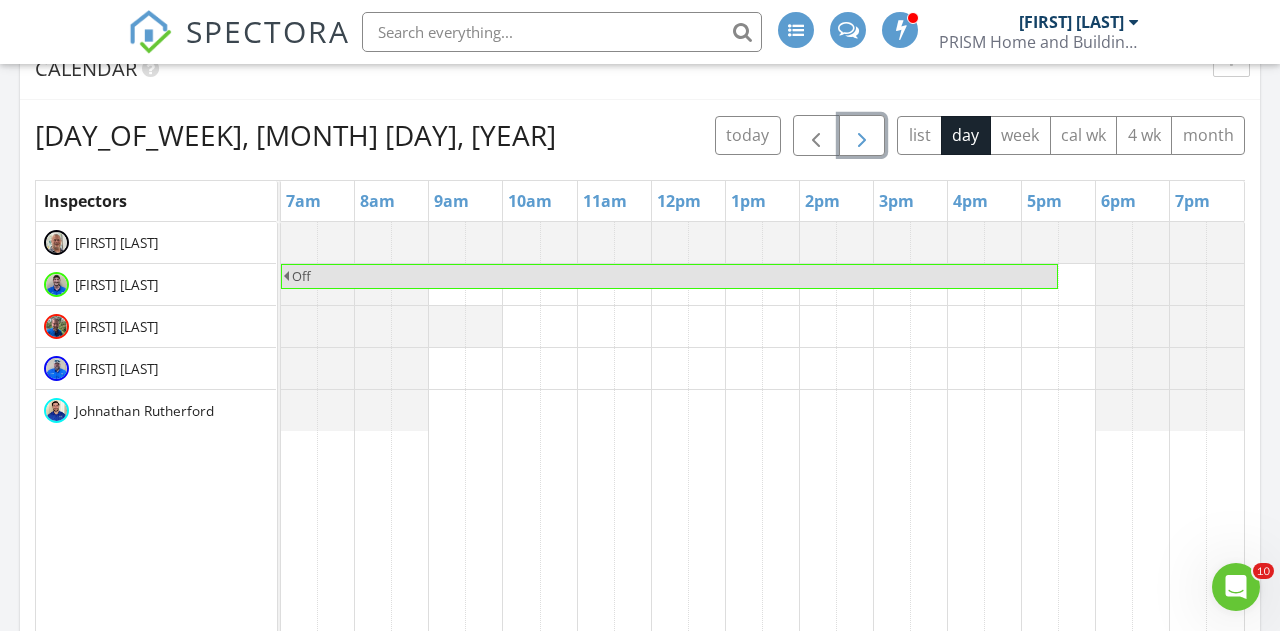 click at bounding box center [862, 136] 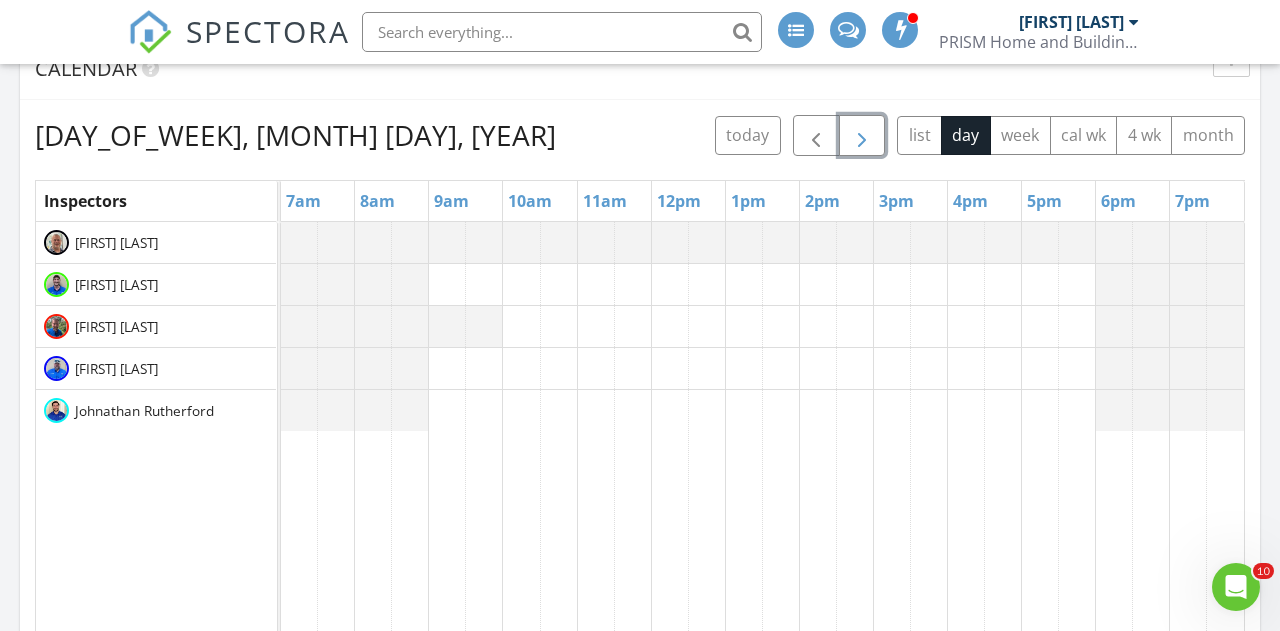 click at bounding box center (862, 136) 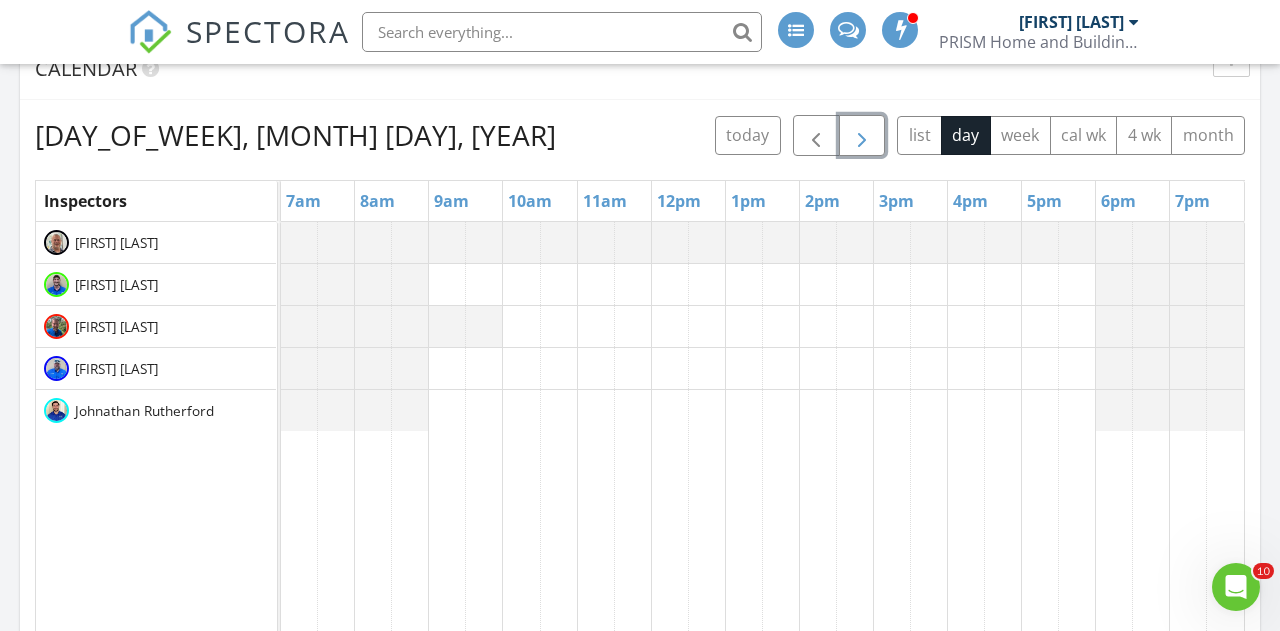 click at bounding box center (862, 136) 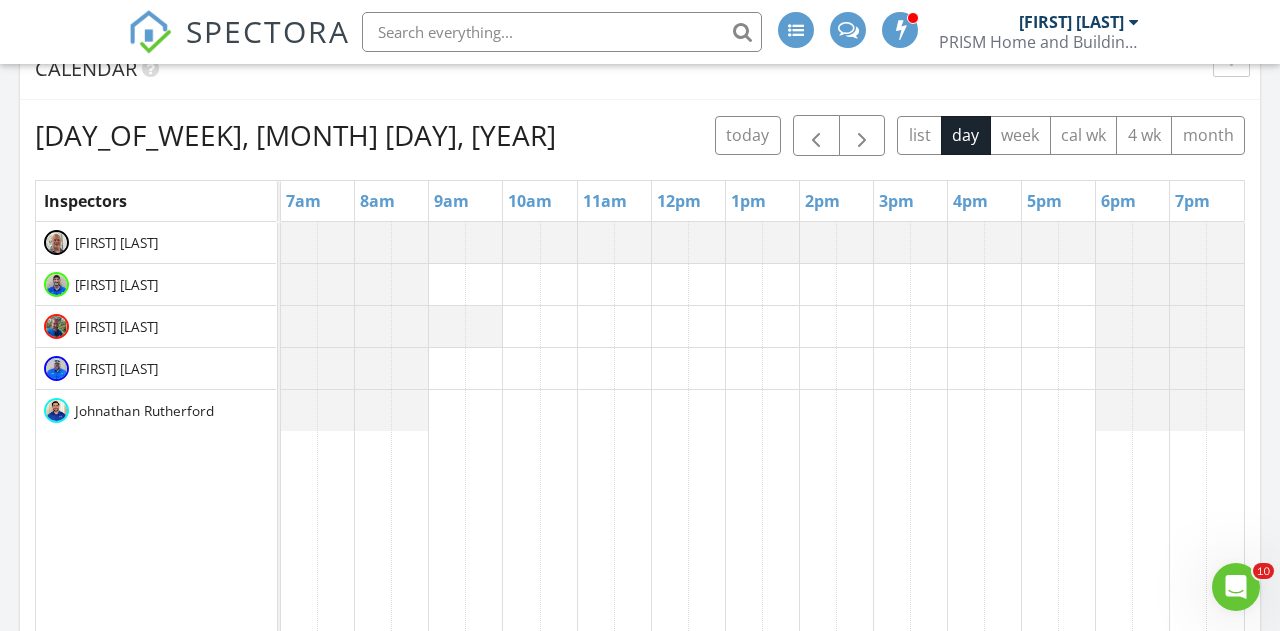 click on "today list day week cal wk 4 wk month" at bounding box center (980, 135) 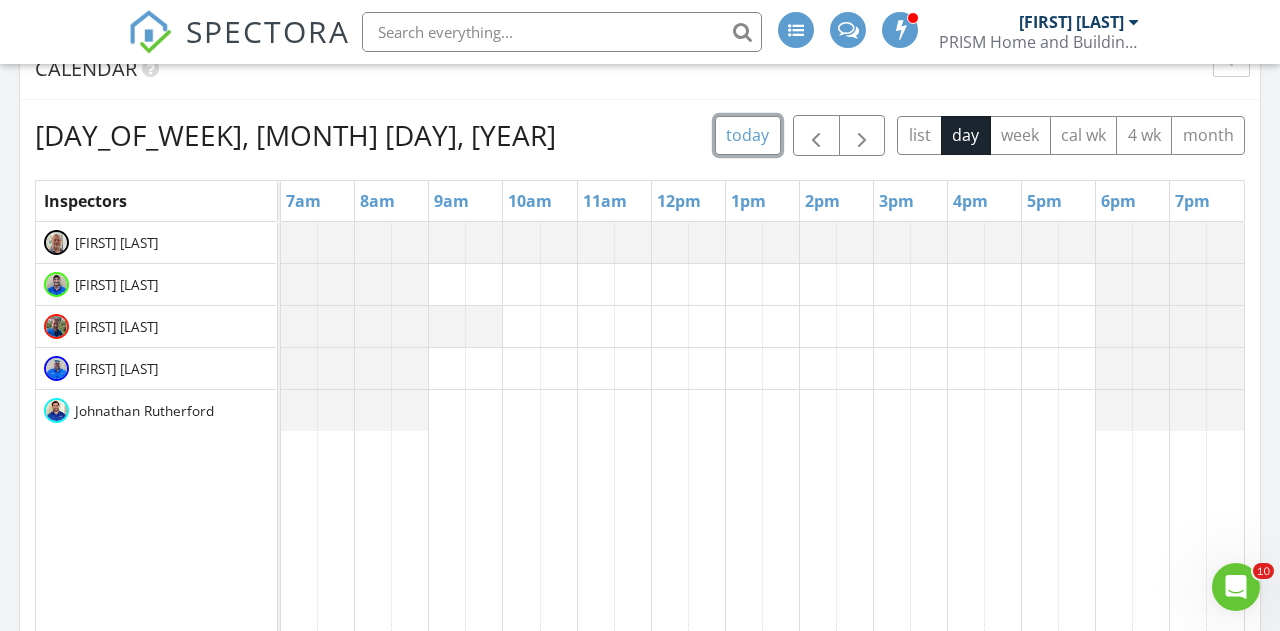click on "today" at bounding box center (748, 135) 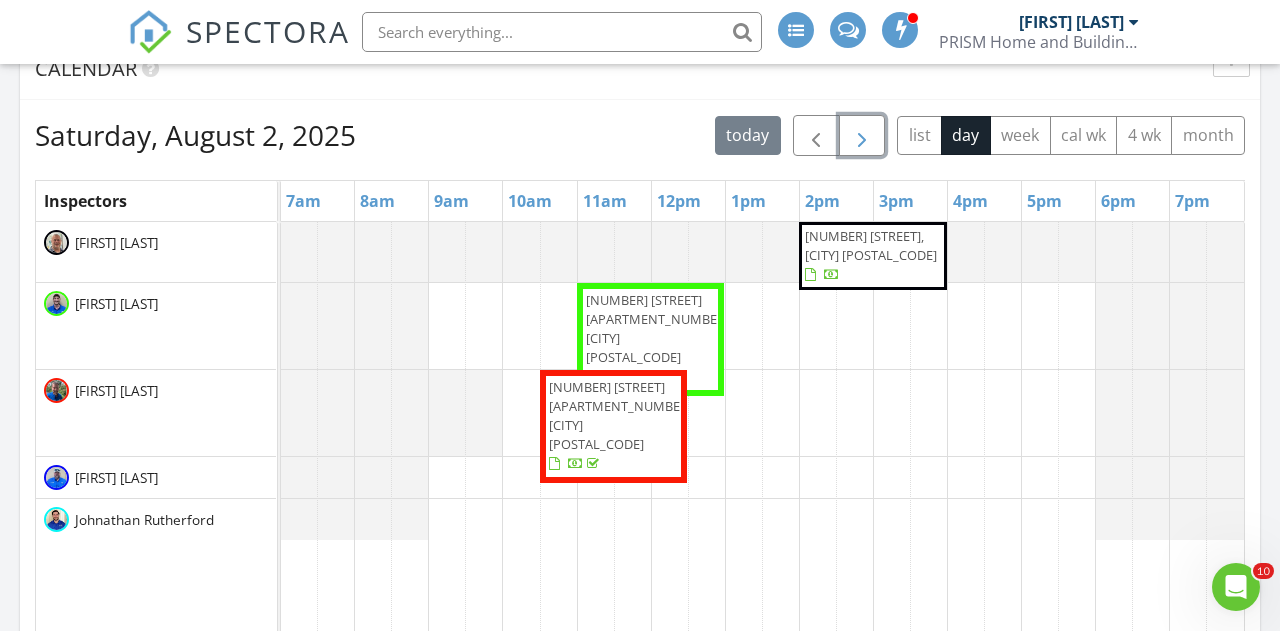 click at bounding box center (862, 136) 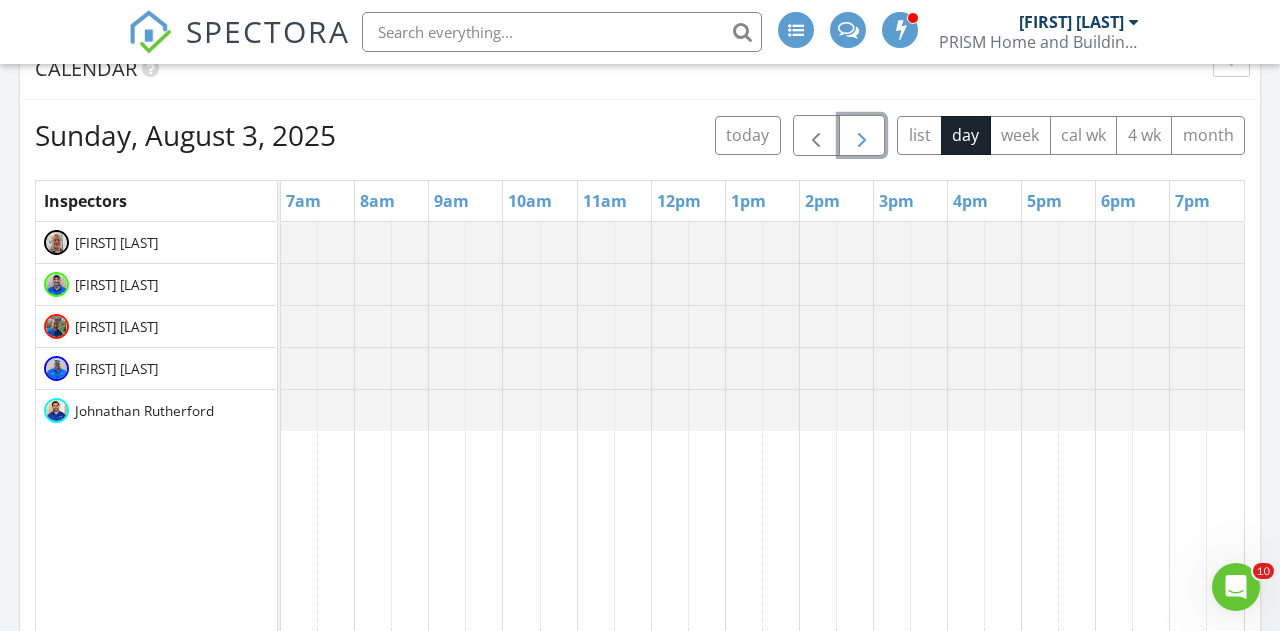 click at bounding box center [862, 136] 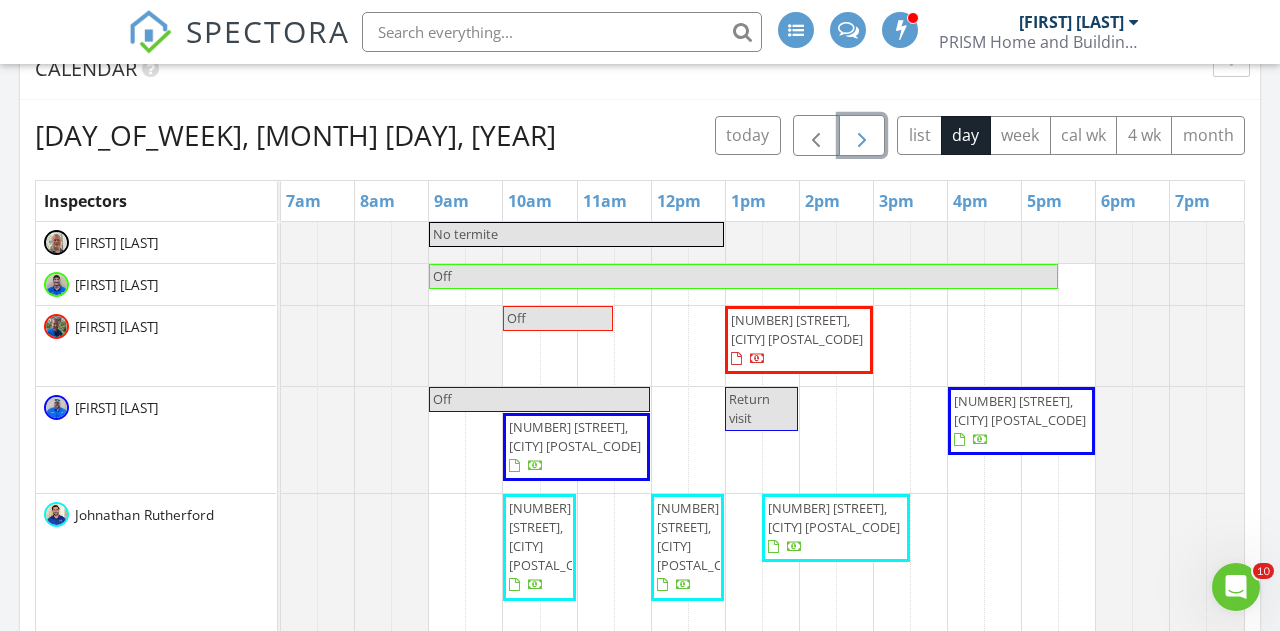 click at bounding box center [862, 136] 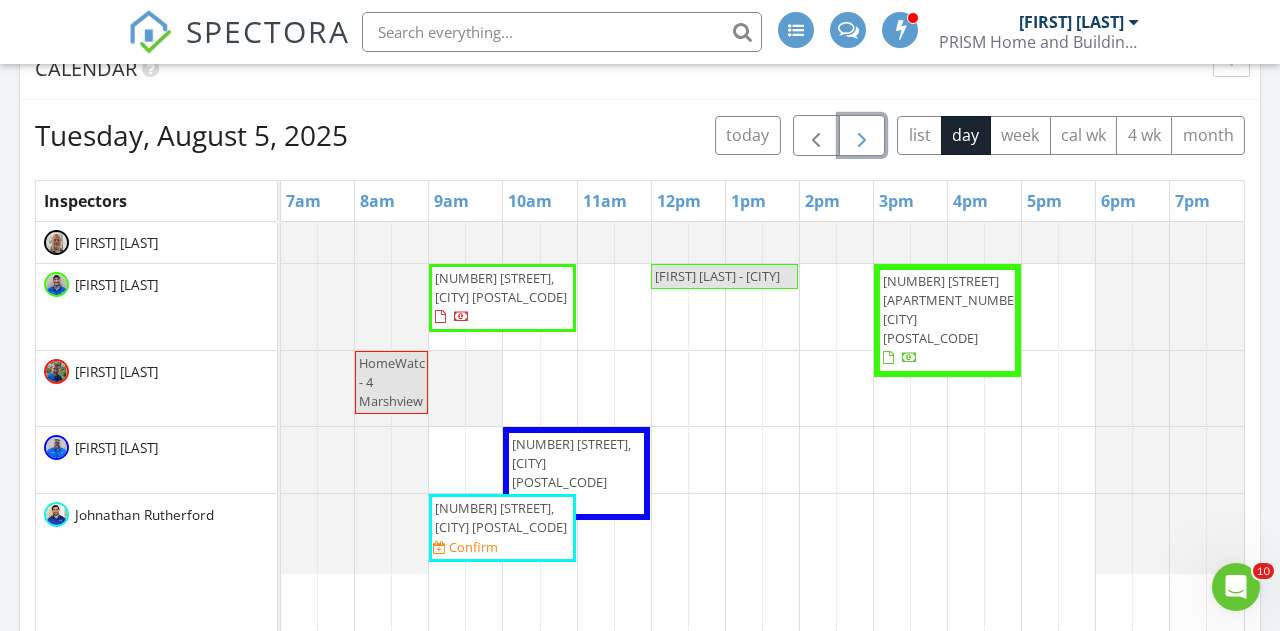 click on "2147 E 62nd St, Savannah 31404" at bounding box center [502, 518] 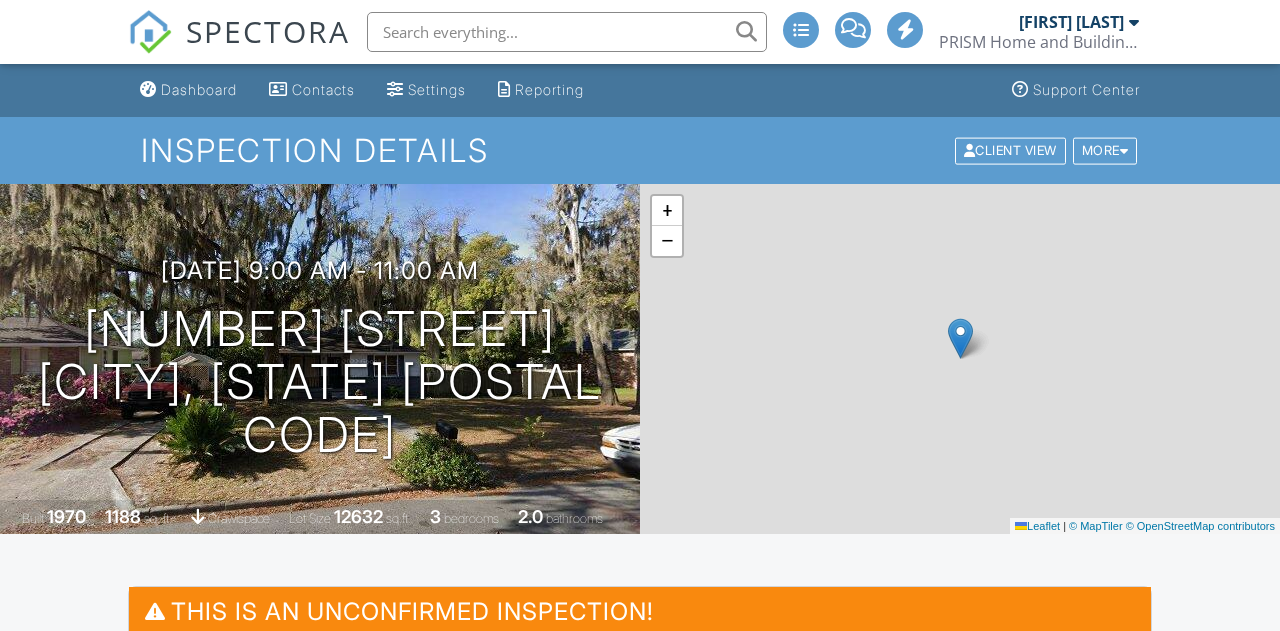 scroll, scrollTop: 0, scrollLeft: 0, axis: both 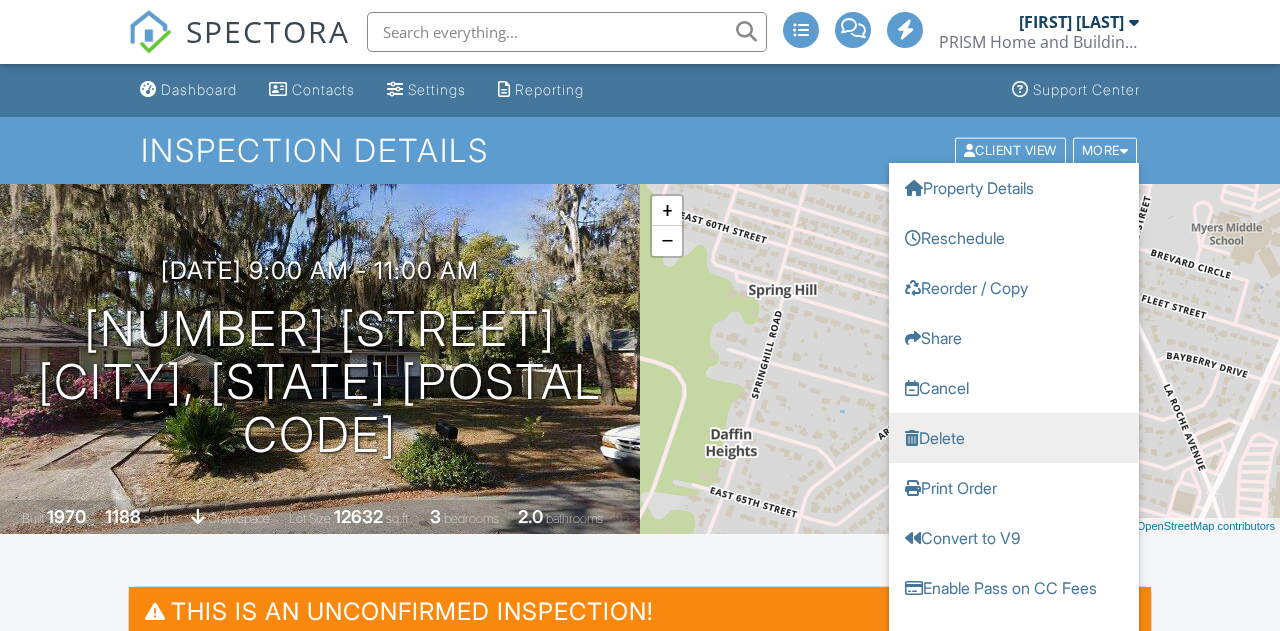 click on "Delete" at bounding box center (1014, 437) 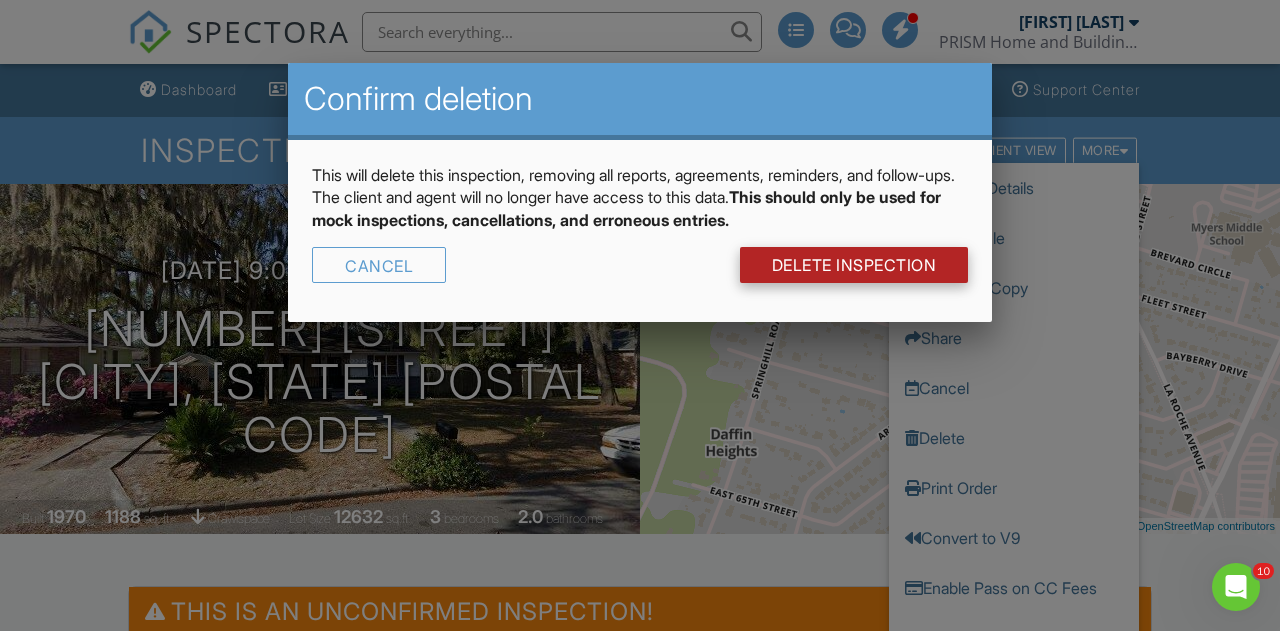 scroll, scrollTop: 0, scrollLeft: 0, axis: both 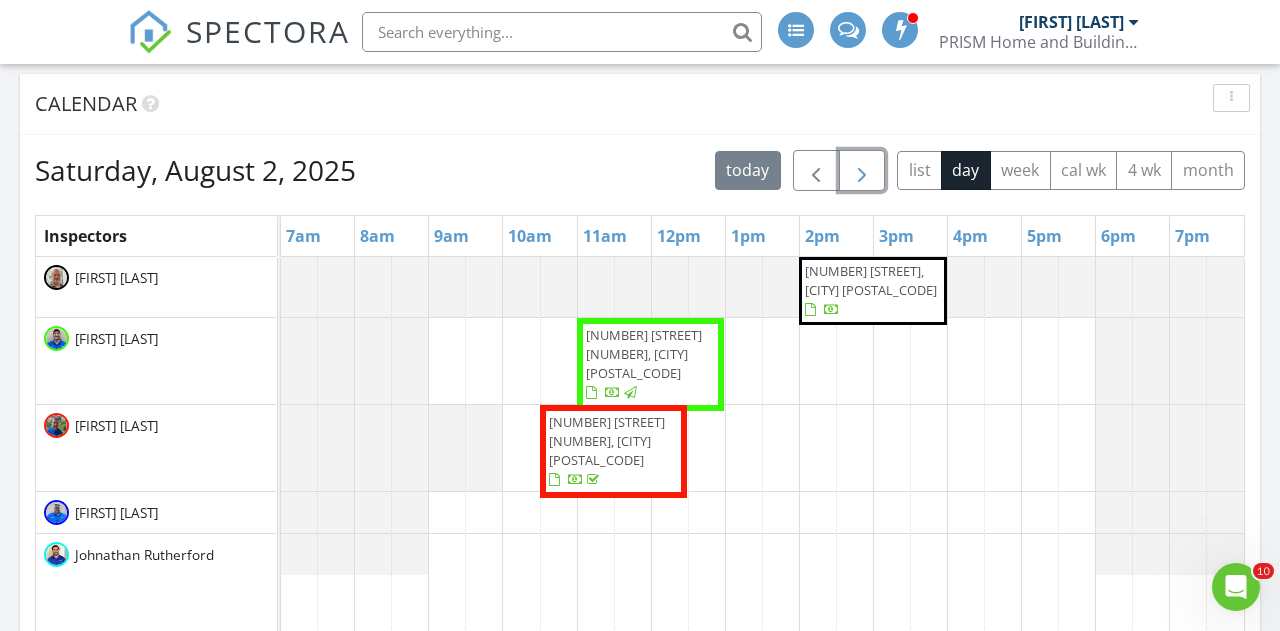 click at bounding box center [862, 171] 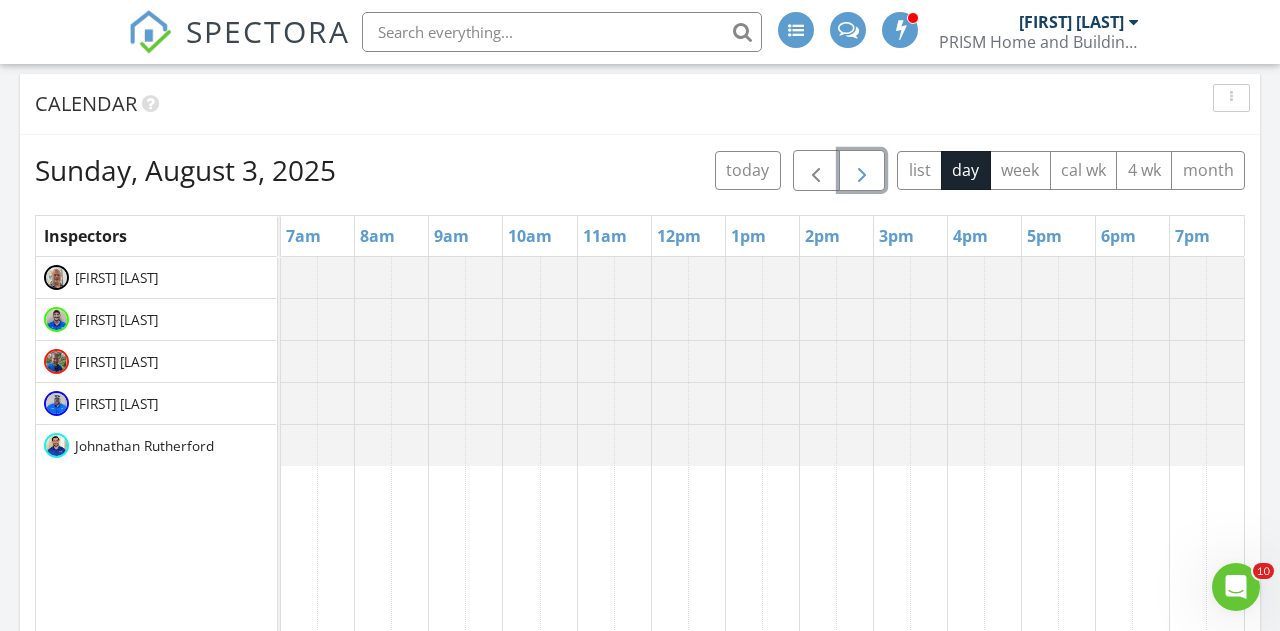 click at bounding box center [862, 171] 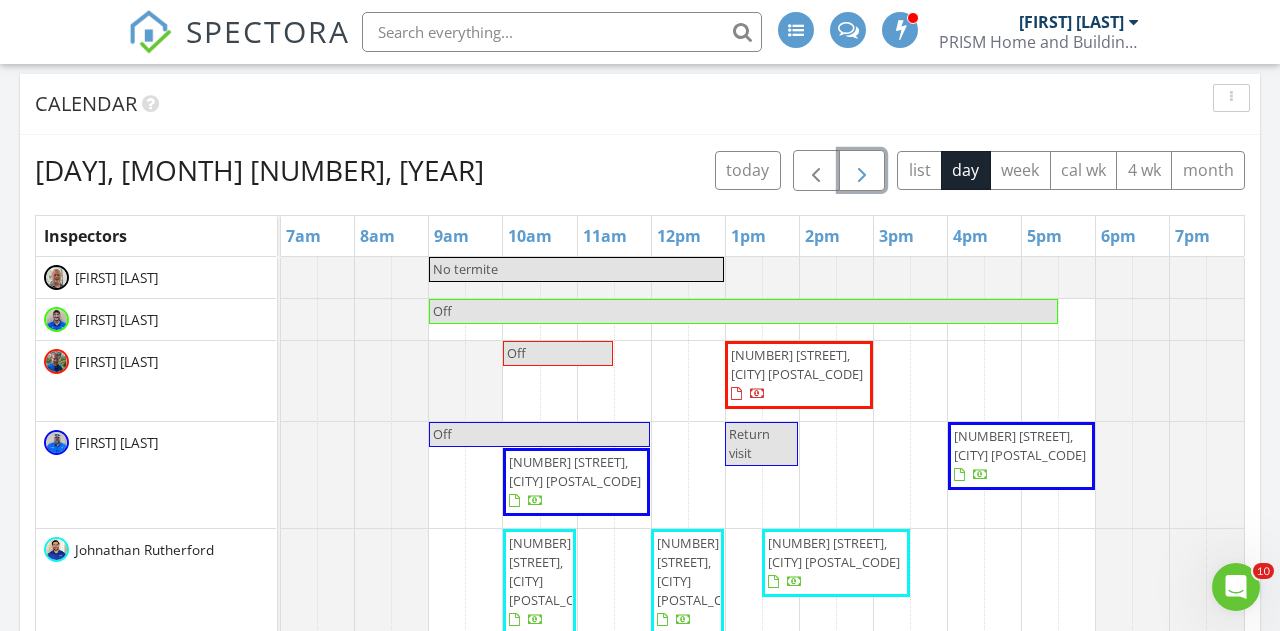 click at bounding box center [862, 171] 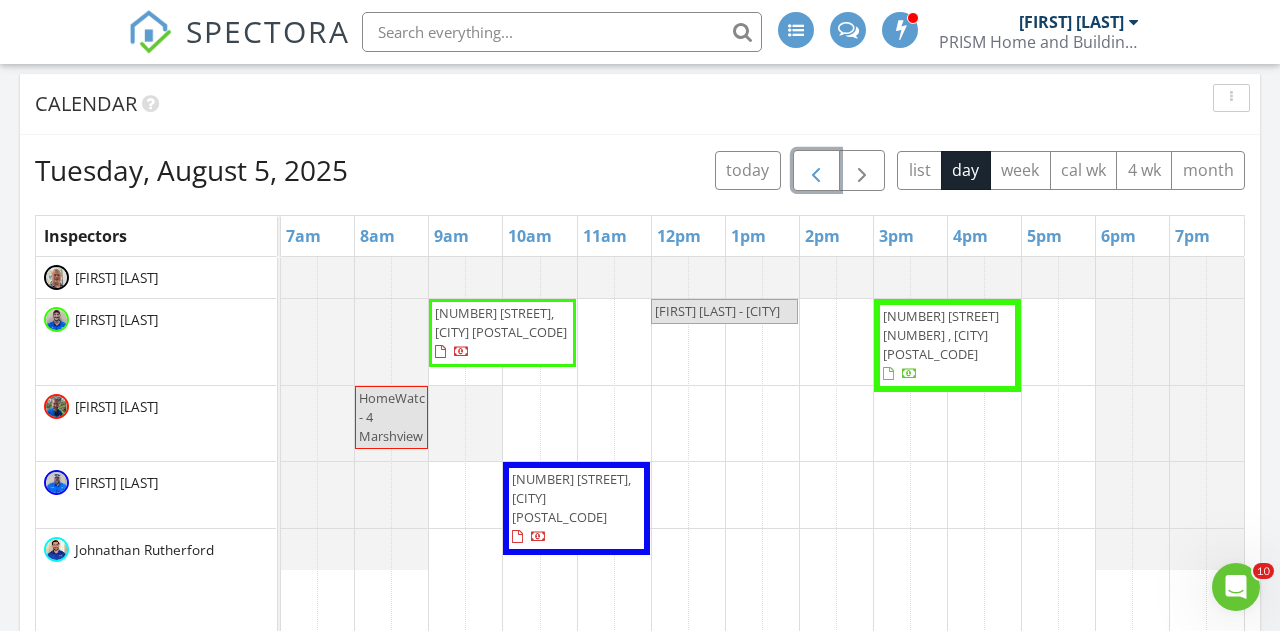 click at bounding box center (816, 171) 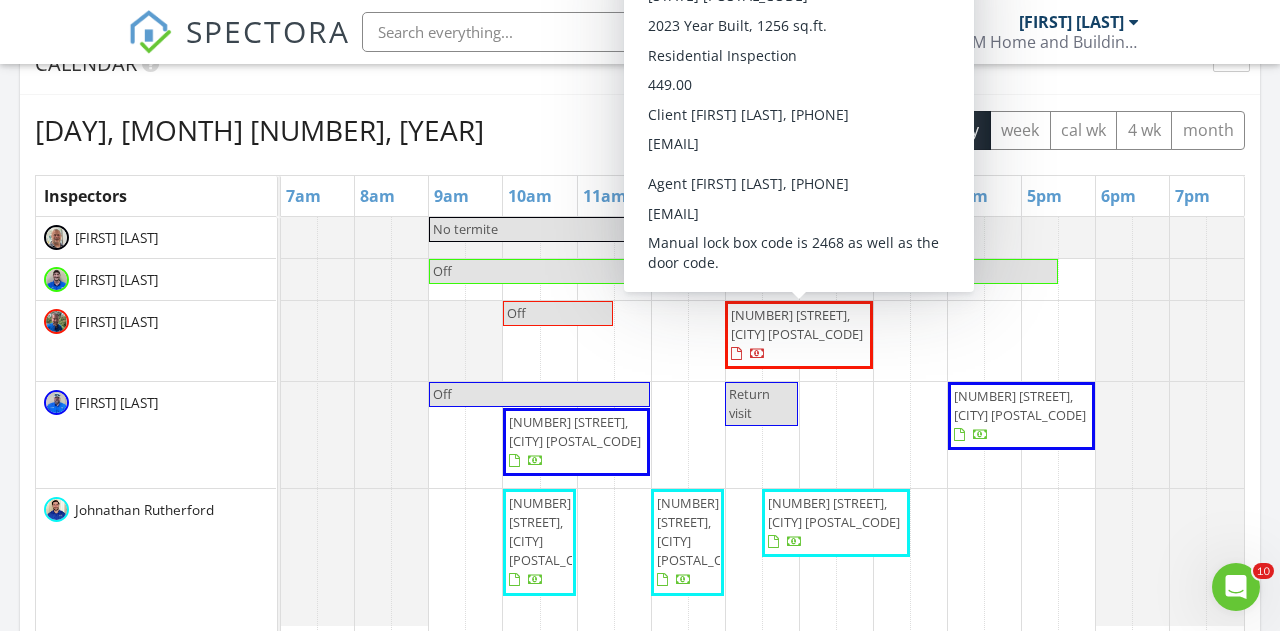 scroll, scrollTop: 826, scrollLeft: 0, axis: vertical 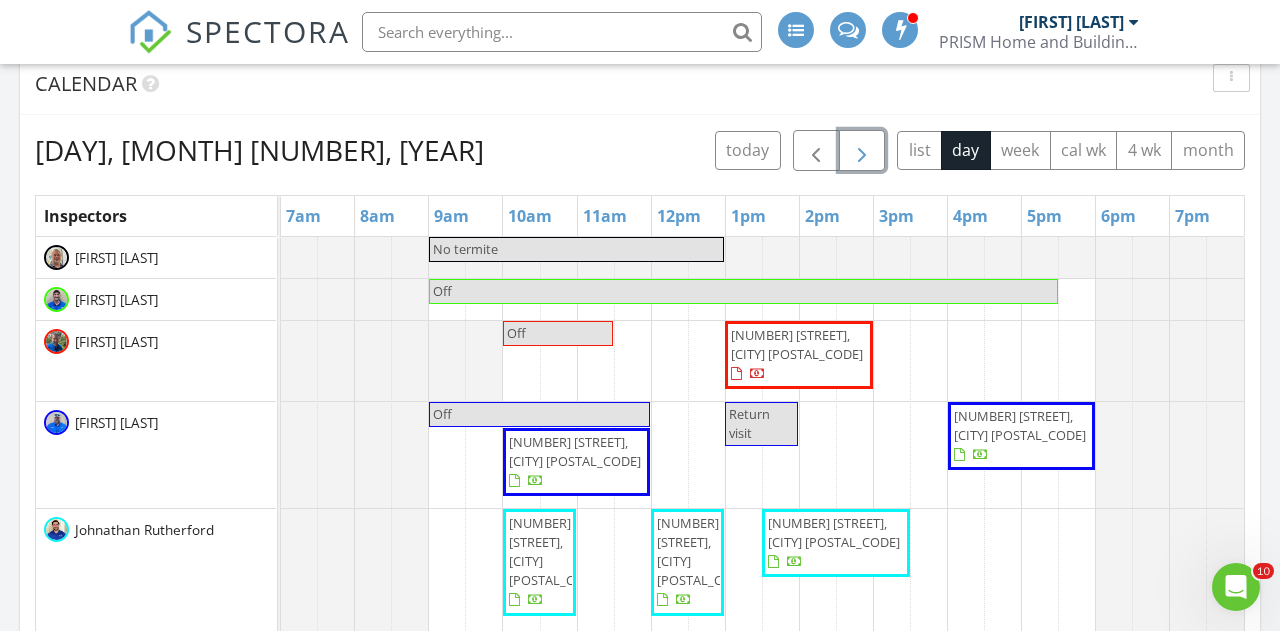 click at bounding box center (862, 151) 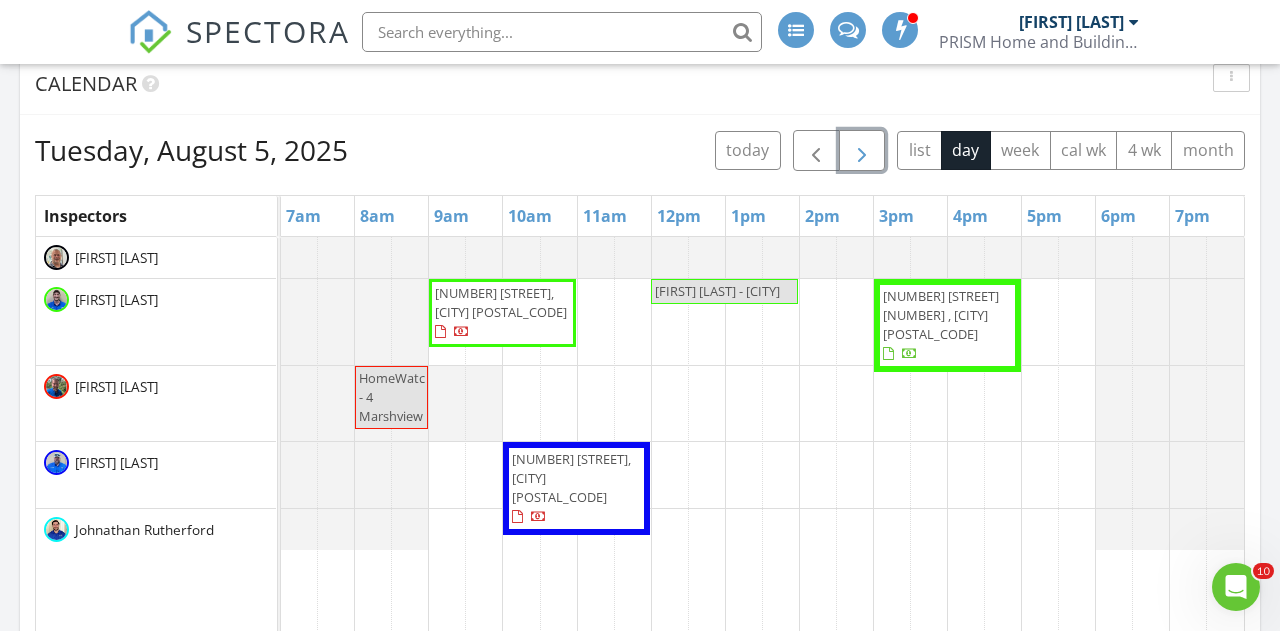 click at bounding box center (862, 151) 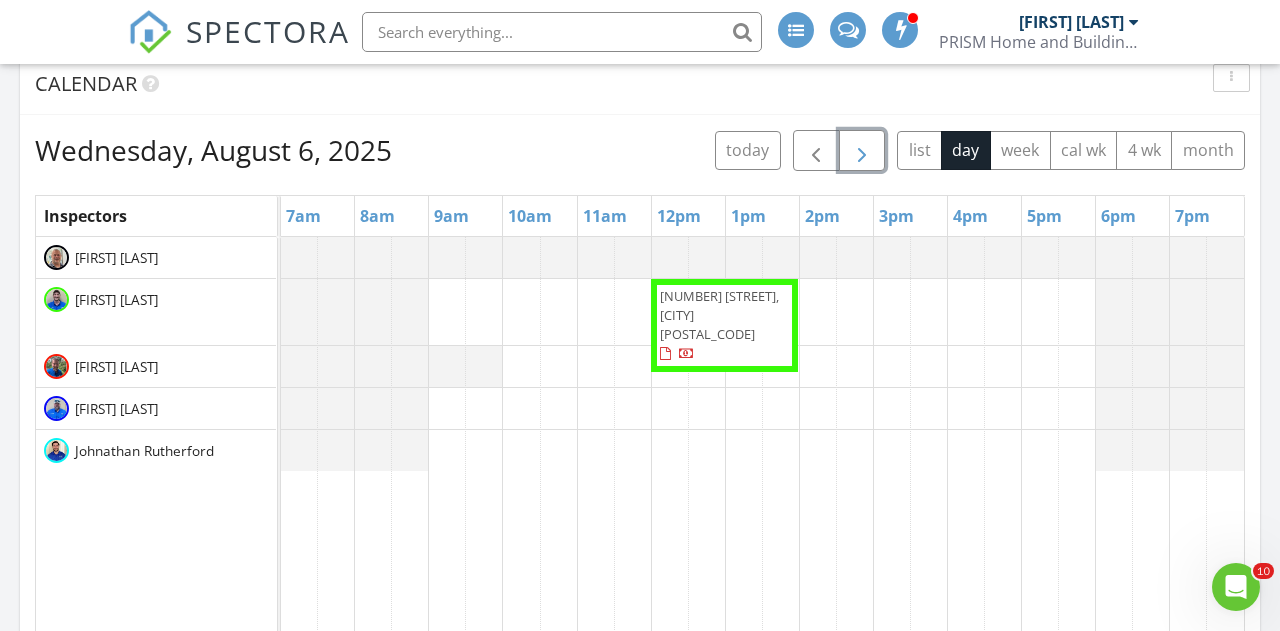 click at bounding box center [862, 151] 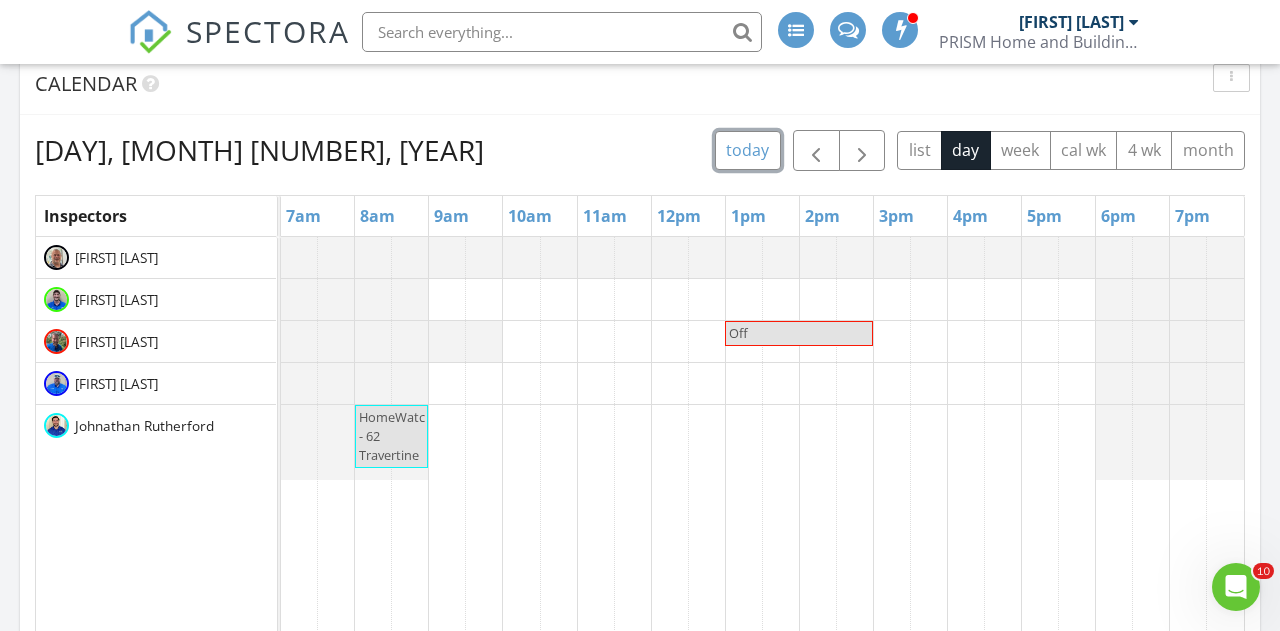 click on "today" at bounding box center [748, 150] 